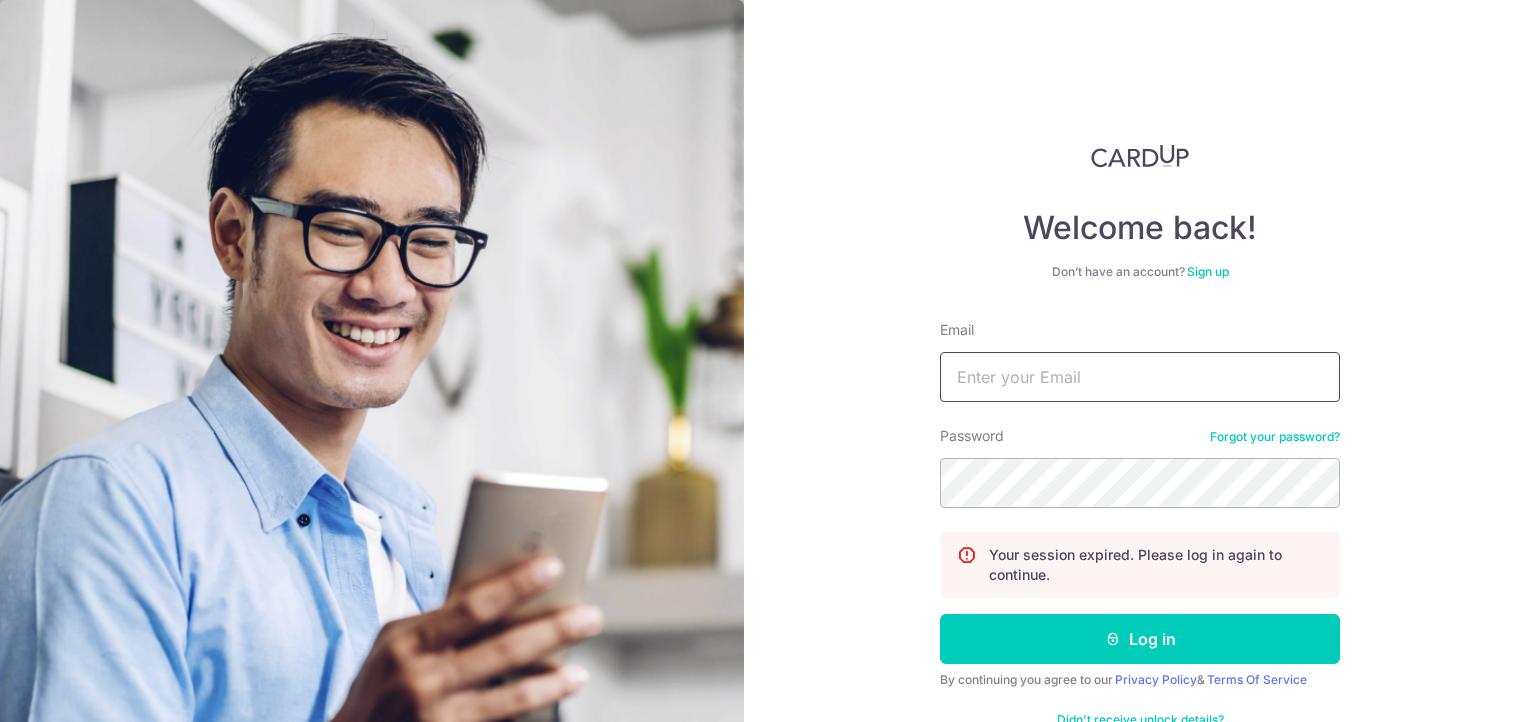 scroll, scrollTop: 0, scrollLeft: 0, axis: both 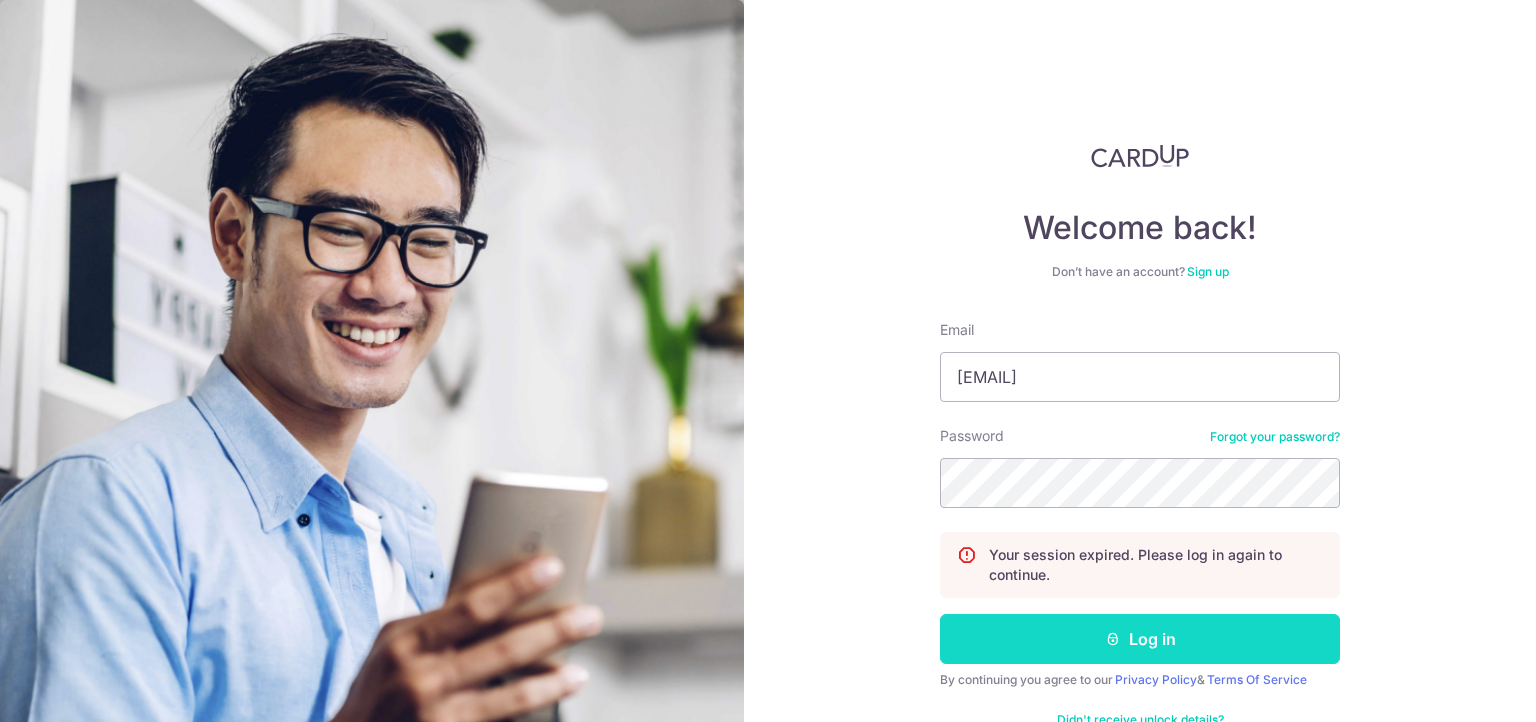 click on "Log in" at bounding box center [1140, 639] 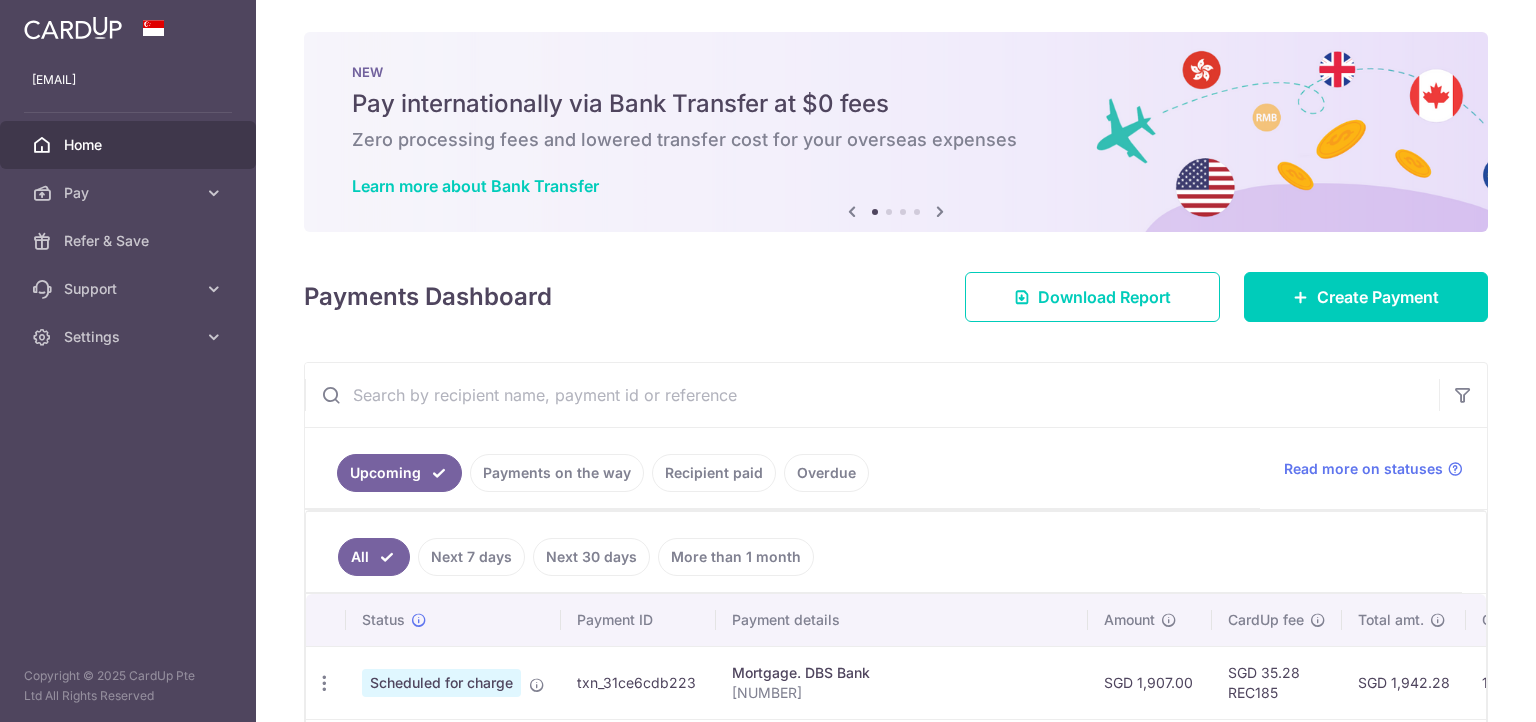 scroll, scrollTop: 0, scrollLeft: 0, axis: both 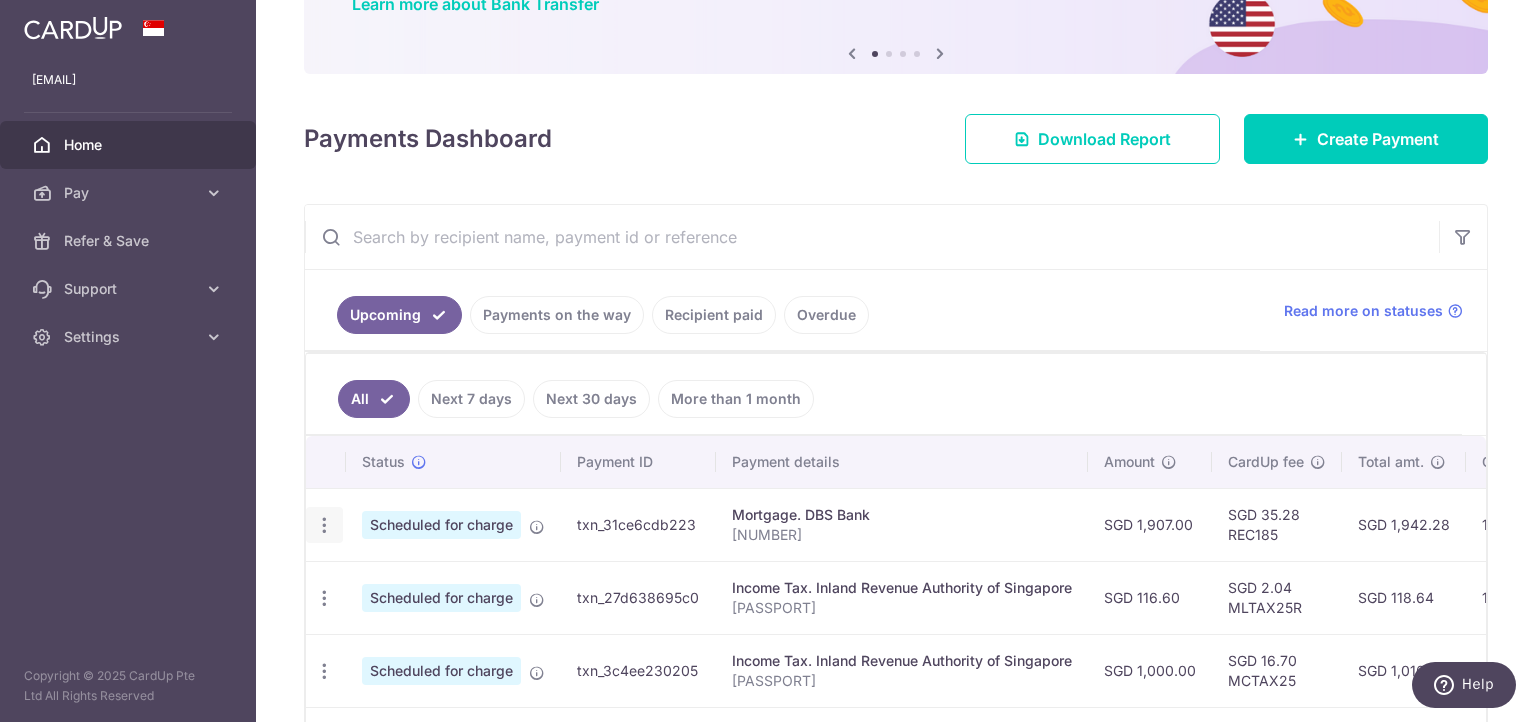 click at bounding box center [324, 525] 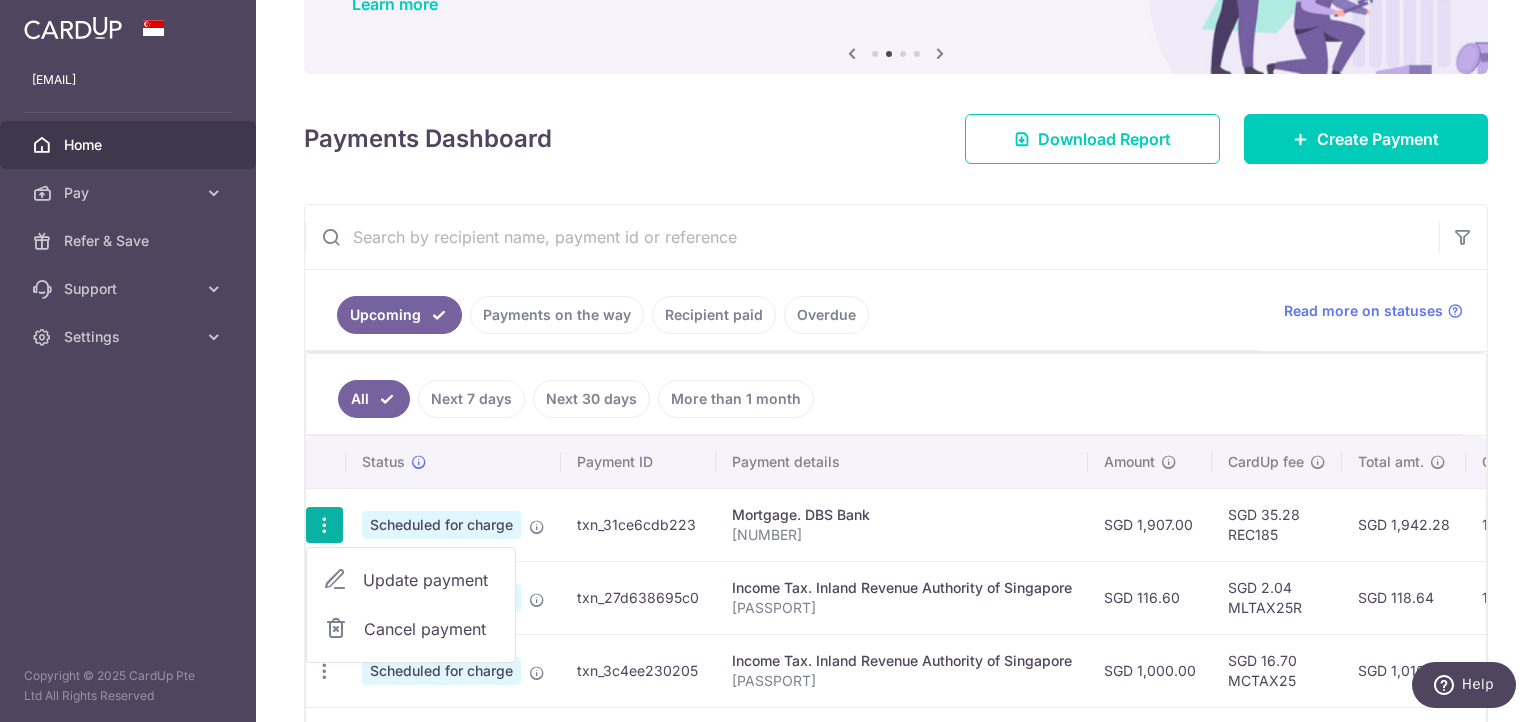 click on "Update payment" at bounding box center (431, 580) 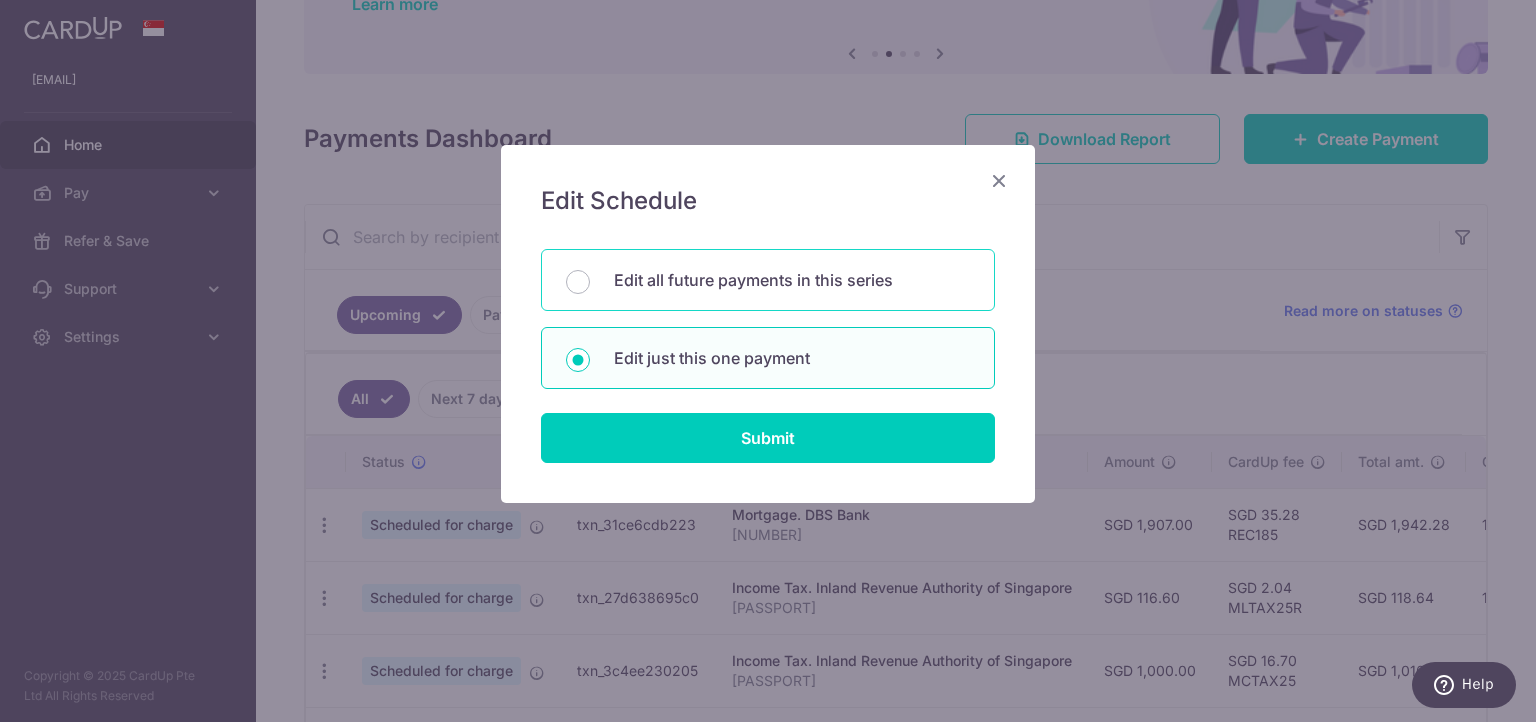 click on "Edit all future payments in this series" at bounding box center (792, 280) 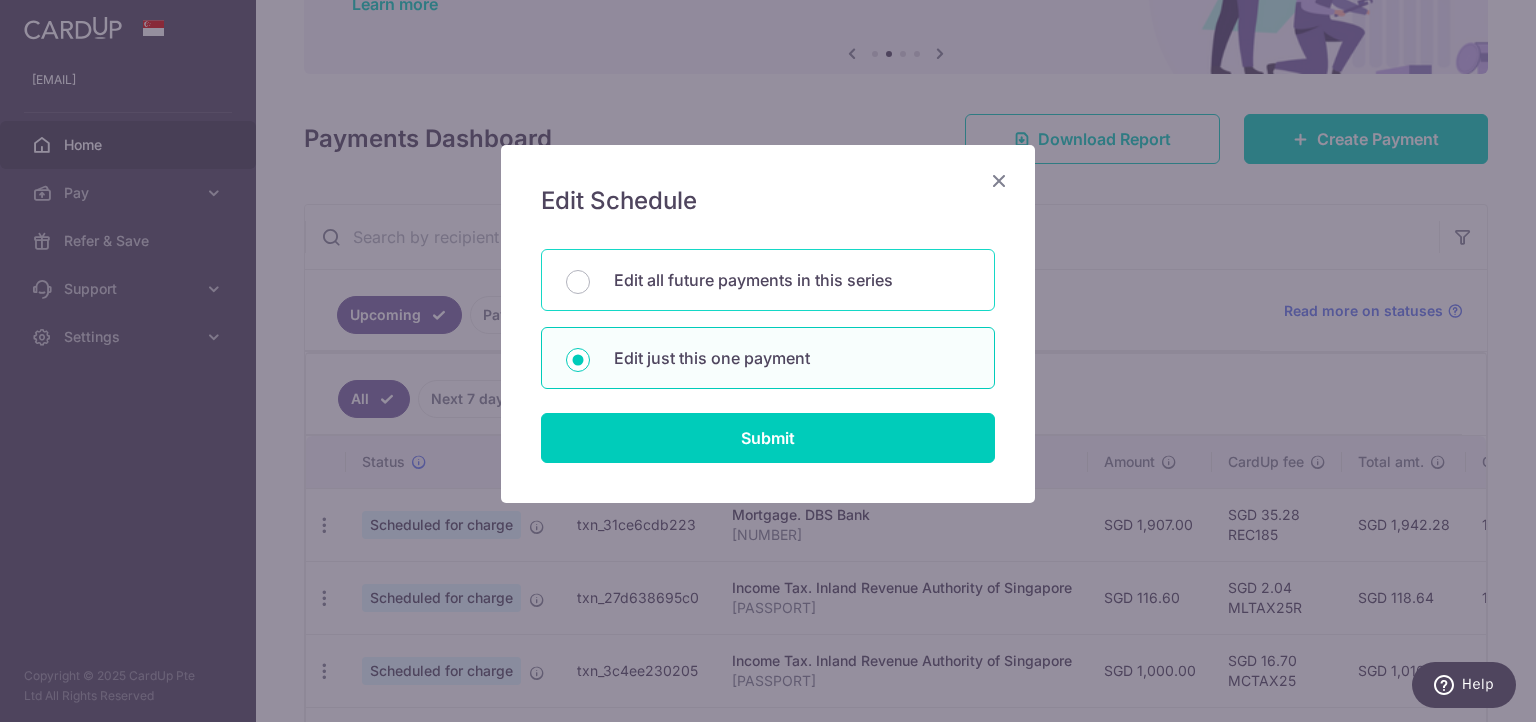 click on "Edit all future payments in this series" at bounding box center [578, 282] 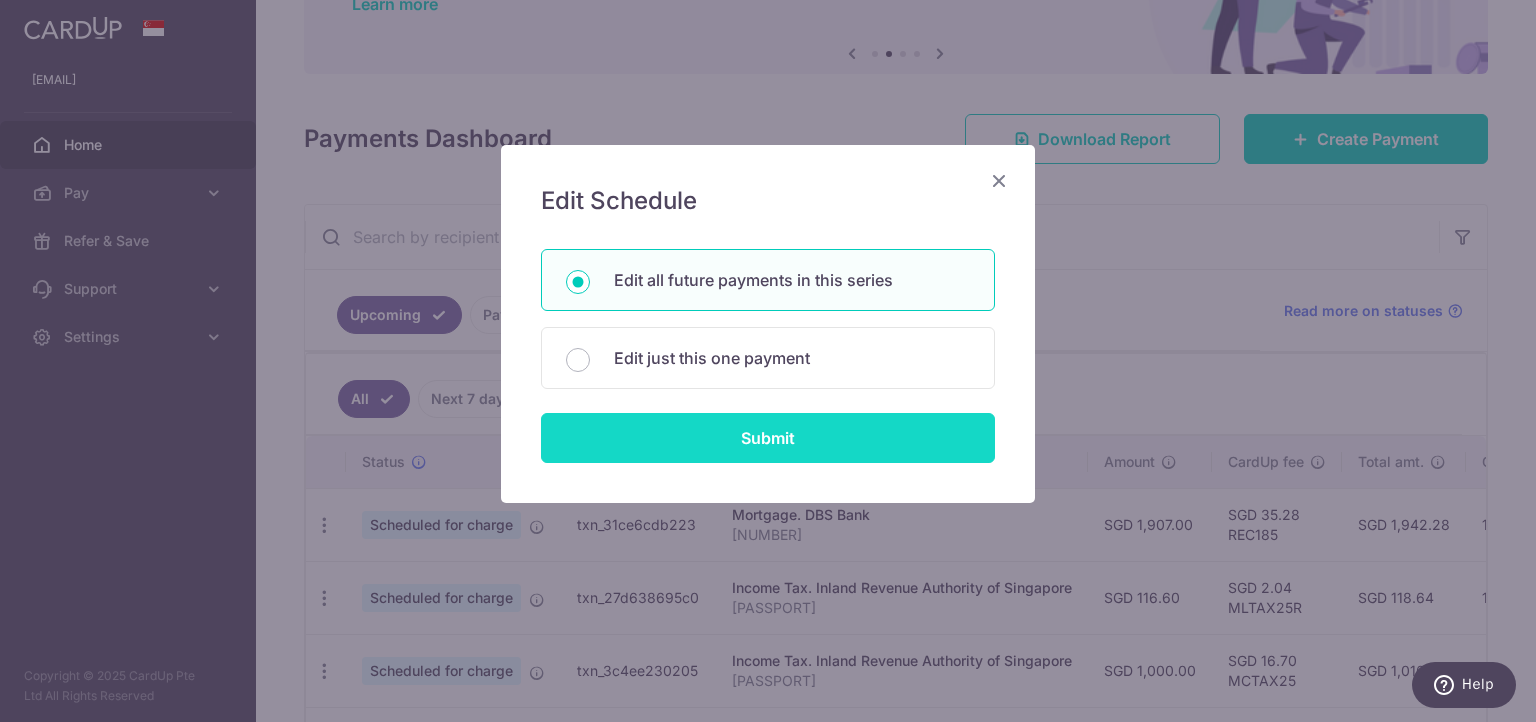 click on "Submit" at bounding box center [768, 438] 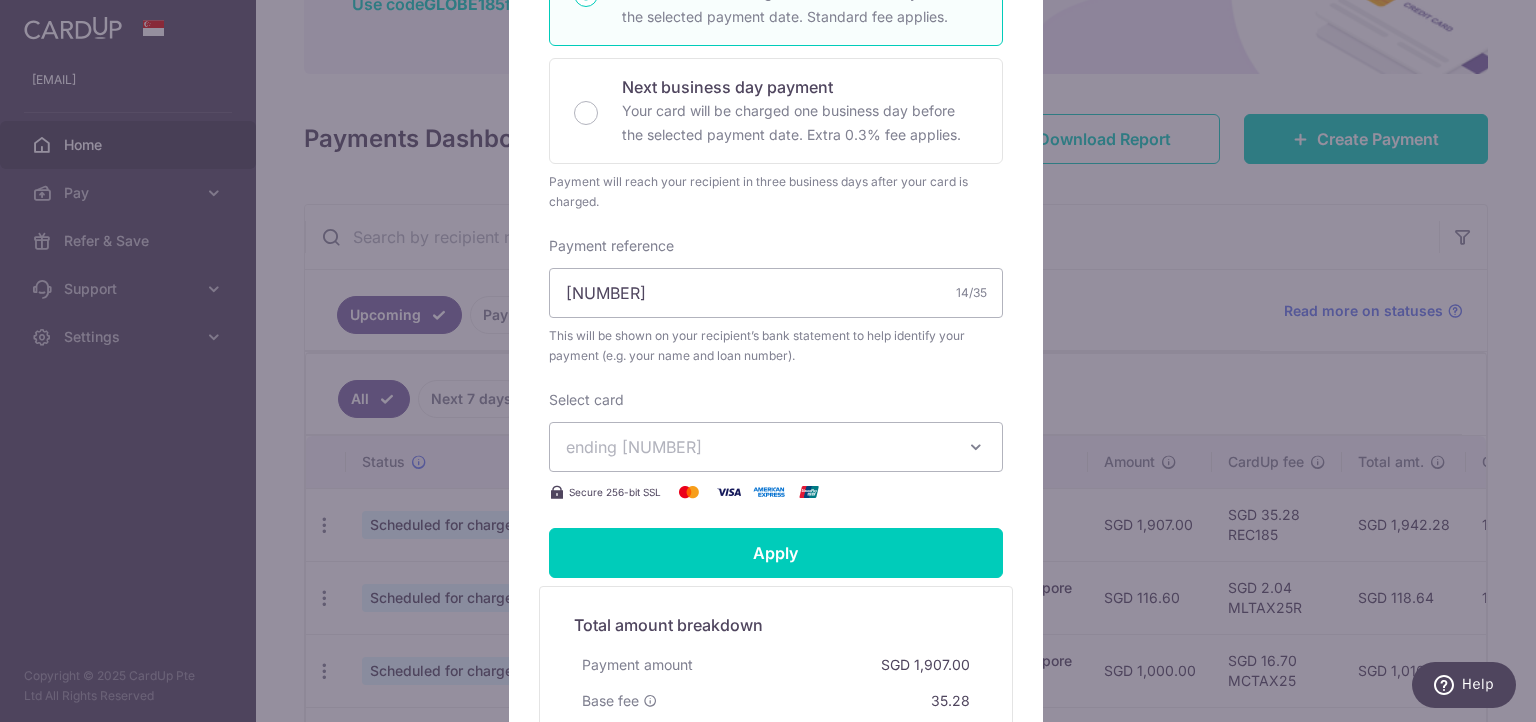scroll, scrollTop: 480, scrollLeft: 0, axis: vertical 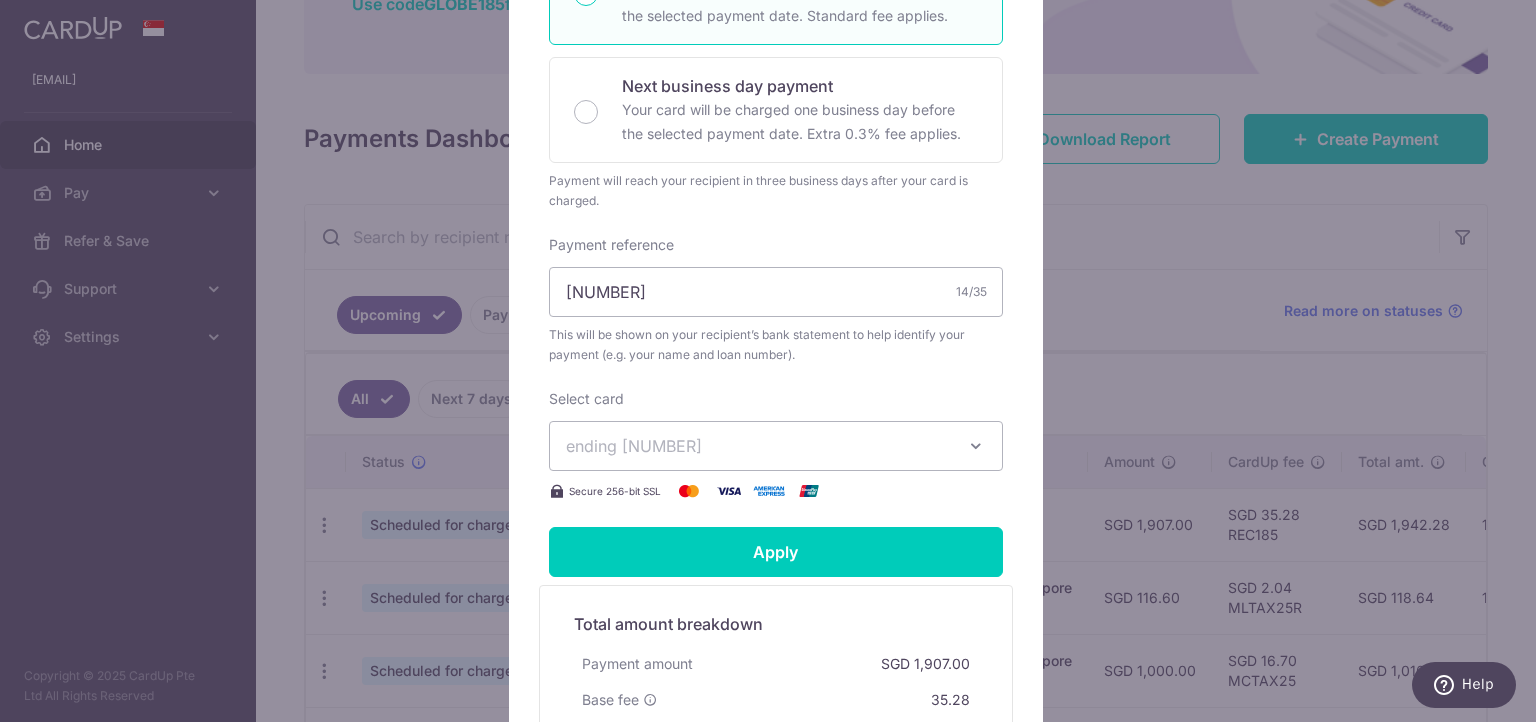 click on "ending 2530" at bounding box center (758, 446) 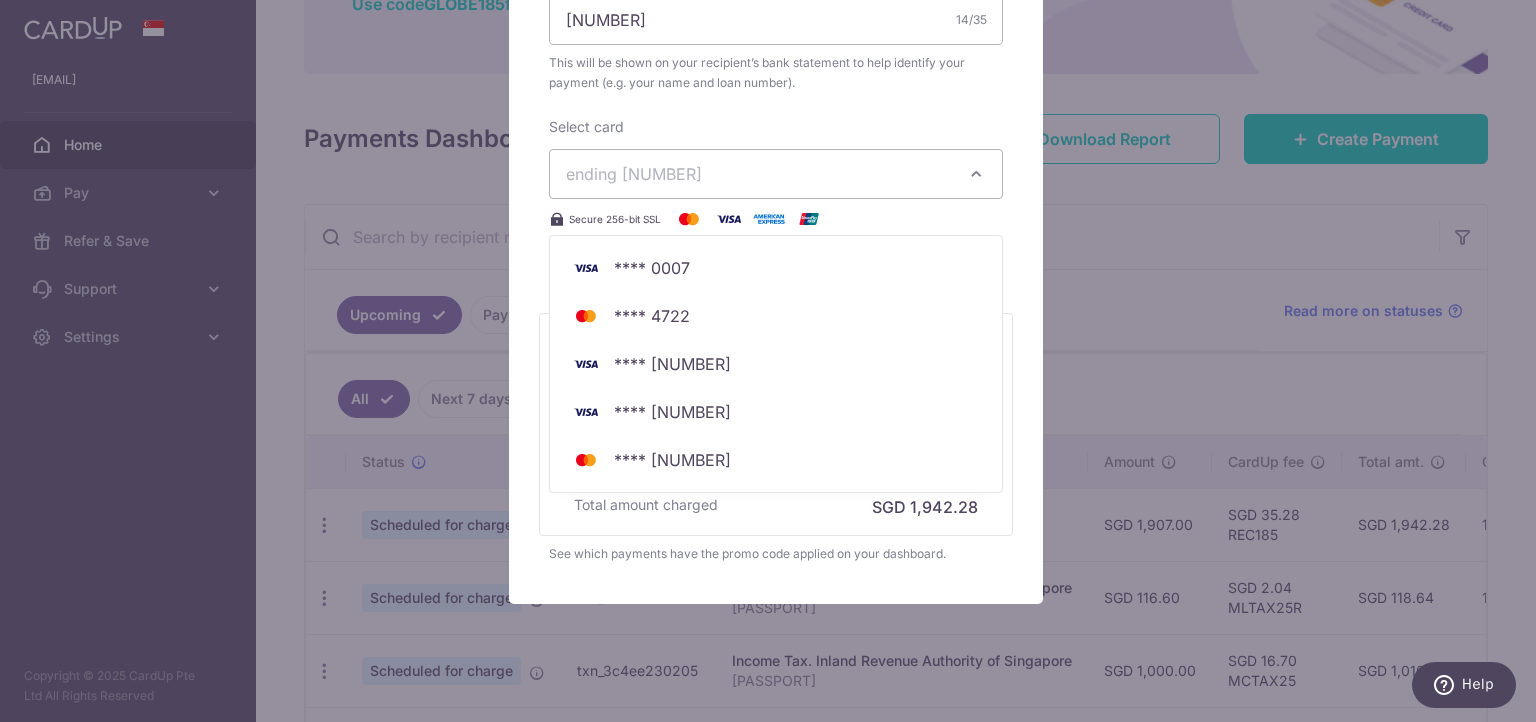 scroll, scrollTop: 759, scrollLeft: 0, axis: vertical 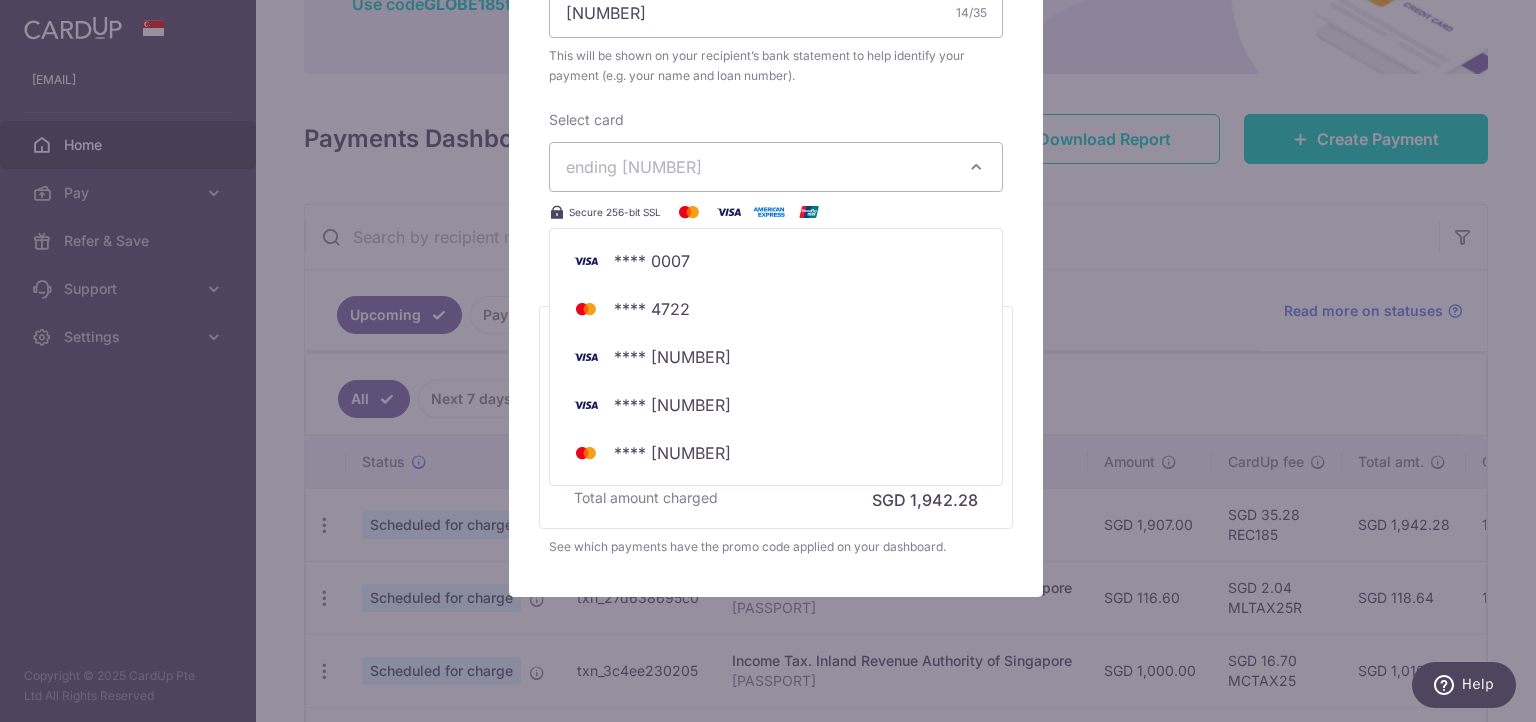click on "Edit payment
By clicking apply,  you will make changes to all  4  payments to  DBS Bank  scheduled from
15/08/2025 to 15/11/2025 .
By clicking below, you confirm you are editing this payment to  DBS Bank  on
15/08/2025 .
4" at bounding box center (768, 361) 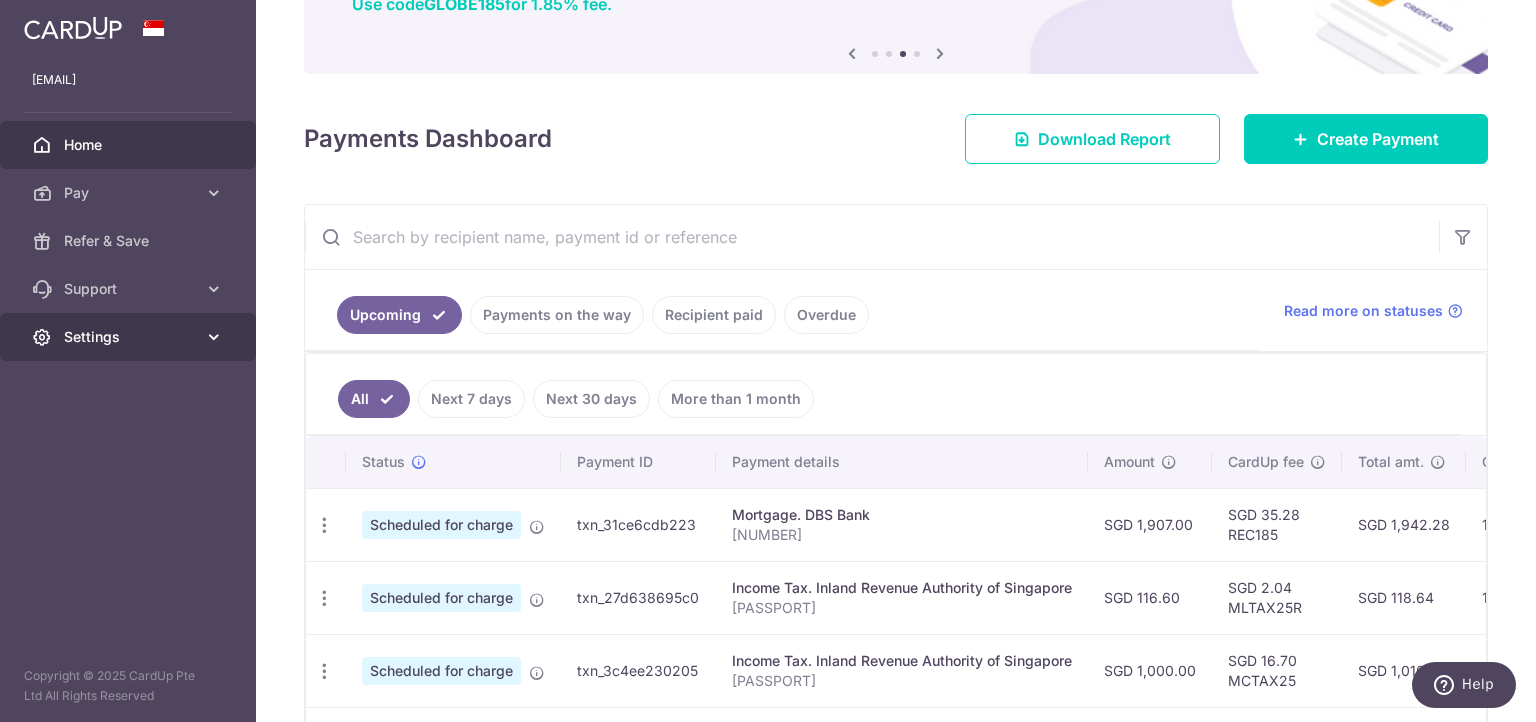 click on "Settings" at bounding box center (130, 337) 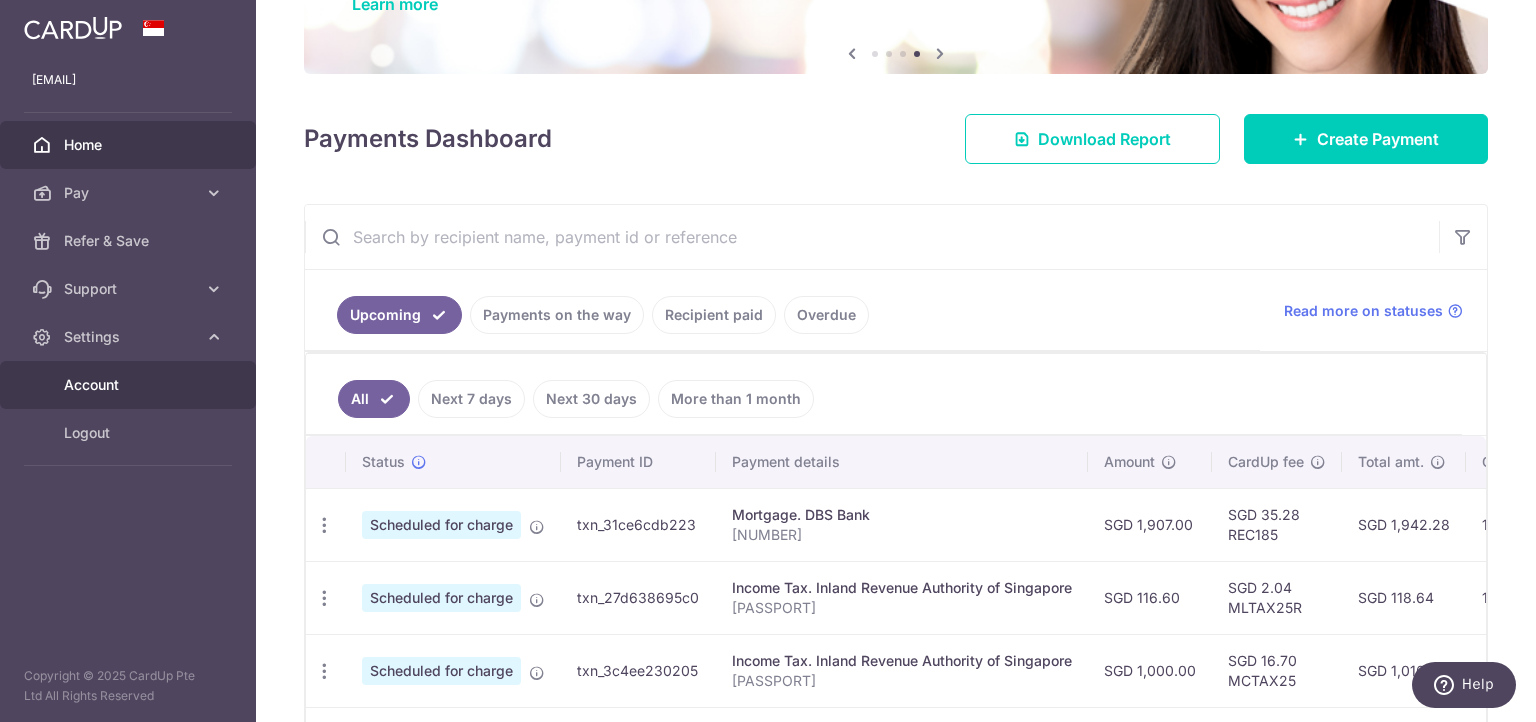 click on "Account" at bounding box center (130, 385) 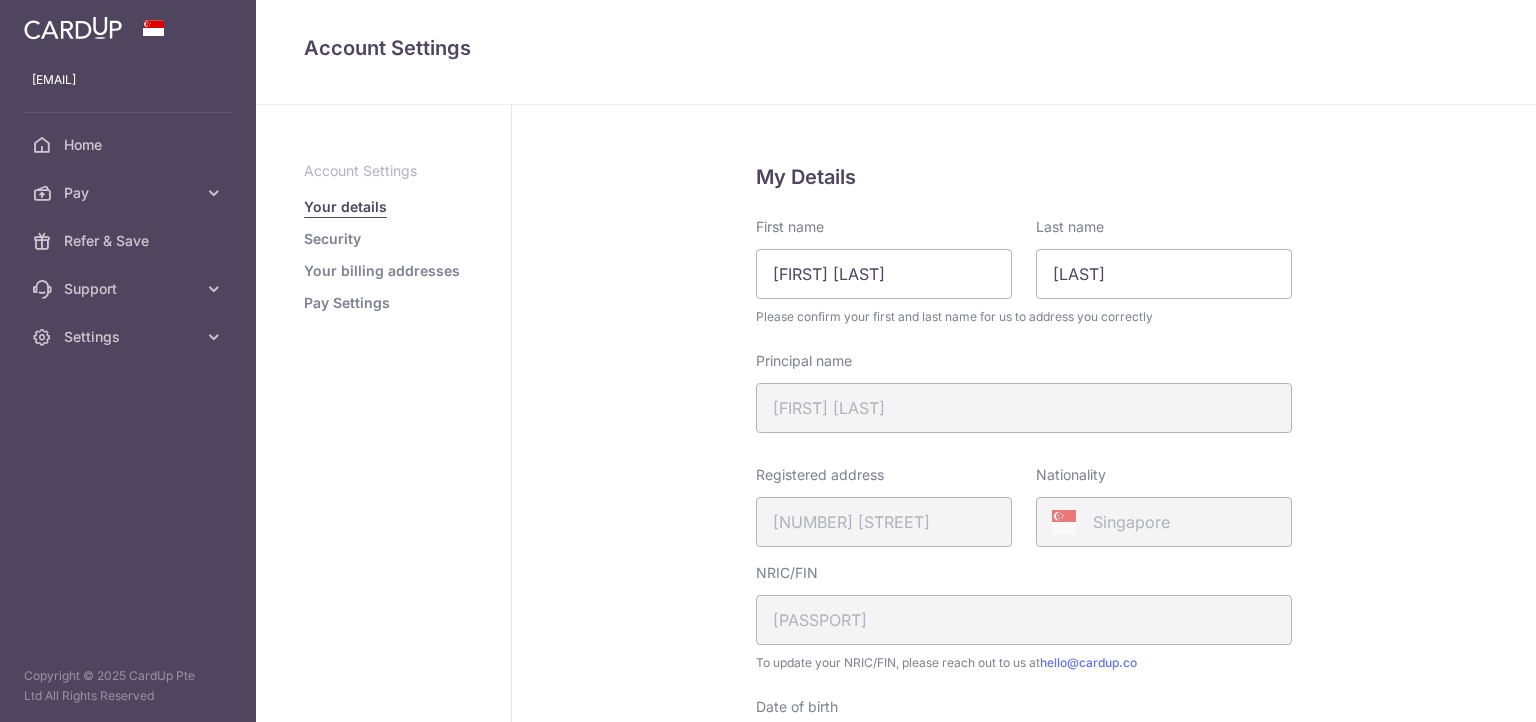 scroll, scrollTop: 0, scrollLeft: 0, axis: both 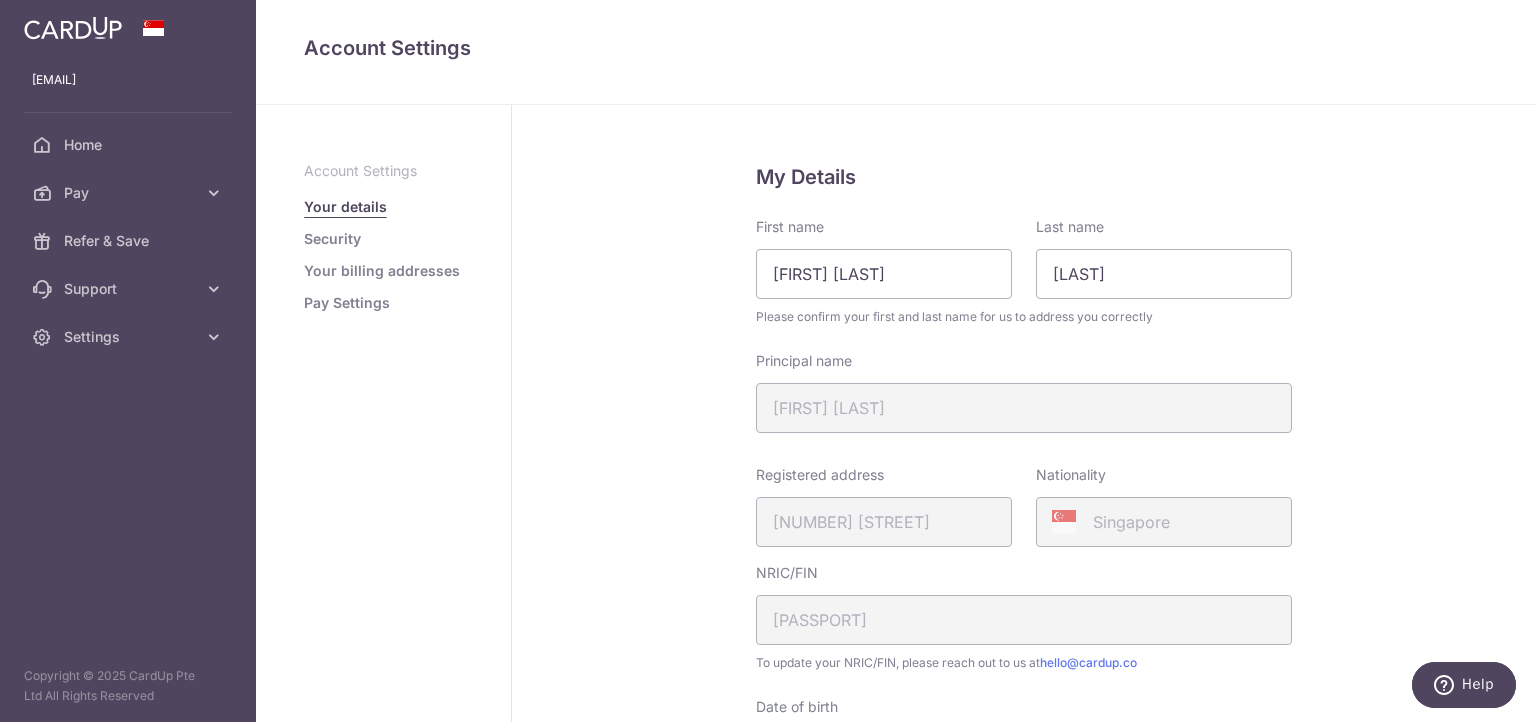 click on "Account Settings Your details Security Your billing addresses Pay Settings" at bounding box center [383, 237] 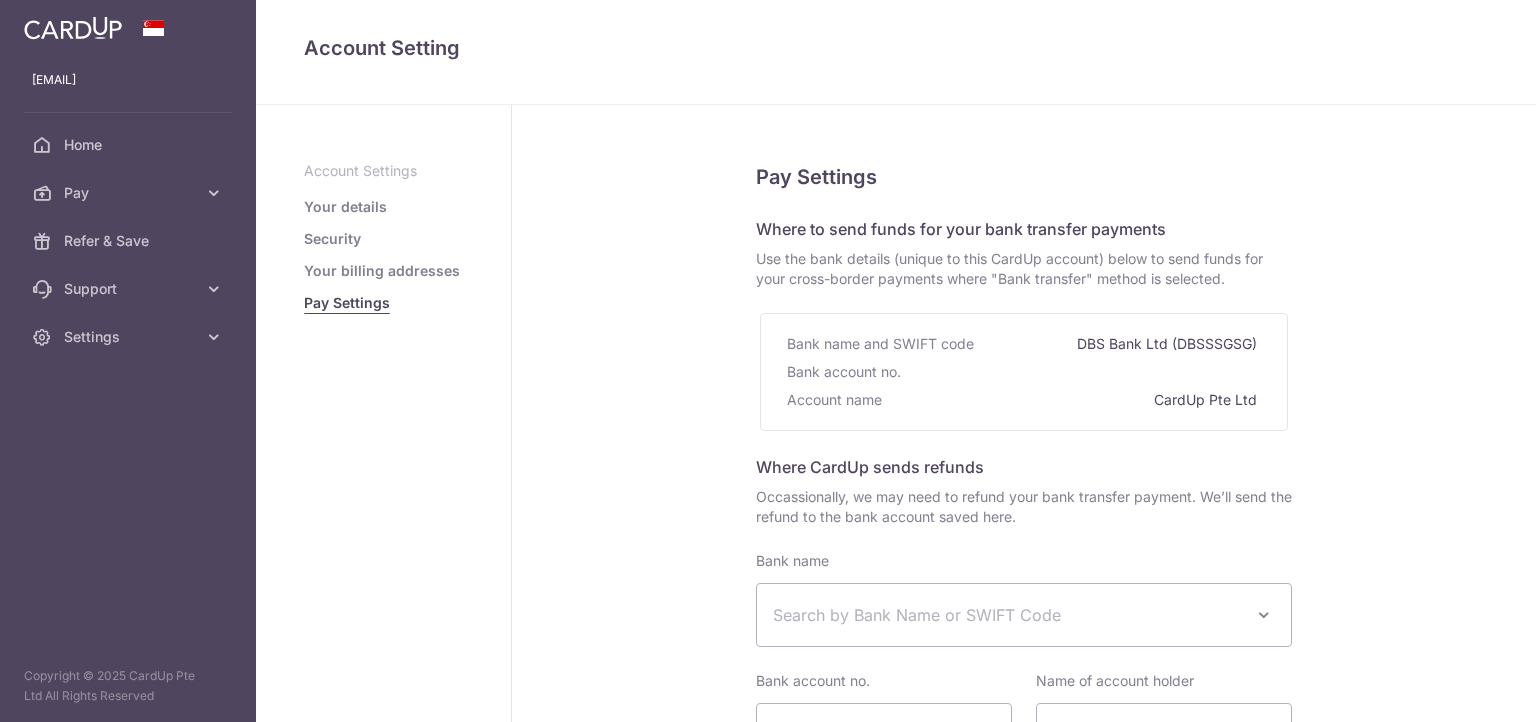 select 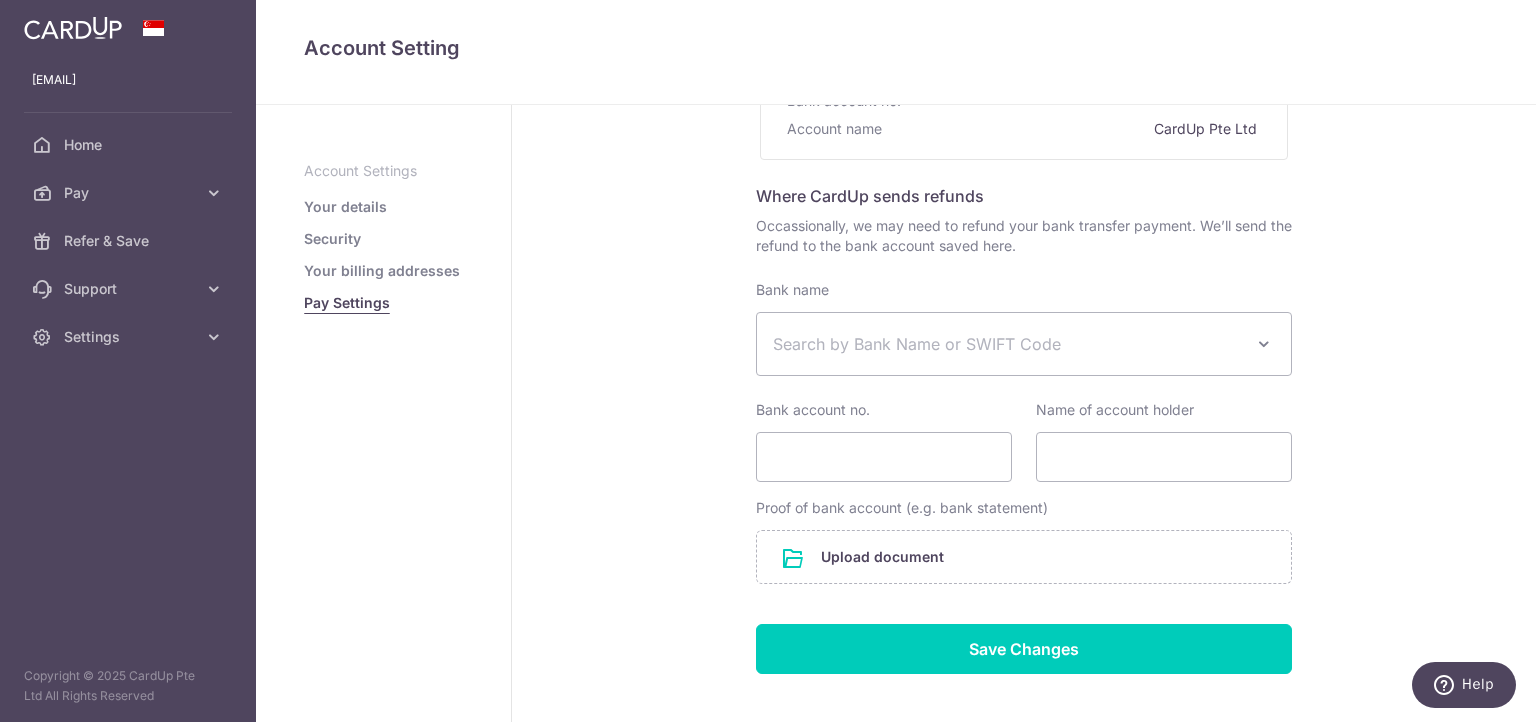 scroll, scrollTop: 372, scrollLeft: 0, axis: vertical 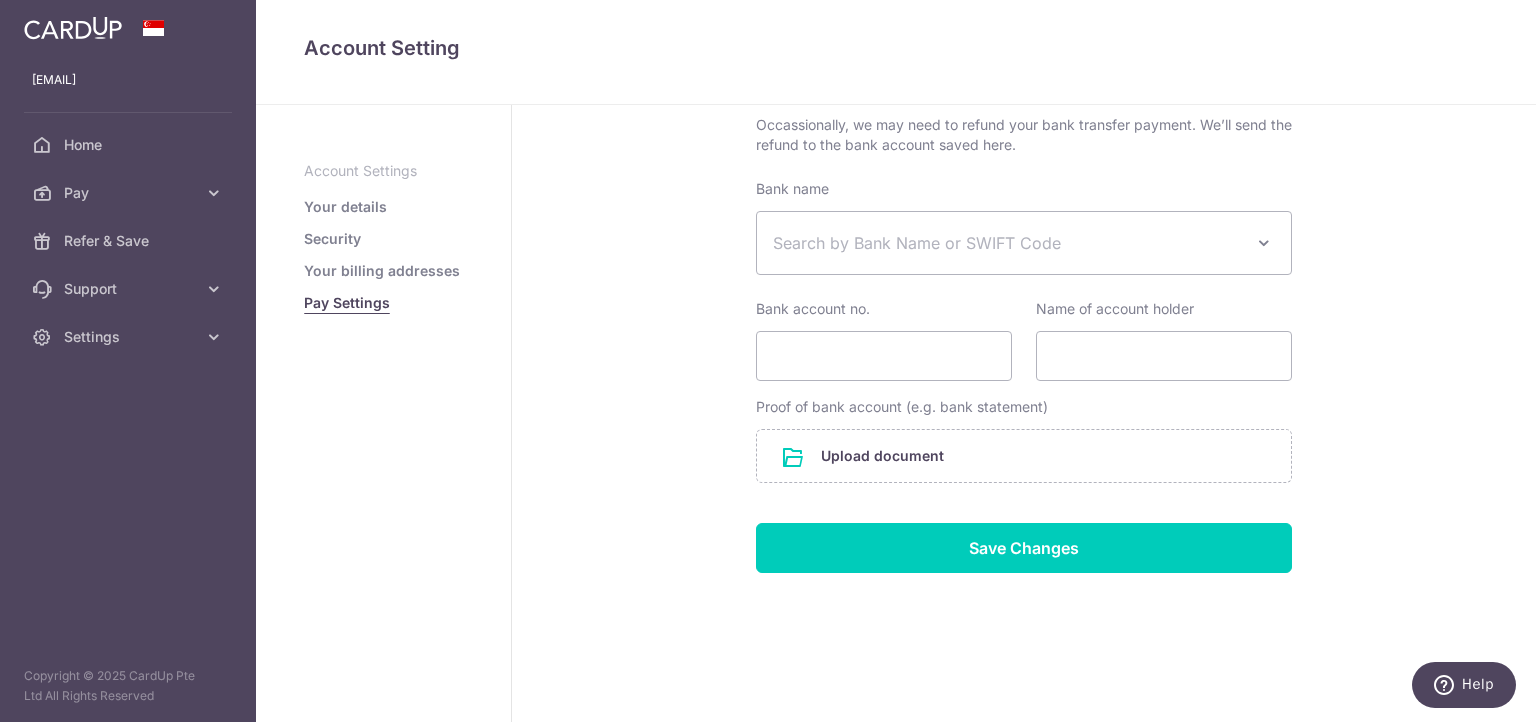 click on "Your details" at bounding box center (345, 207) 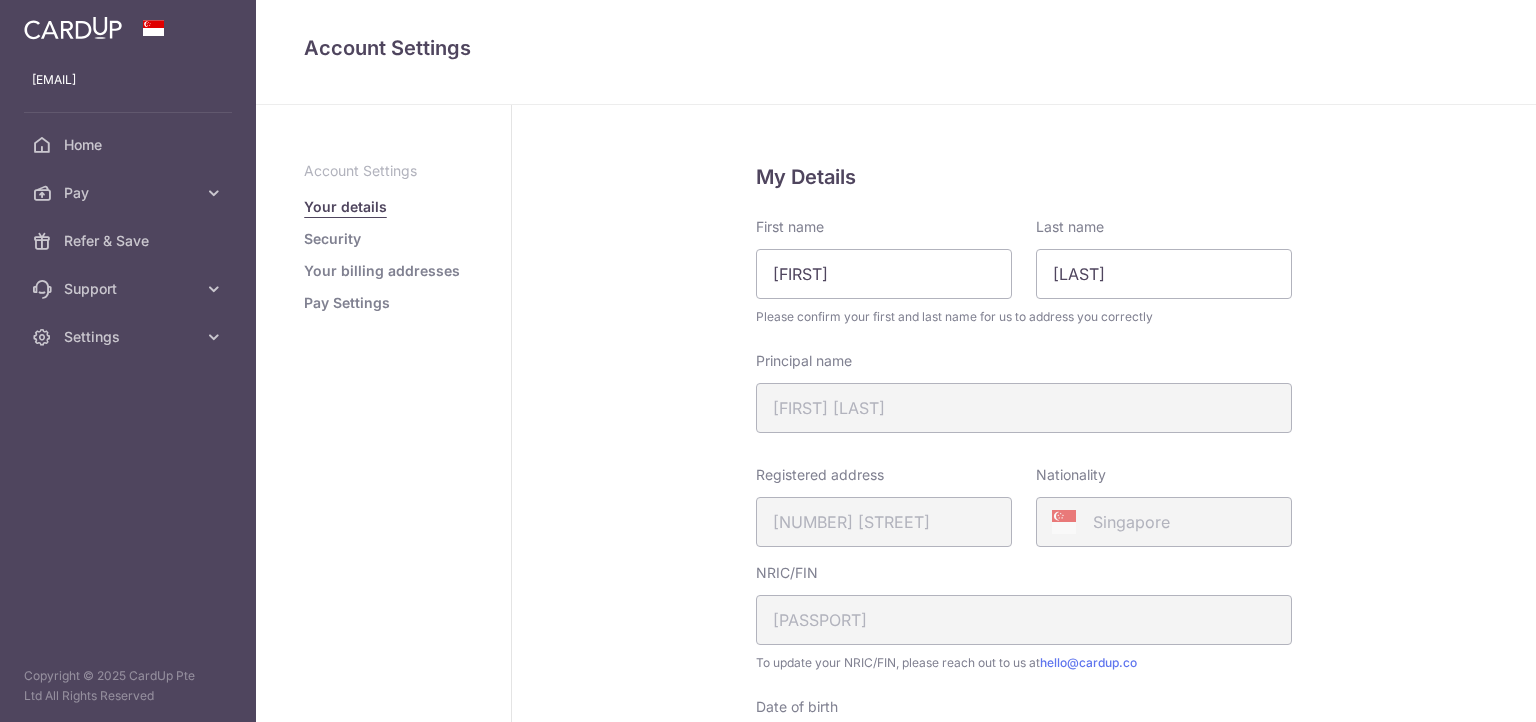 scroll, scrollTop: 0, scrollLeft: 0, axis: both 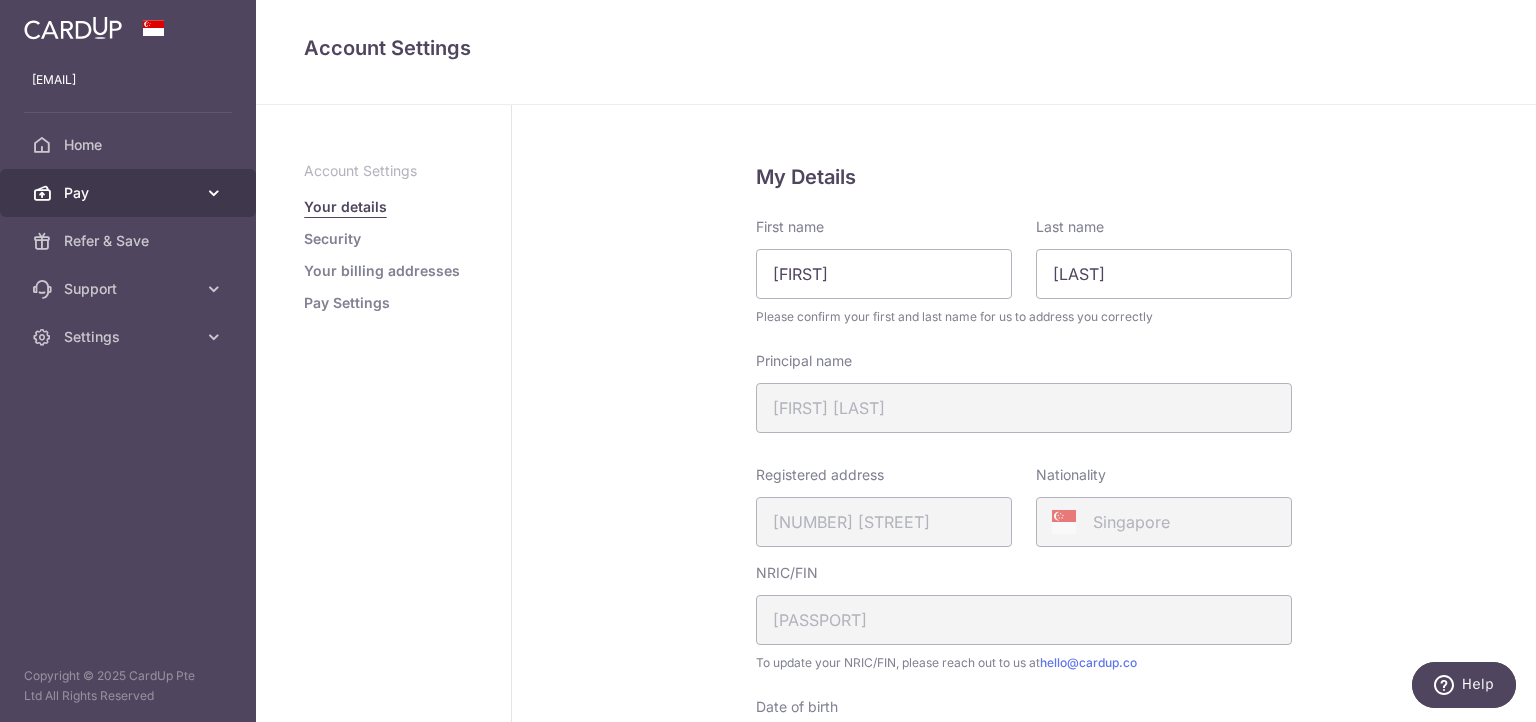 click on "Pay" at bounding box center [130, 193] 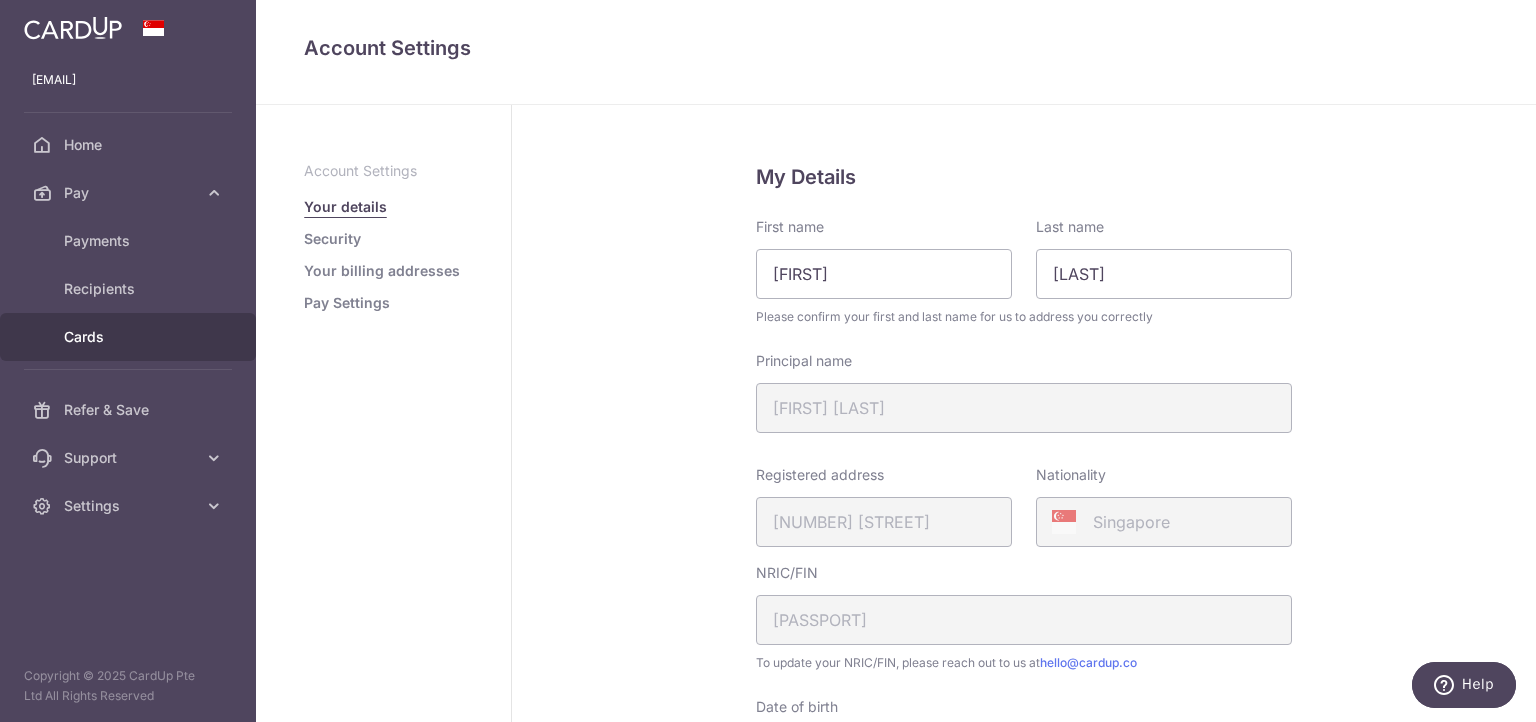 click on "Cards" at bounding box center [130, 337] 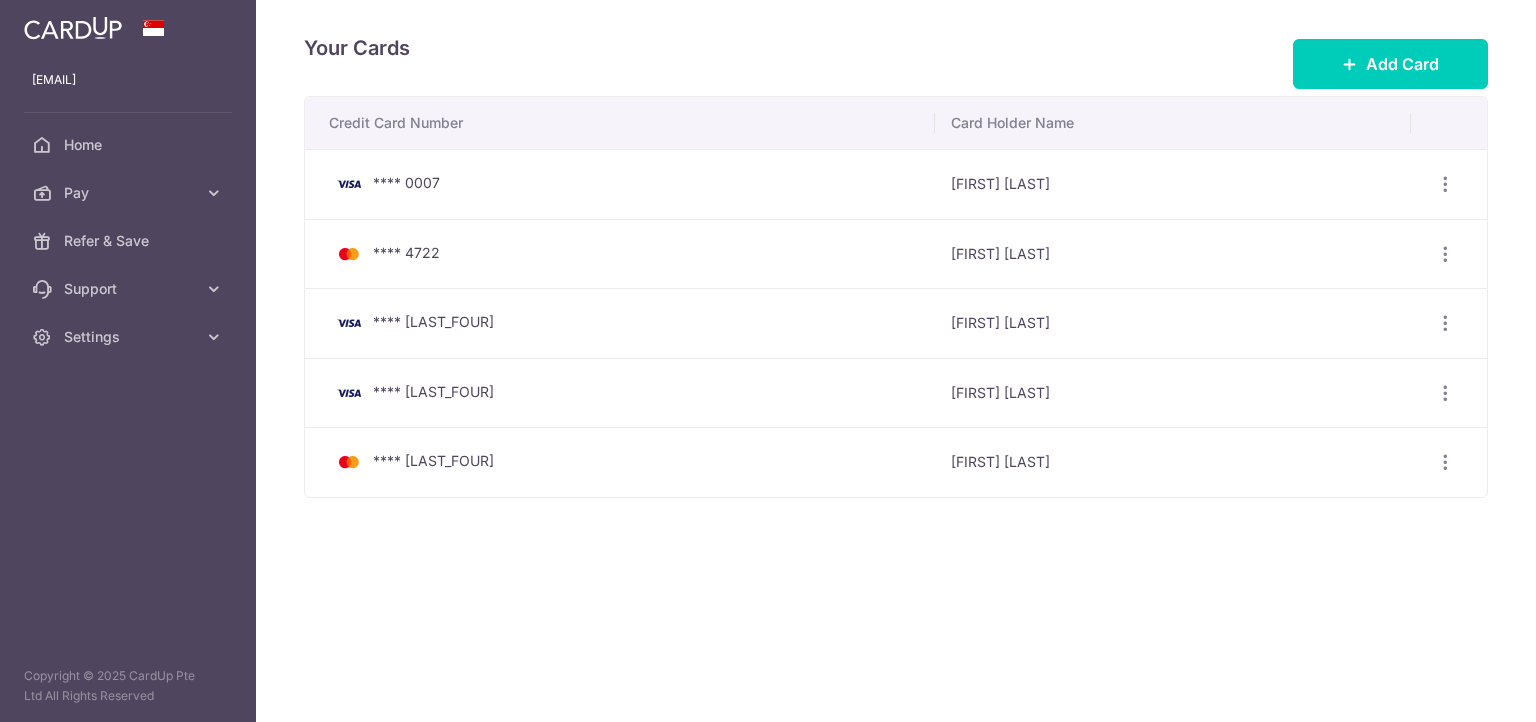 scroll, scrollTop: 0, scrollLeft: 0, axis: both 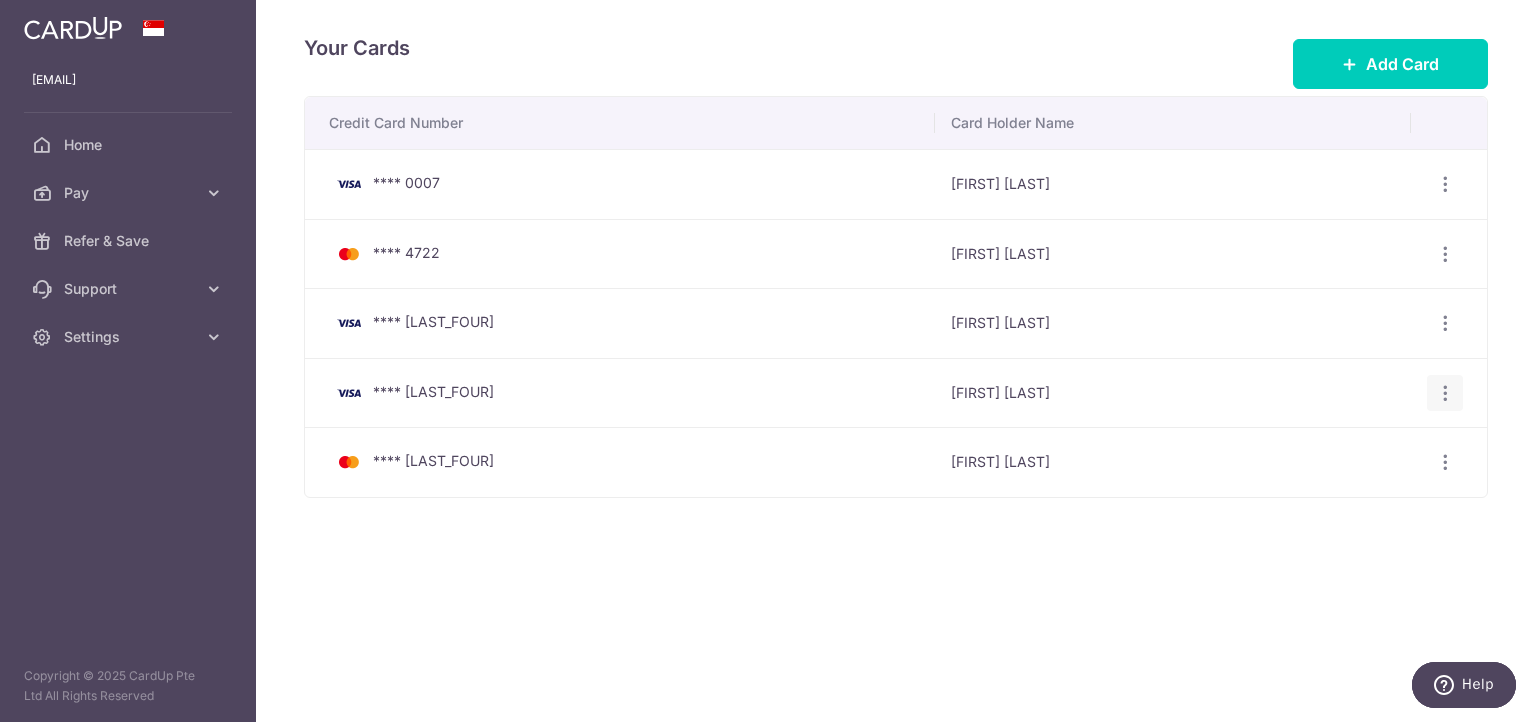 click at bounding box center [1445, 184] 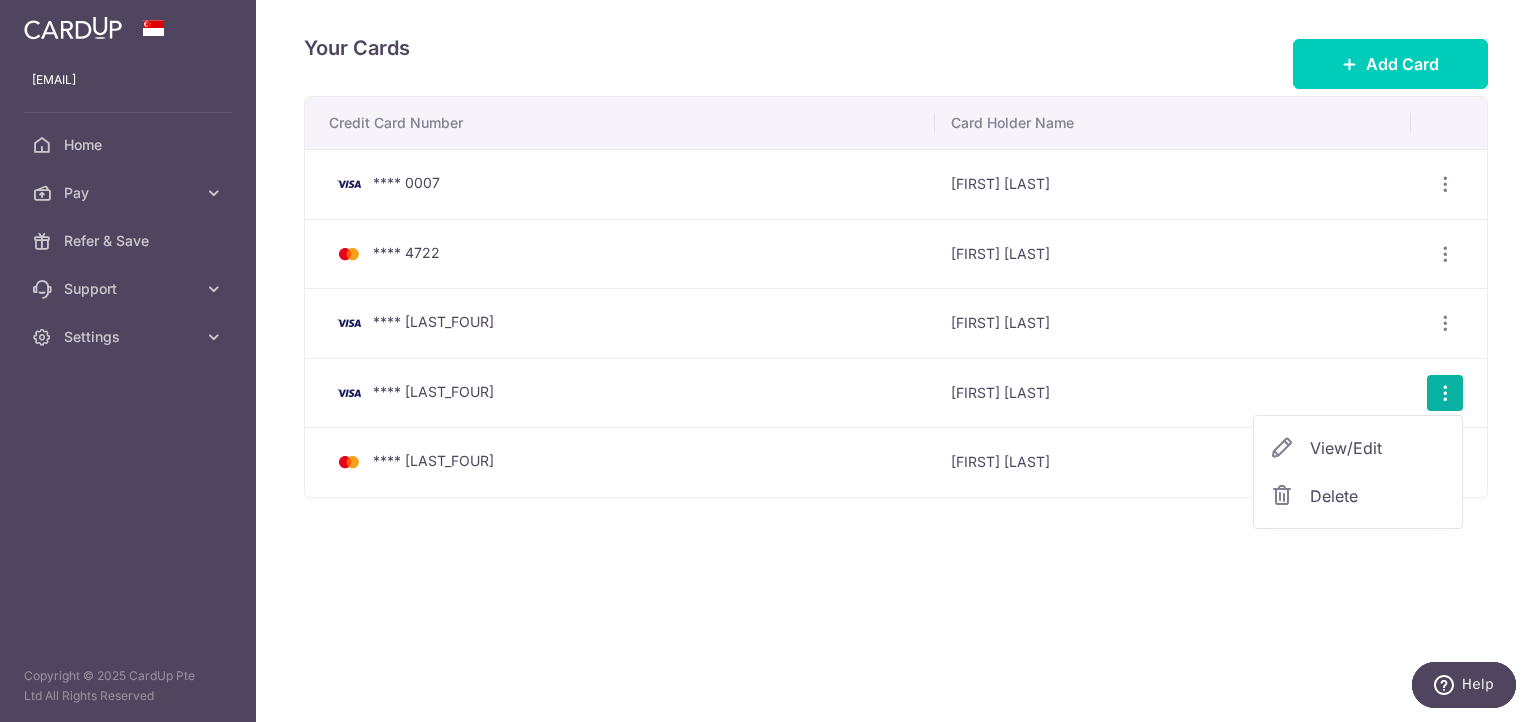 click on "View/Edit" at bounding box center [1378, 448] 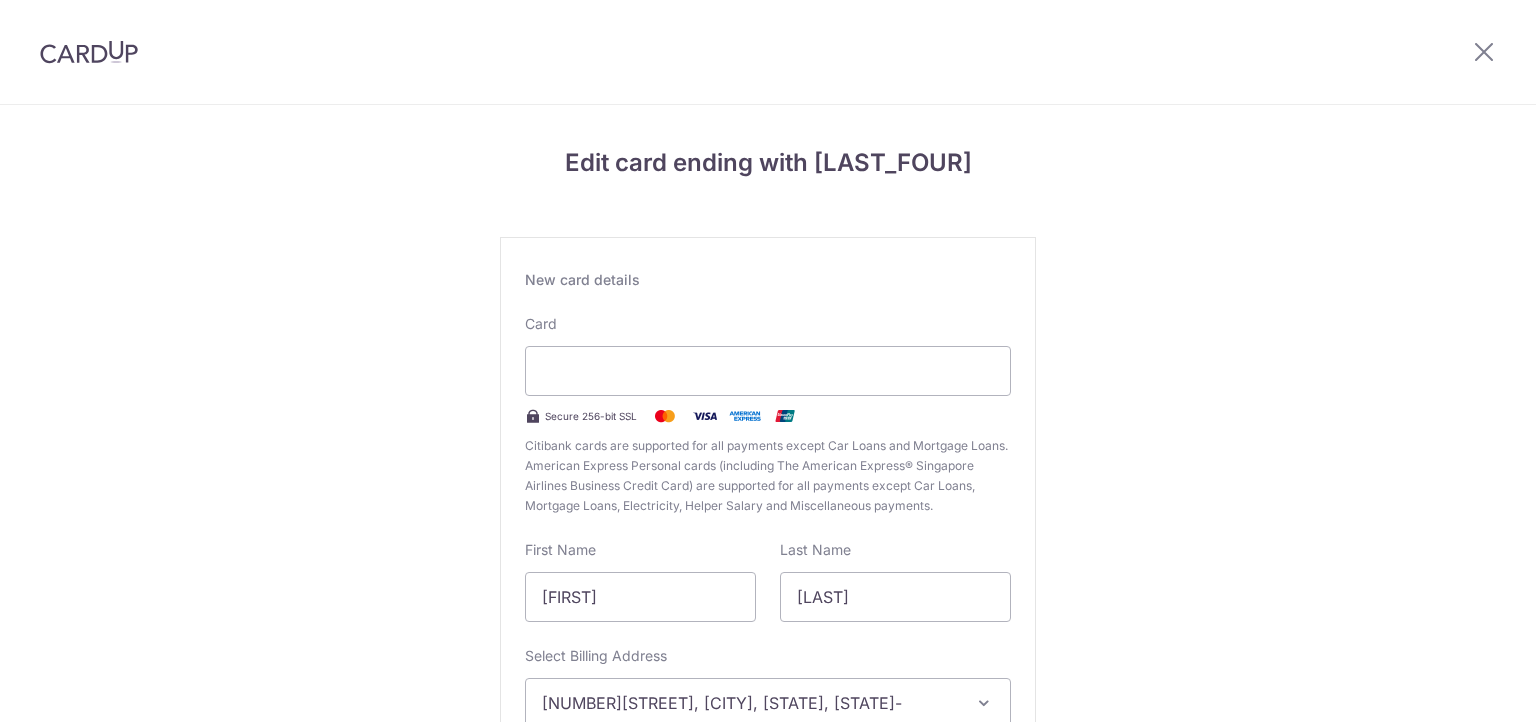 scroll, scrollTop: 0, scrollLeft: 0, axis: both 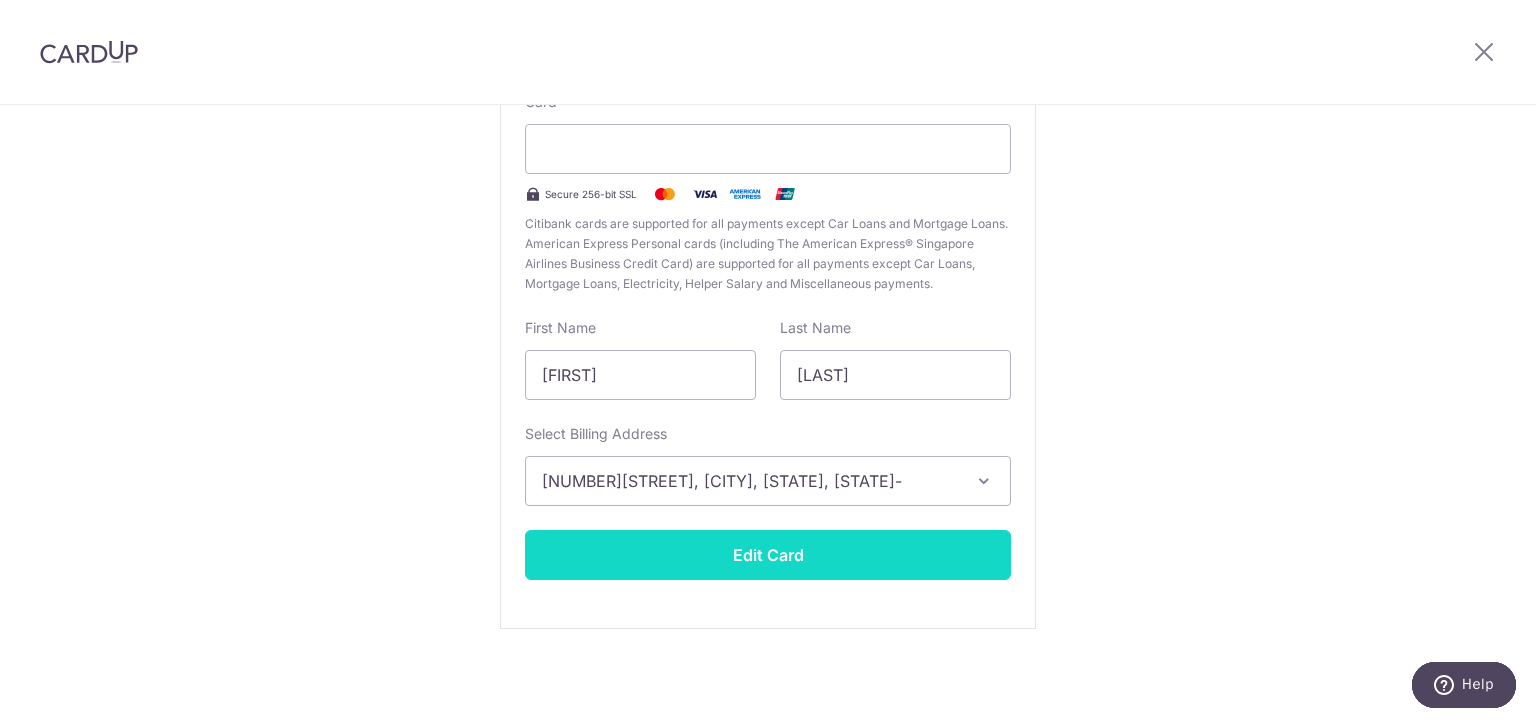 click on "Edit Card" at bounding box center (768, 555) 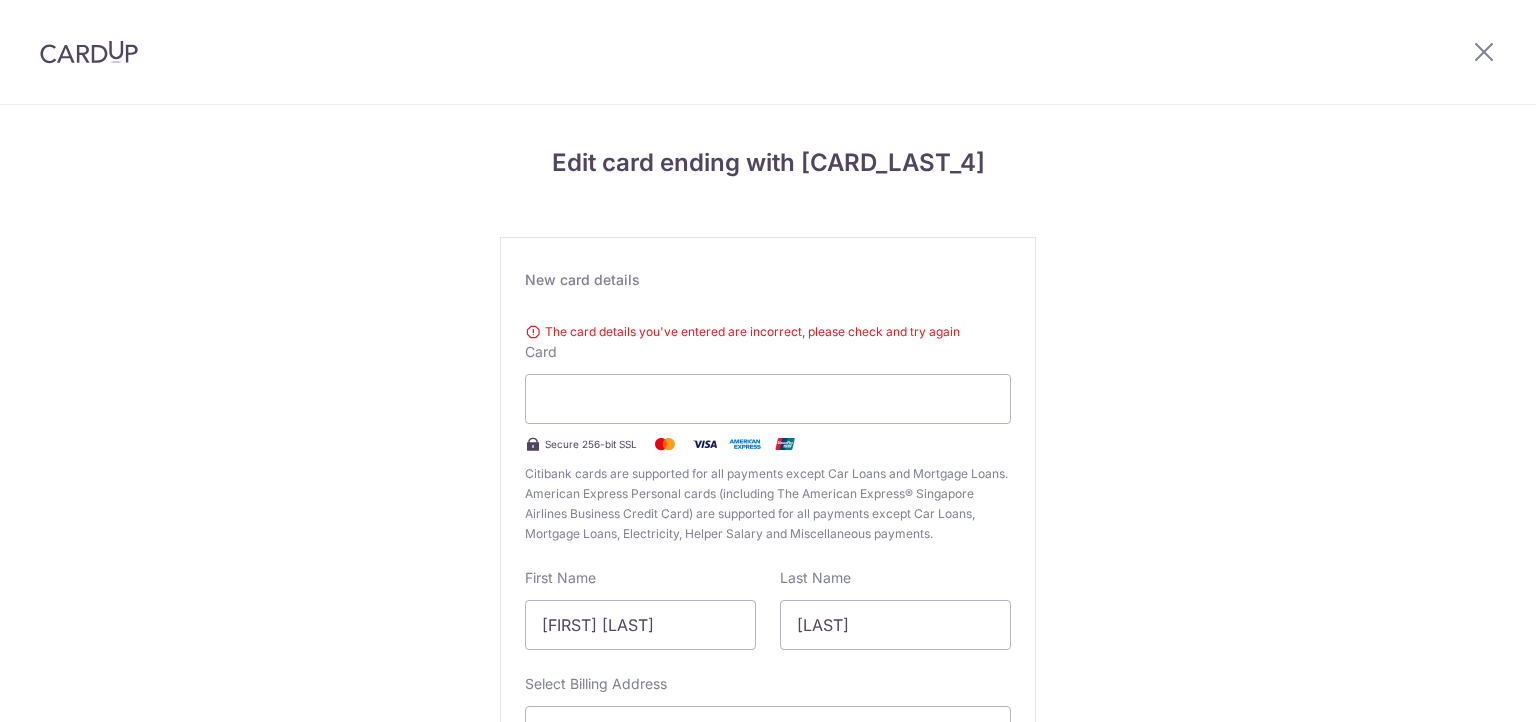 scroll, scrollTop: 0, scrollLeft: 0, axis: both 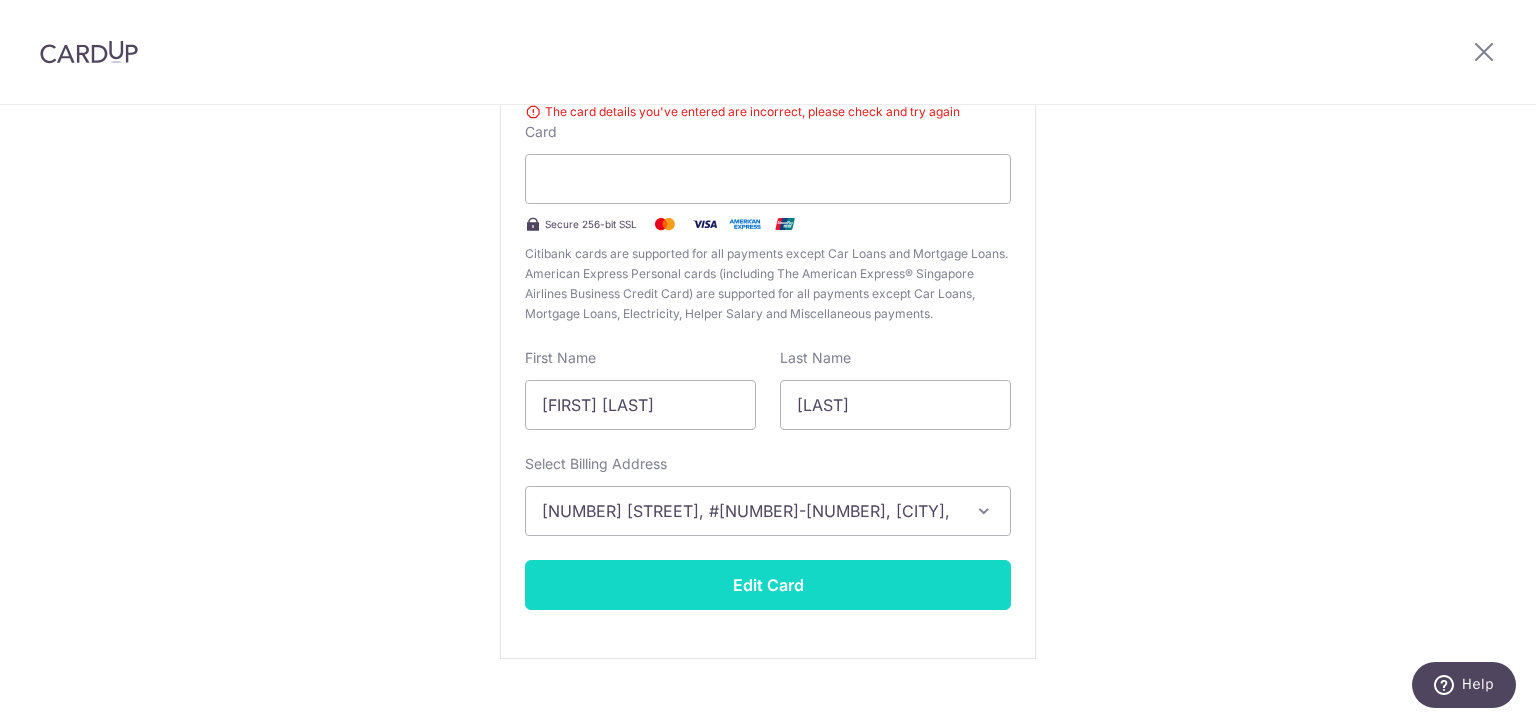 click on "Edit Card" at bounding box center [768, 585] 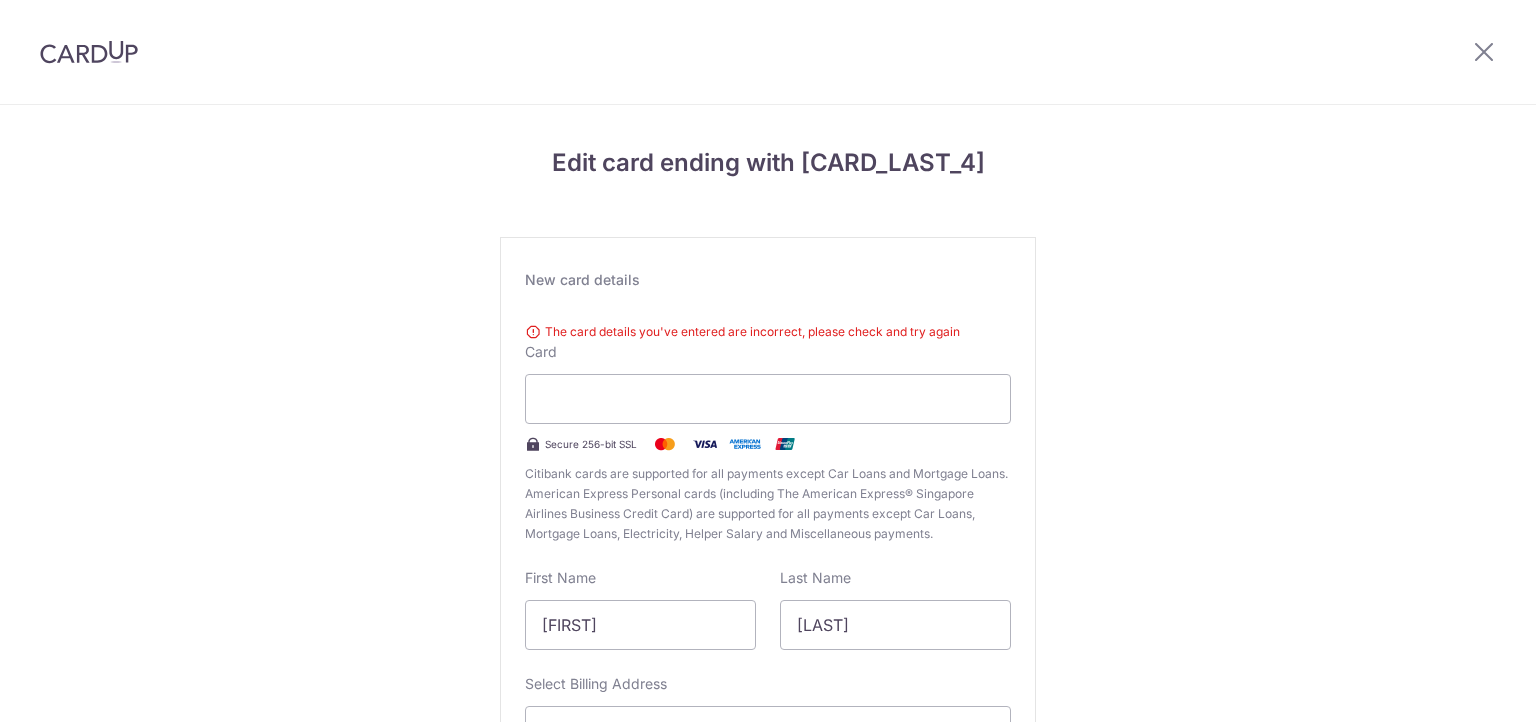 scroll, scrollTop: 0, scrollLeft: 0, axis: both 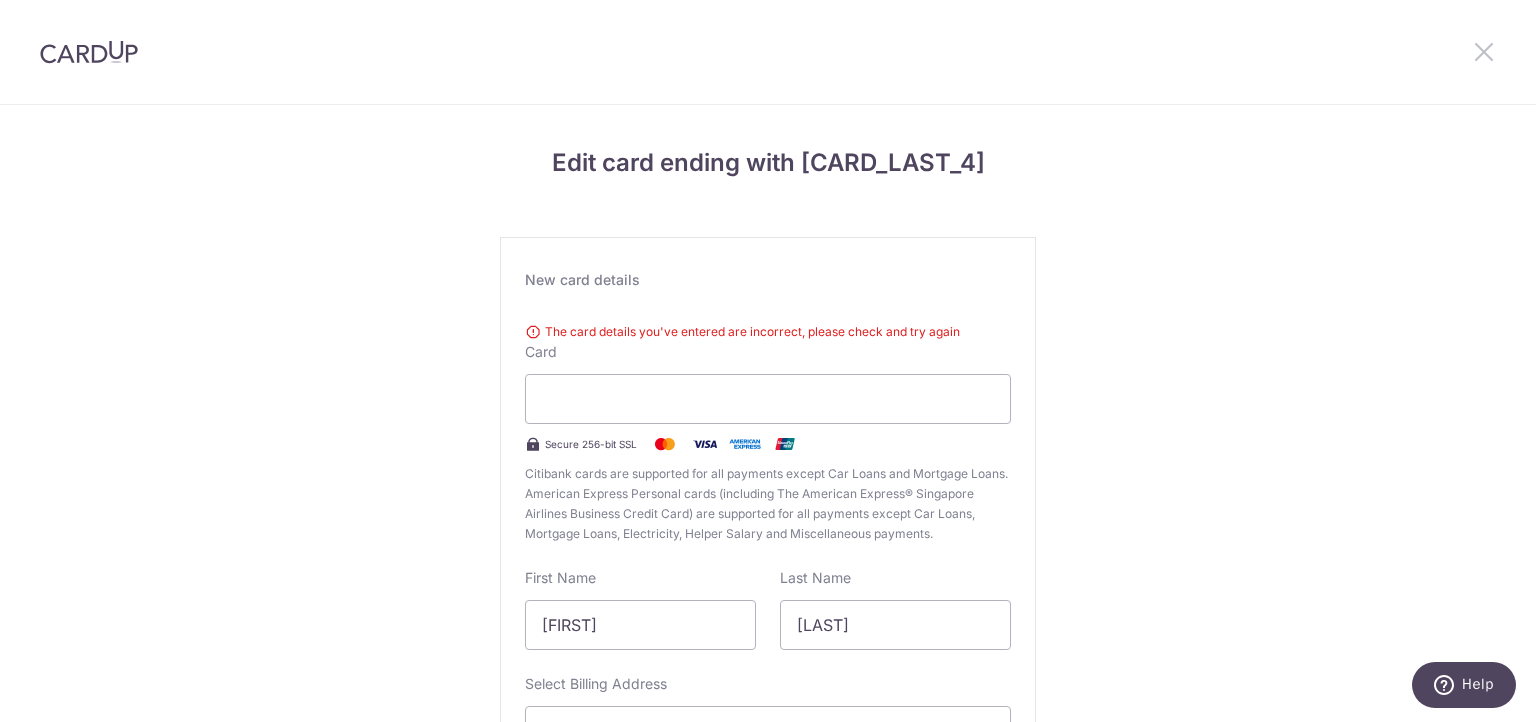 click at bounding box center (1484, 51) 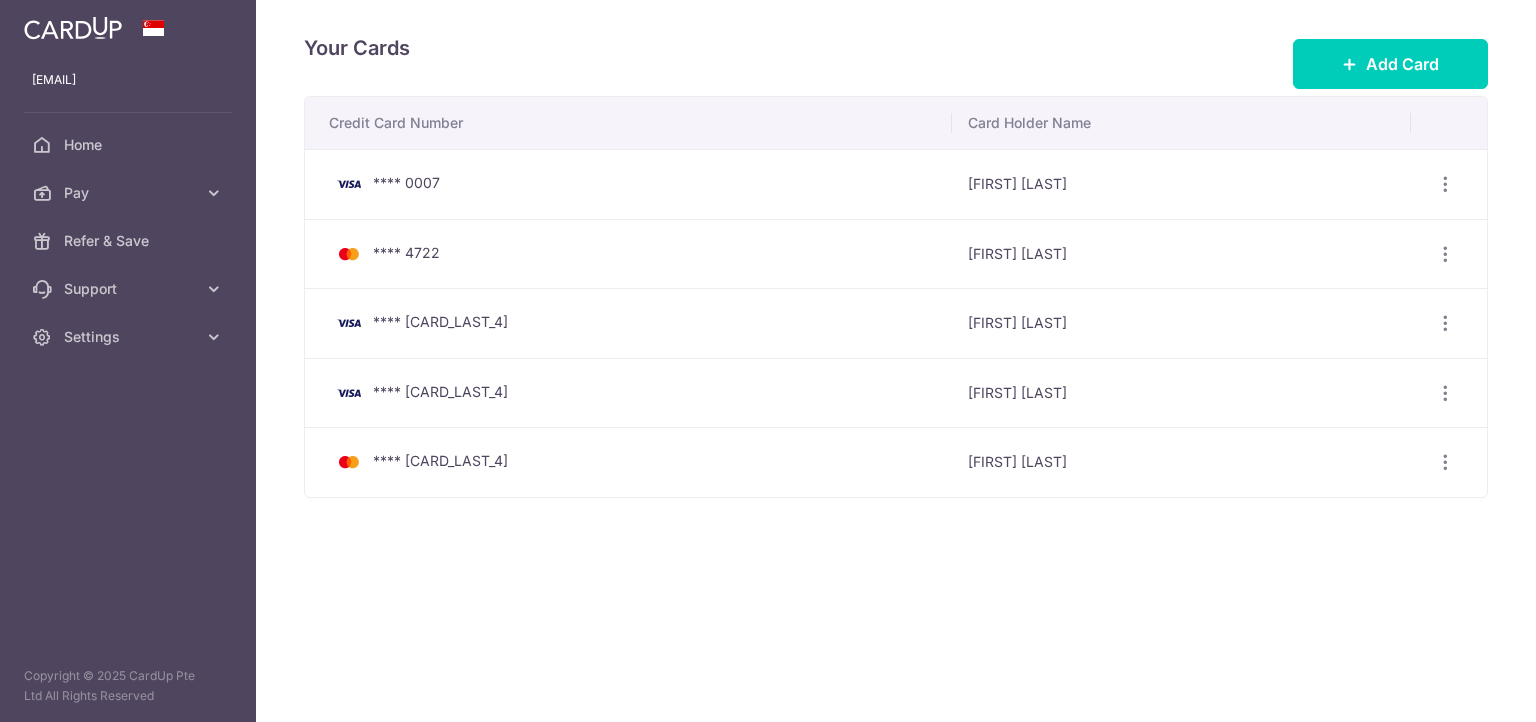 scroll, scrollTop: 0, scrollLeft: 0, axis: both 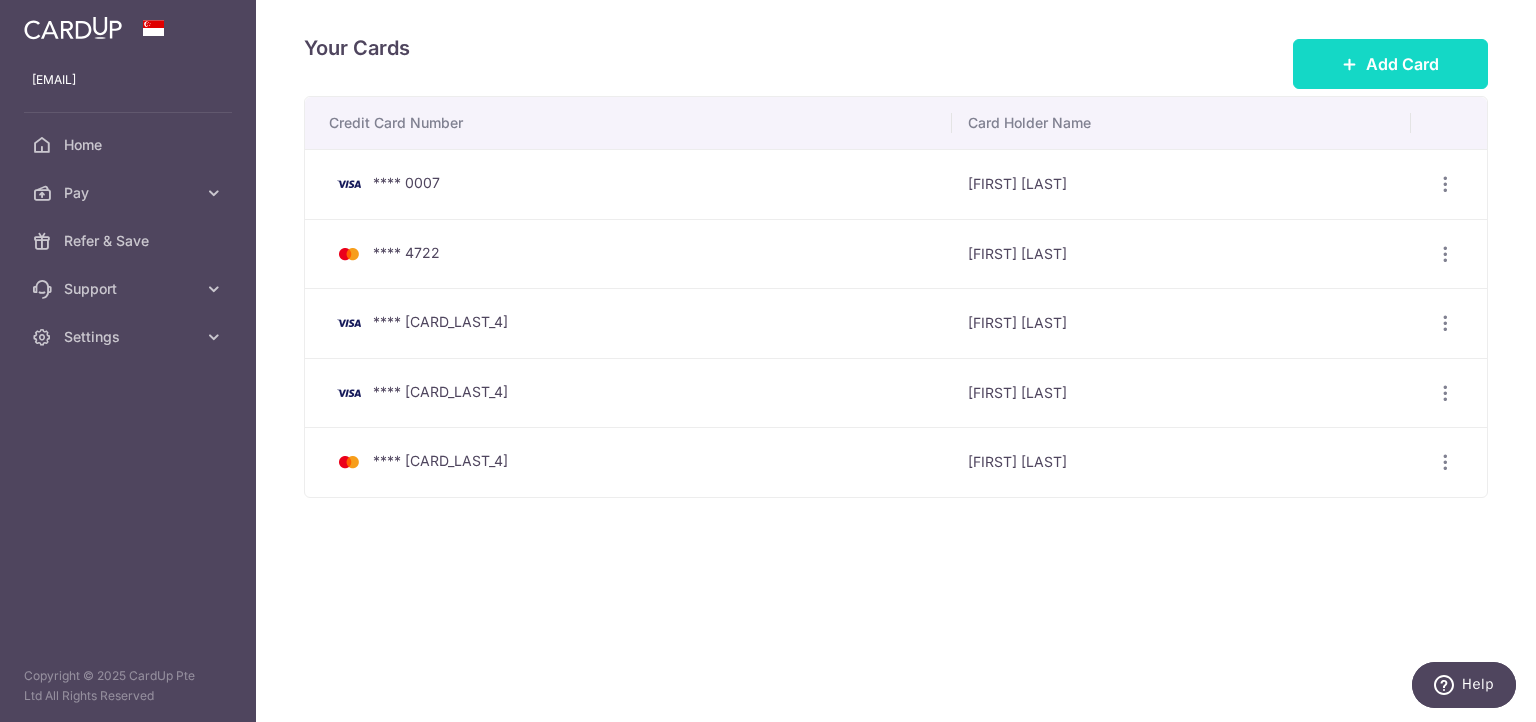 click on "Add Card" at bounding box center (1402, 64) 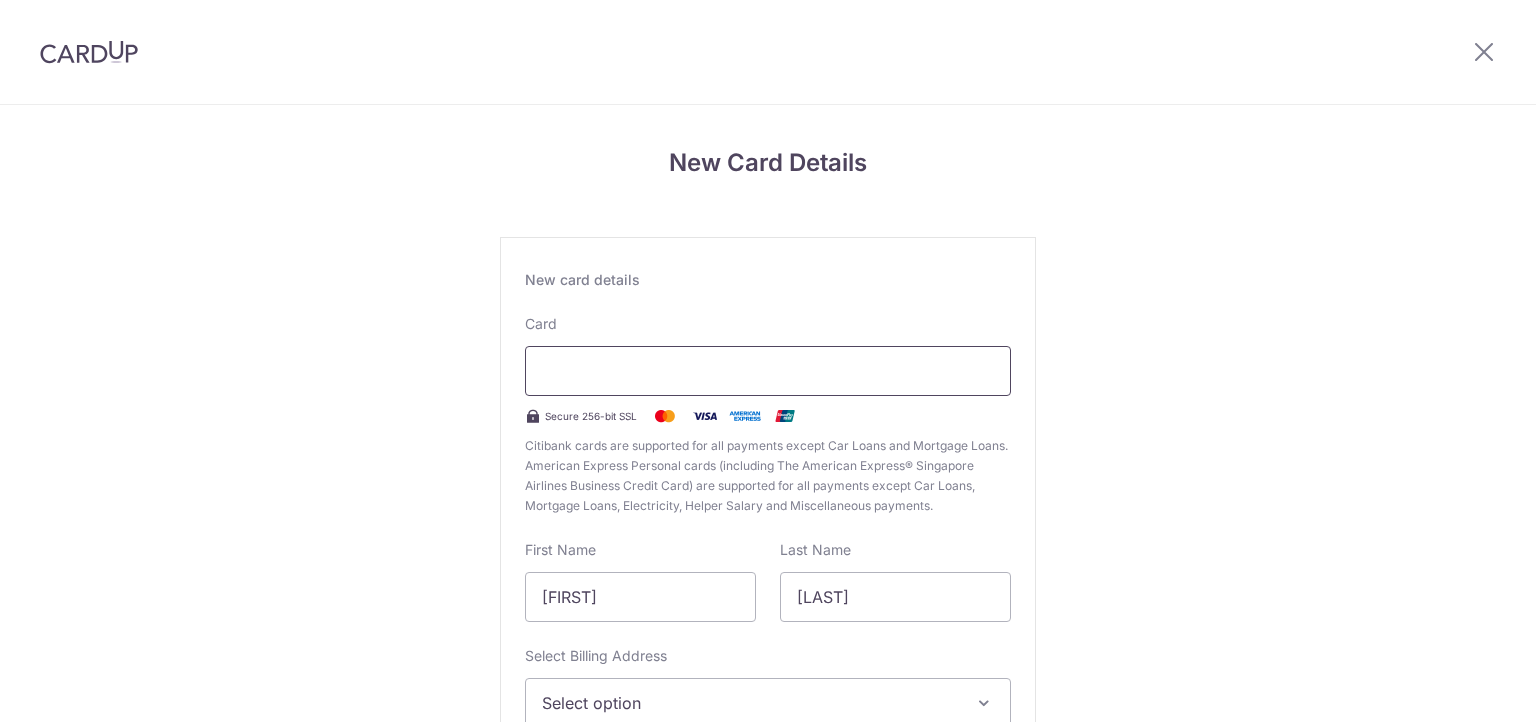 scroll, scrollTop: 0, scrollLeft: 0, axis: both 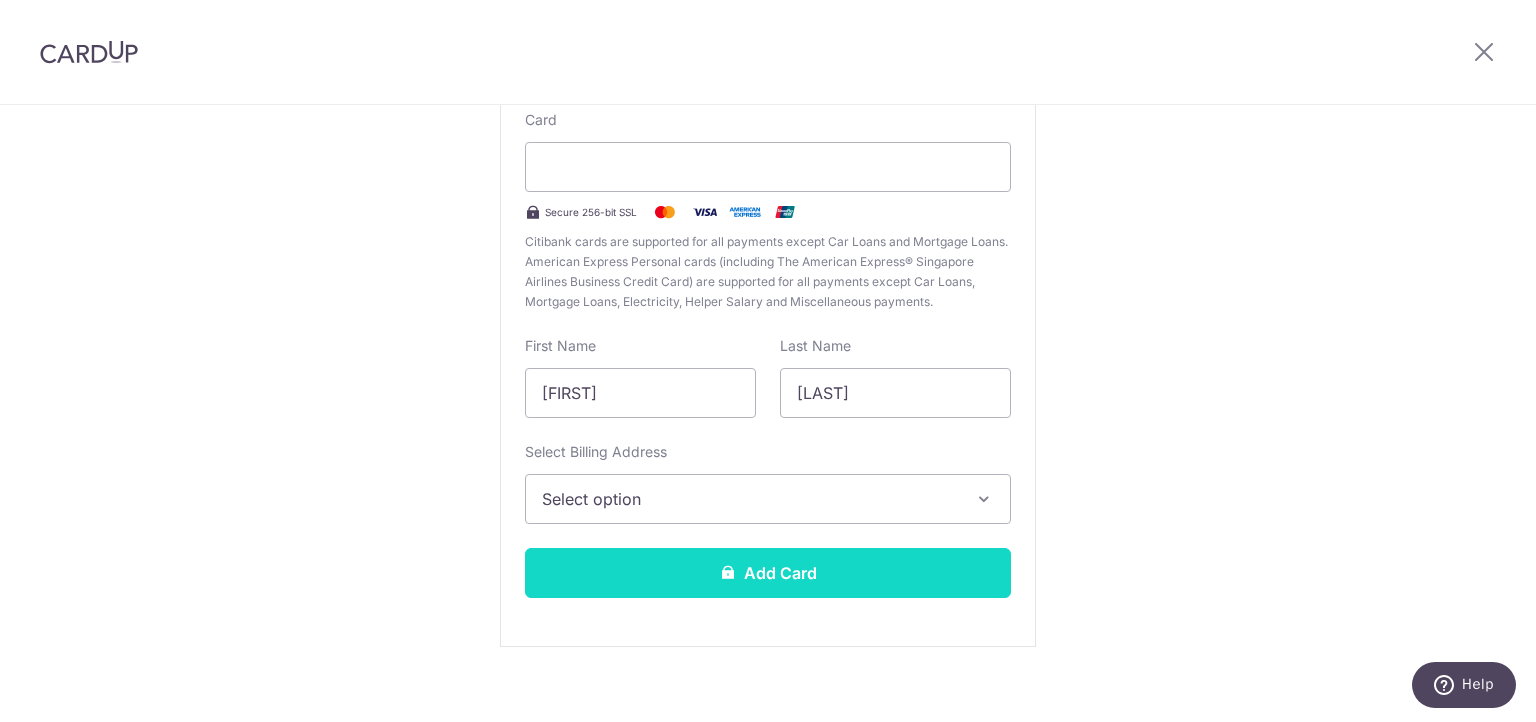 click on "Add Card" at bounding box center [768, 573] 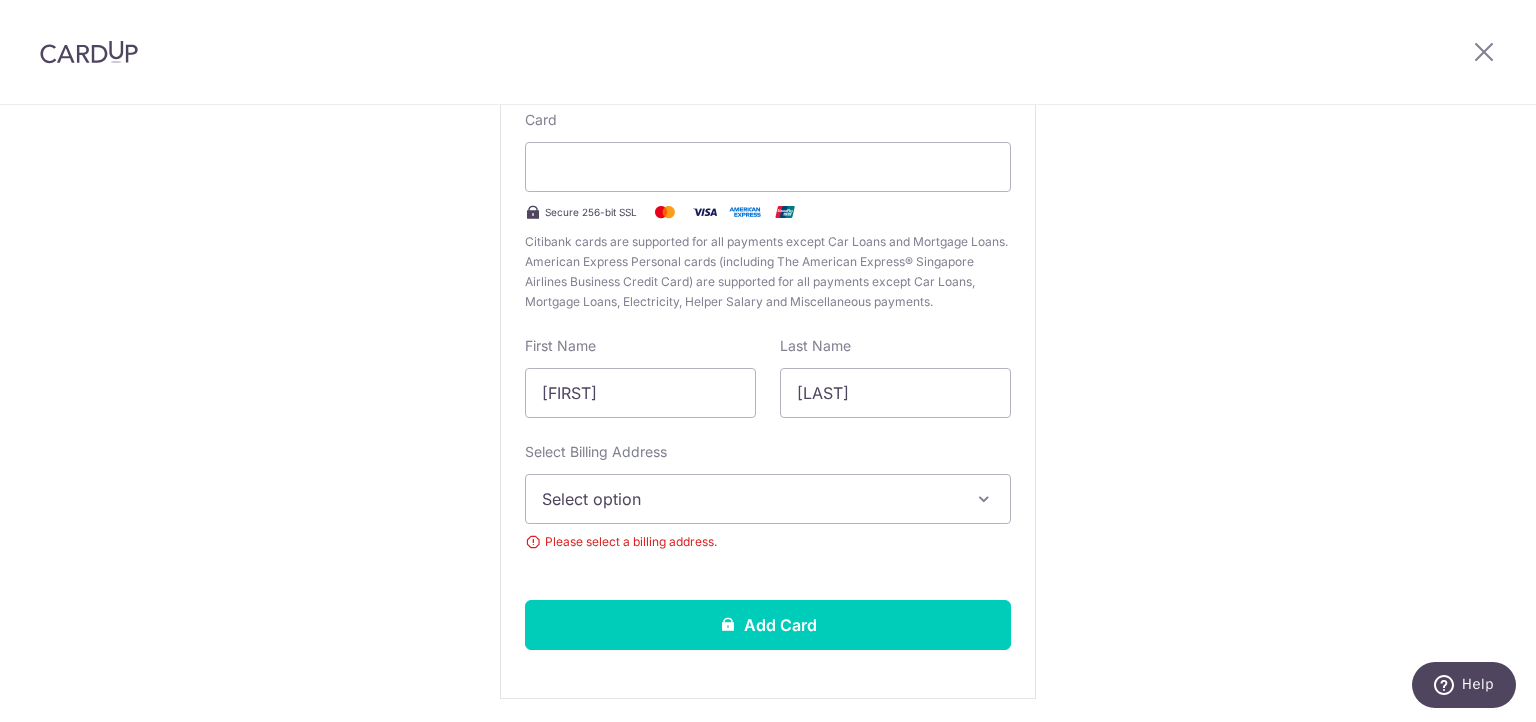 click on "Select option" at bounding box center (768, 499) 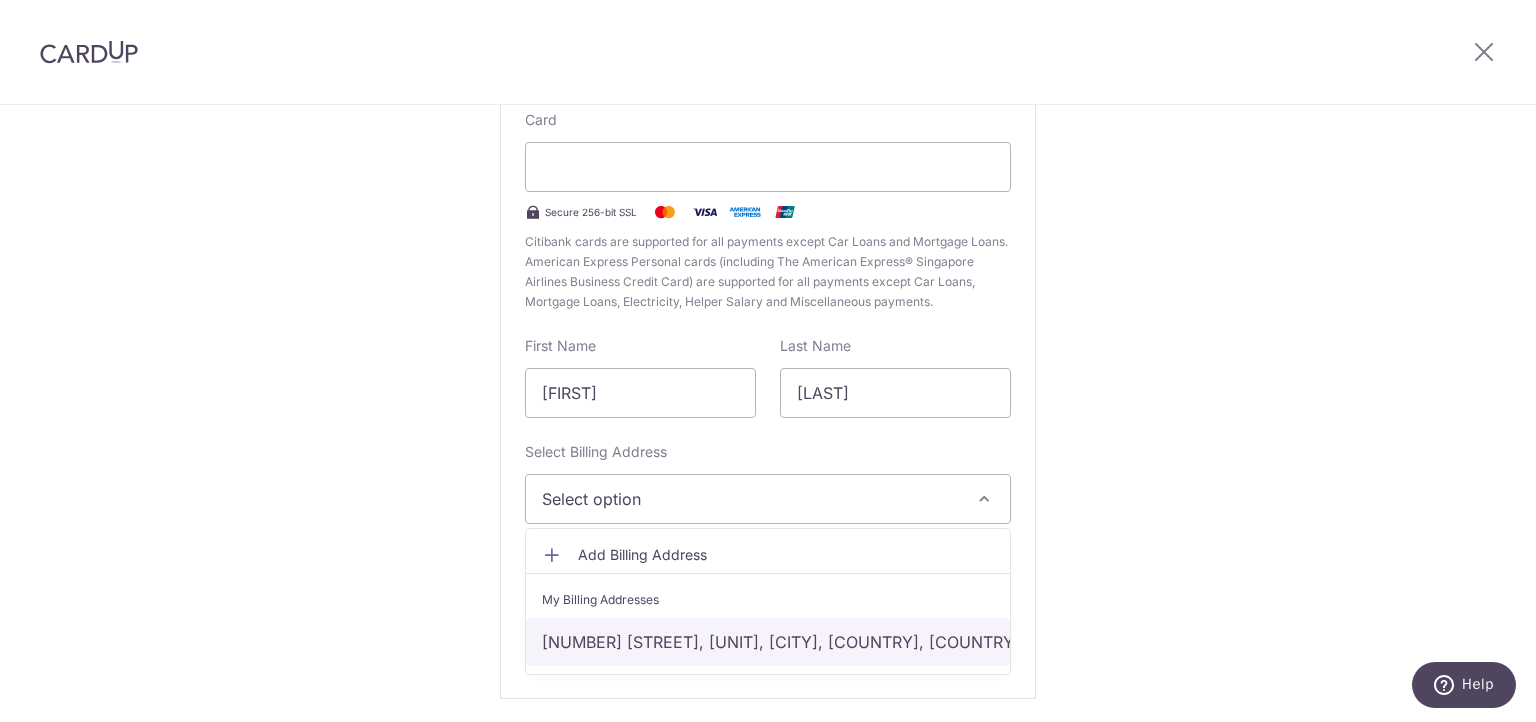 click on "273D Compassvale Link, #08-182, Singapore, Singapore, Singapore-544273" at bounding box center [768, 642] 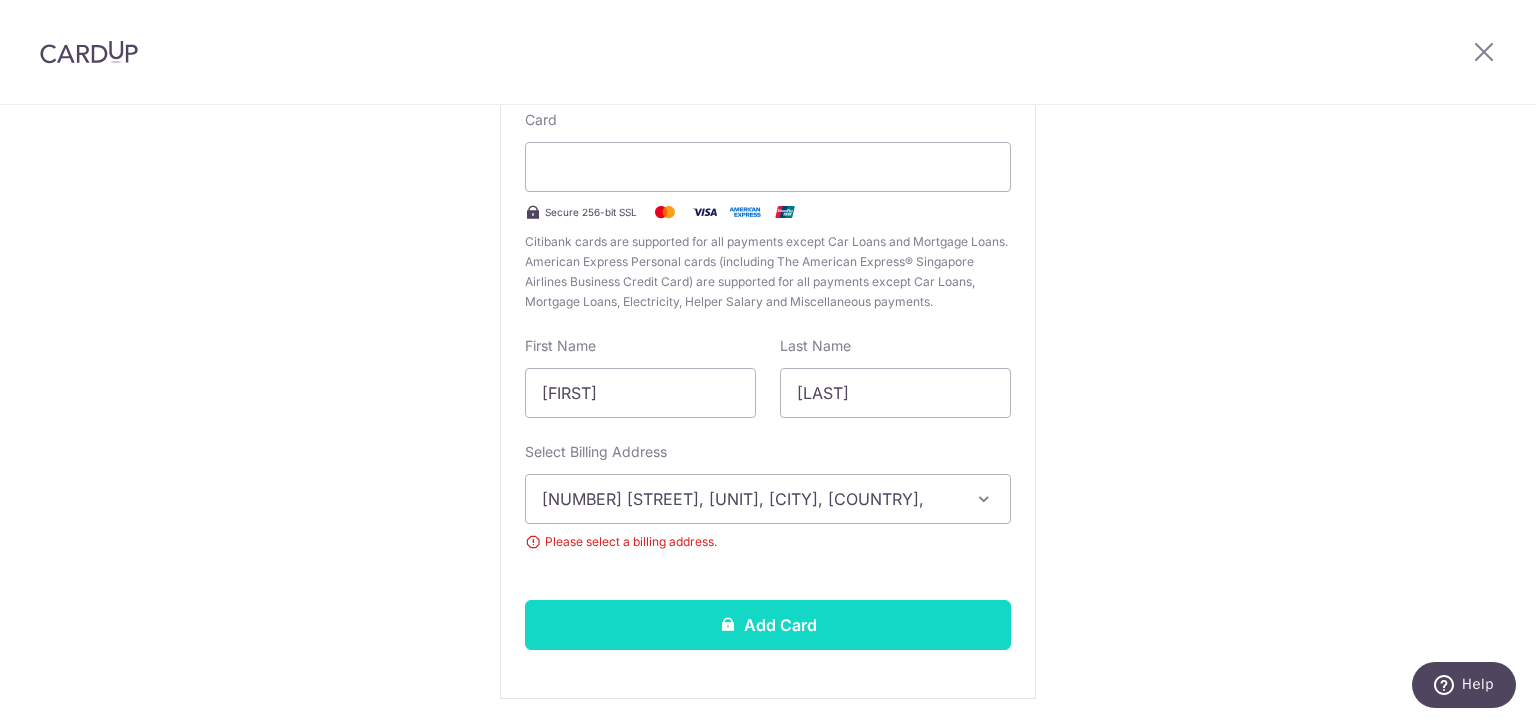 click on "Add Card" at bounding box center (768, 625) 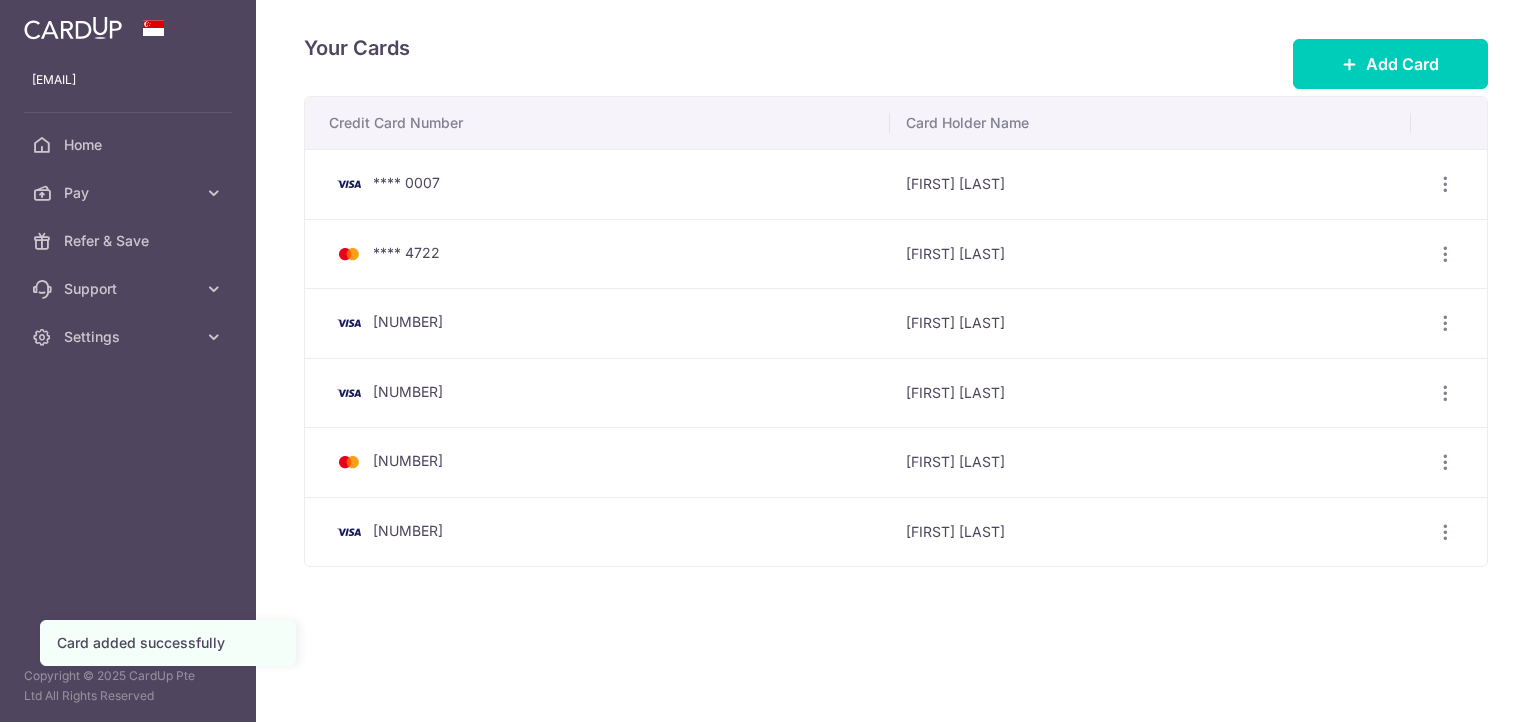 scroll, scrollTop: 0, scrollLeft: 0, axis: both 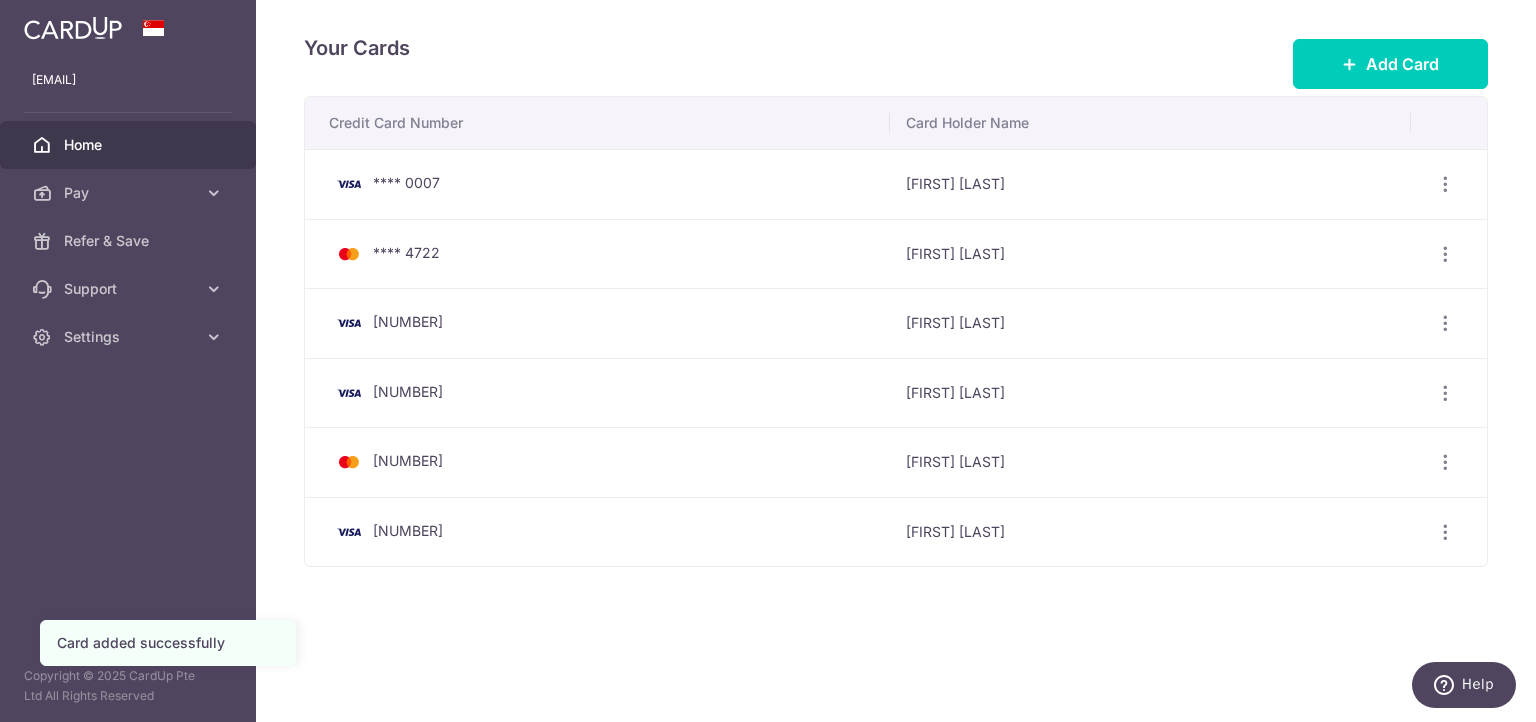 click on "Home" at bounding box center [130, 145] 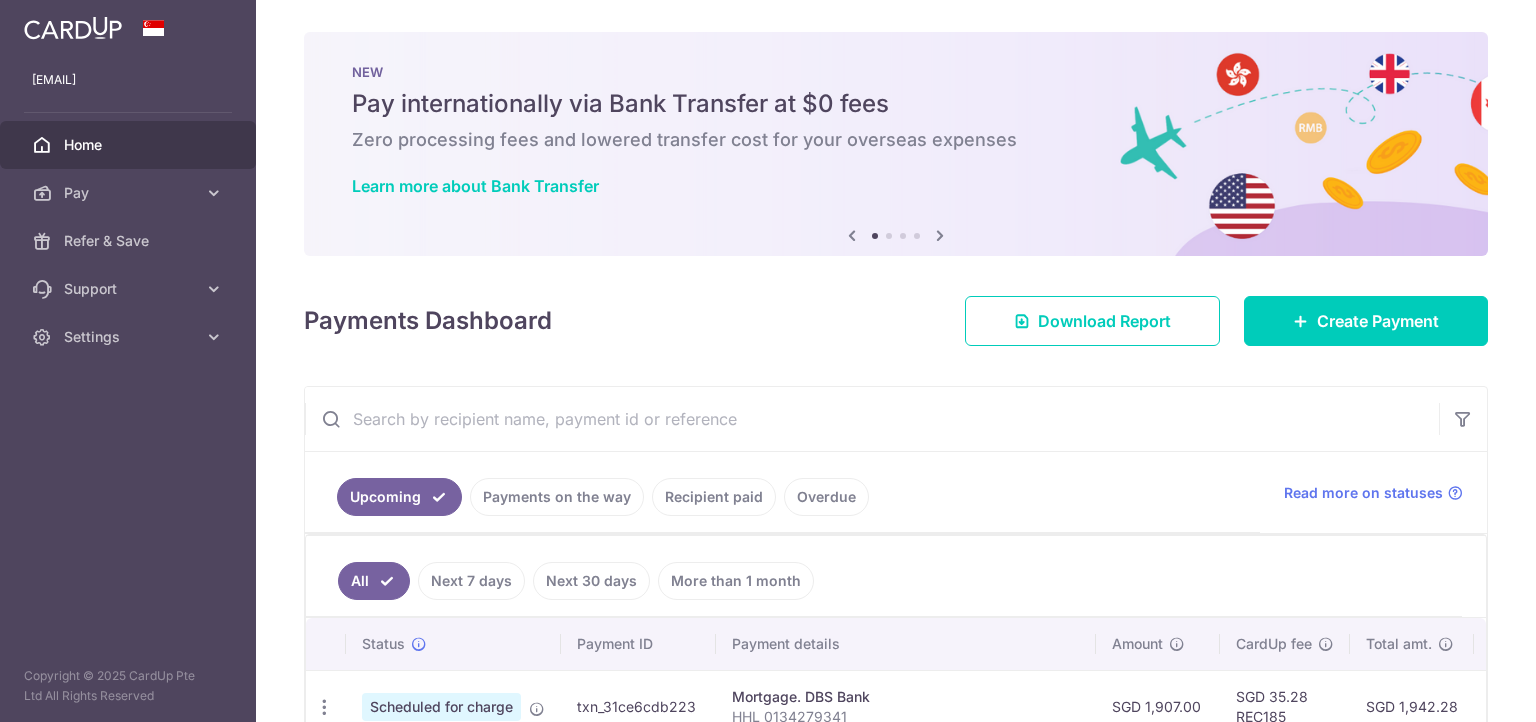 scroll, scrollTop: 0, scrollLeft: 0, axis: both 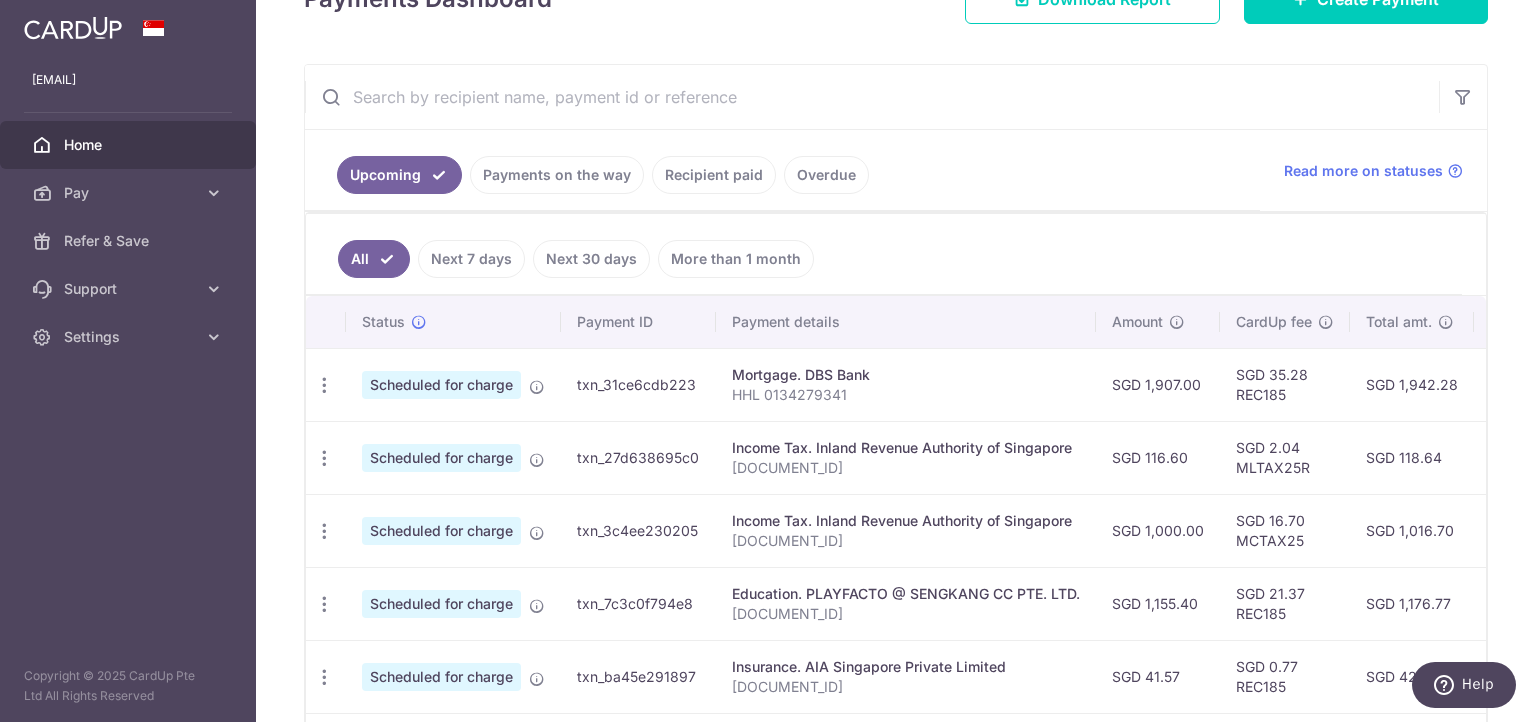 click on "Next 7 days" at bounding box center (471, 259) 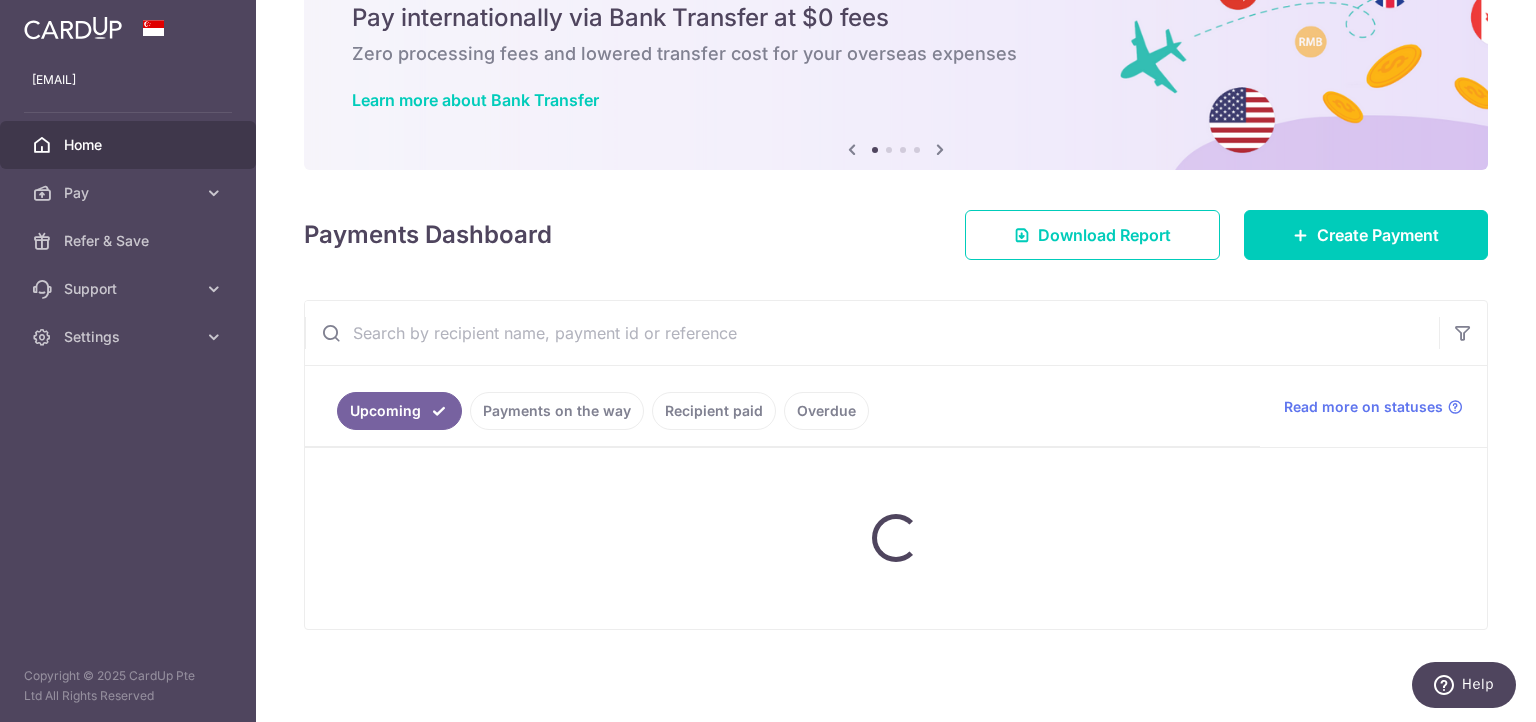 scroll, scrollTop: 272, scrollLeft: 0, axis: vertical 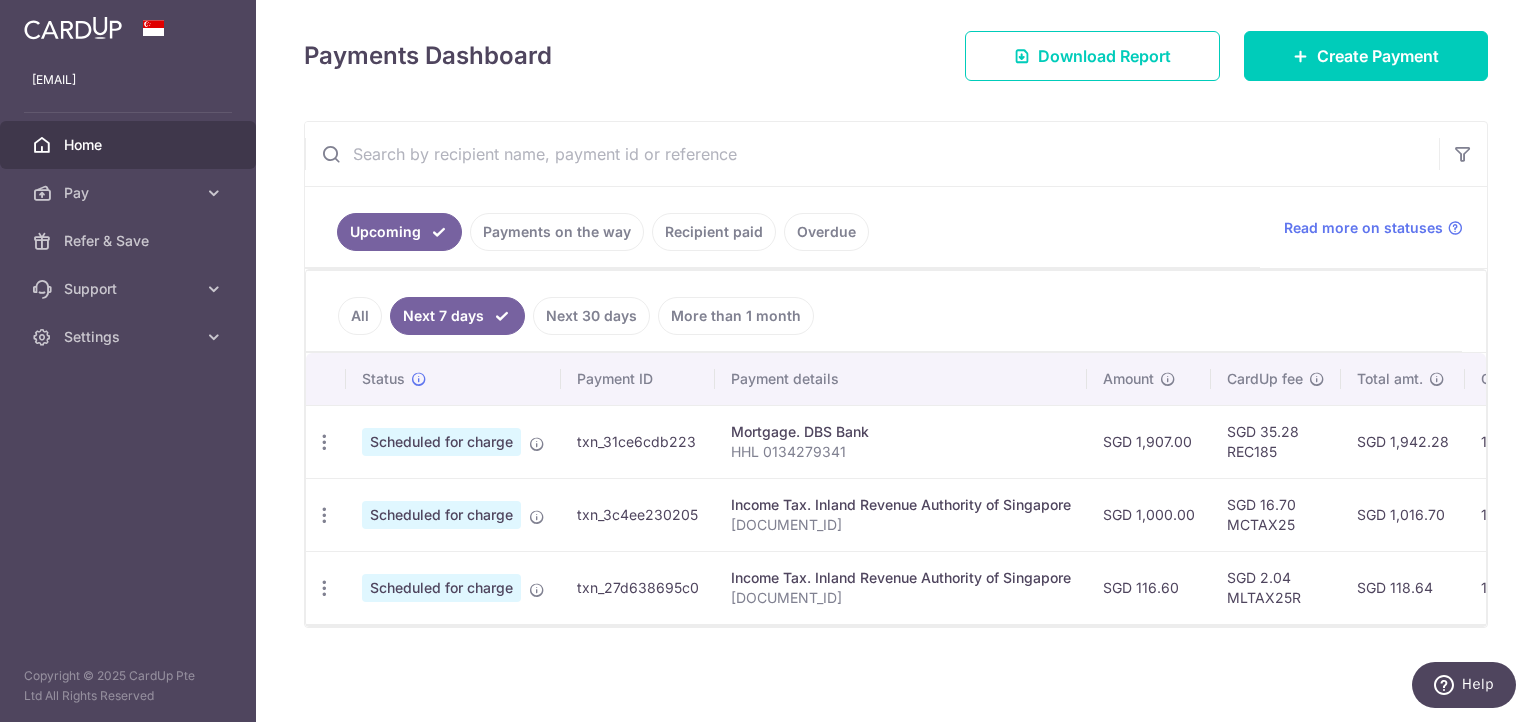 click on "Next 30 days" at bounding box center (591, 316) 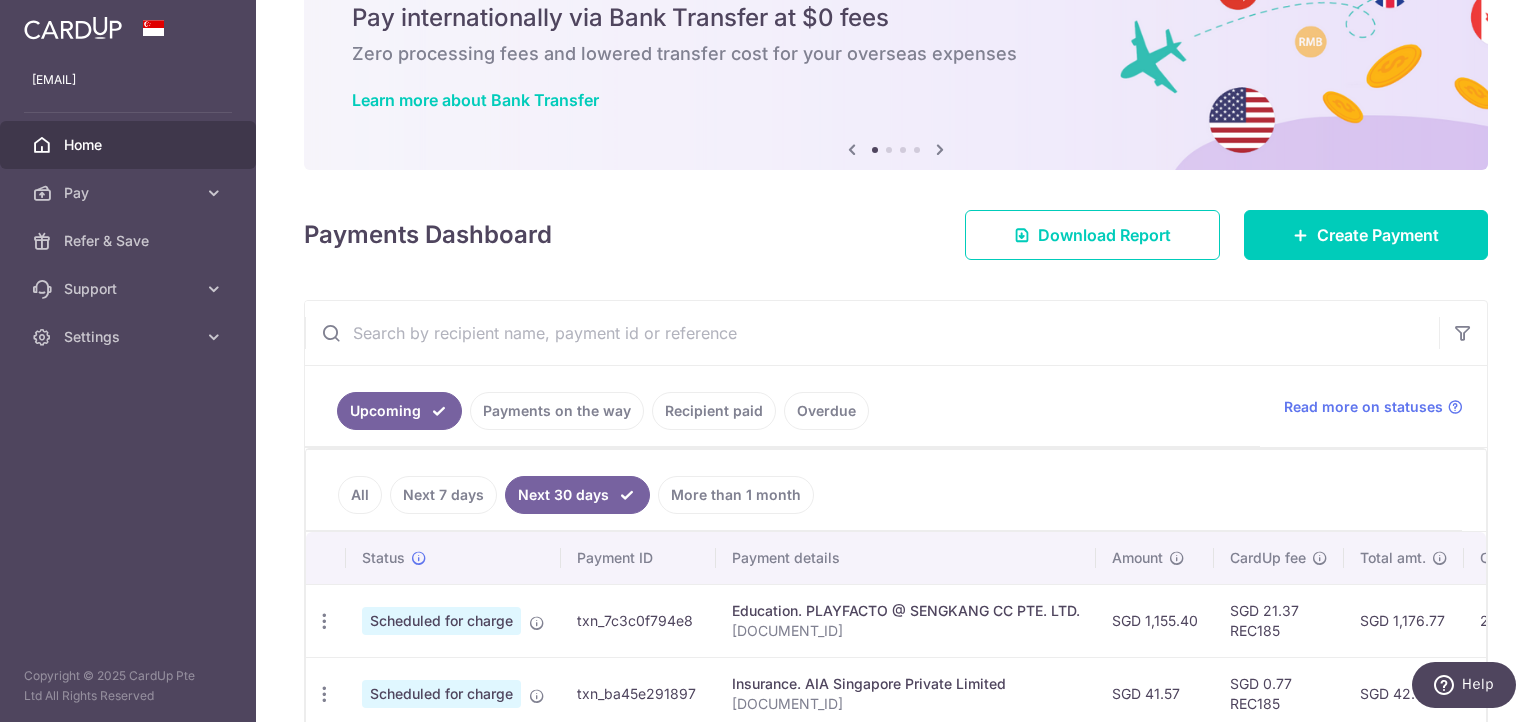 scroll, scrollTop: 322, scrollLeft: 0, axis: vertical 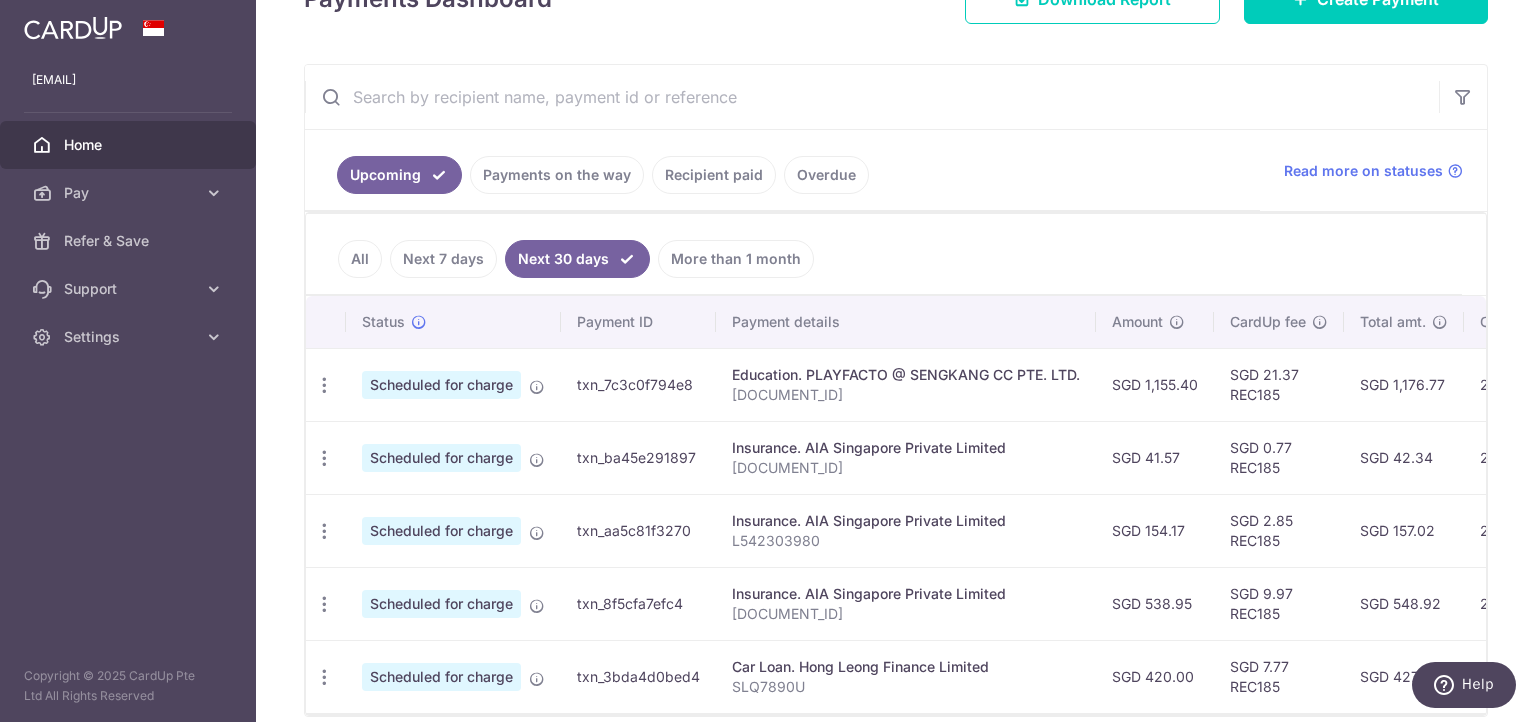 click on "More than 1 month" at bounding box center (736, 259) 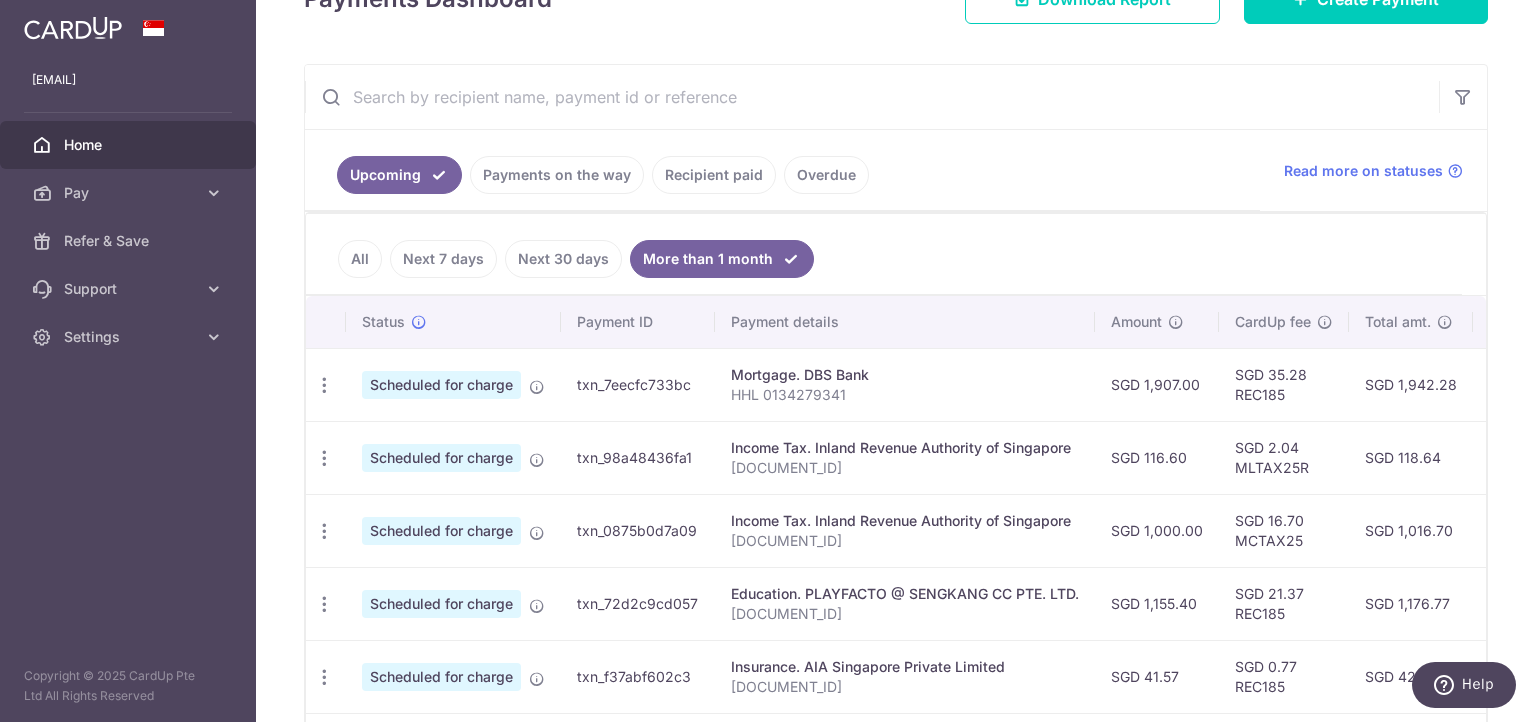 scroll, scrollTop: 398, scrollLeft: 0, axis: vertical 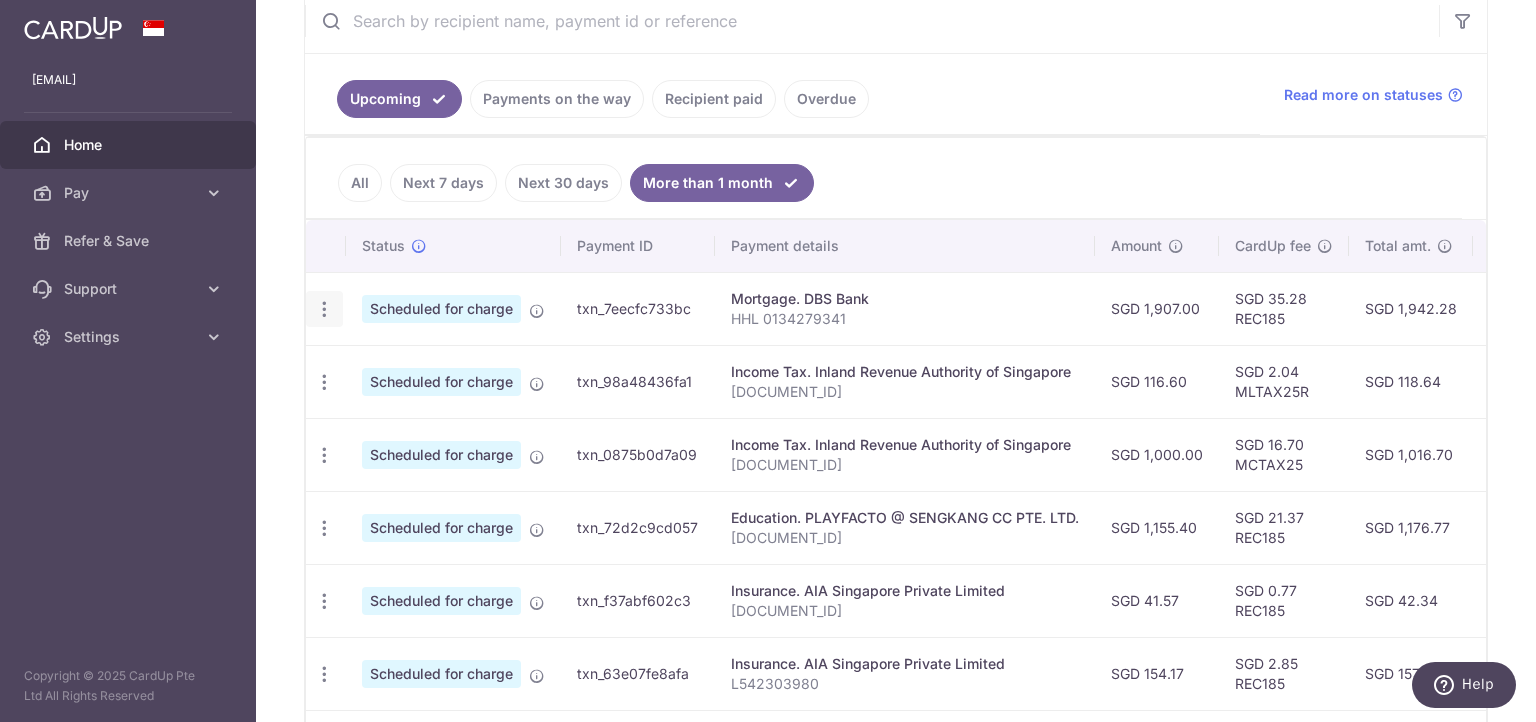 click at bounding box center (324, 309) 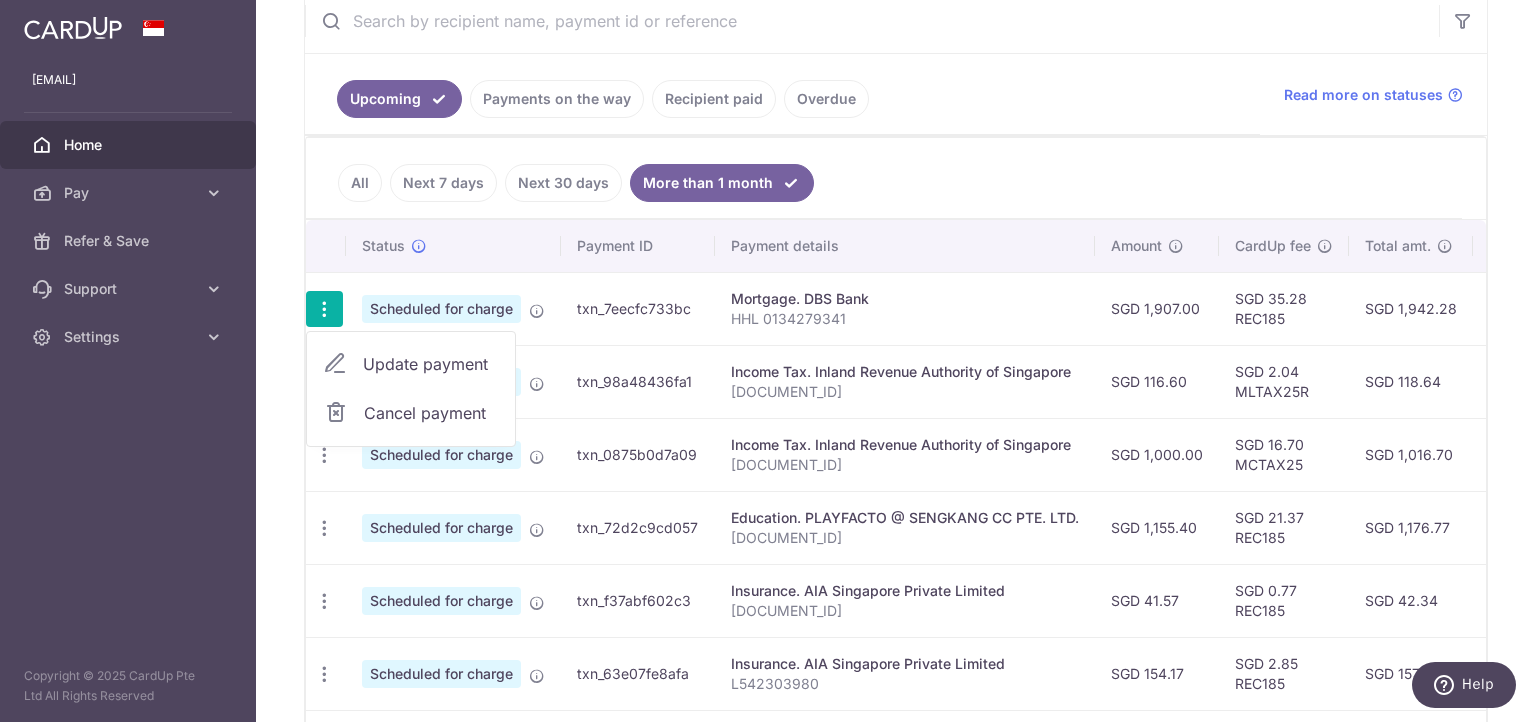 click on "All" at bounding box center (360, 183) 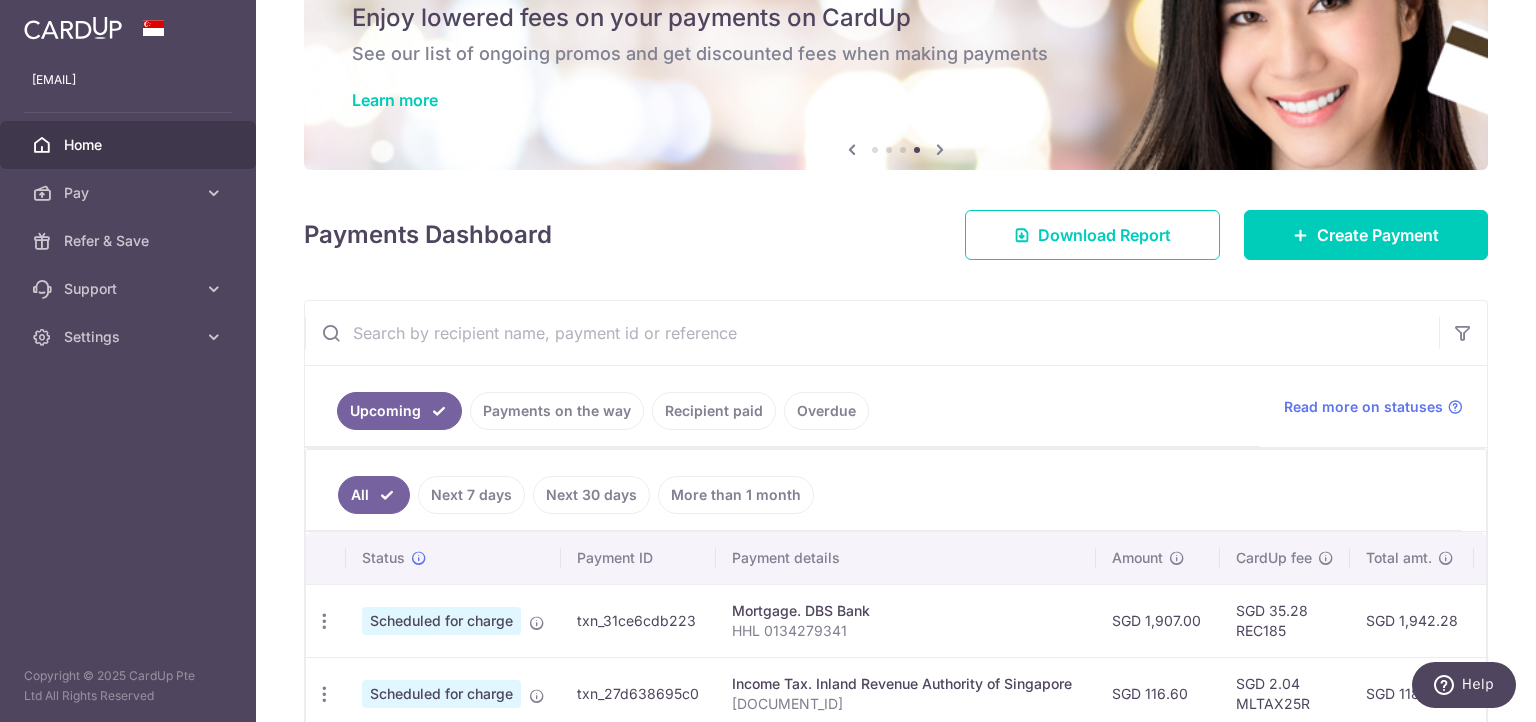 scroll, scrollTop: 398, scrollLeft: 0, axis: vertical 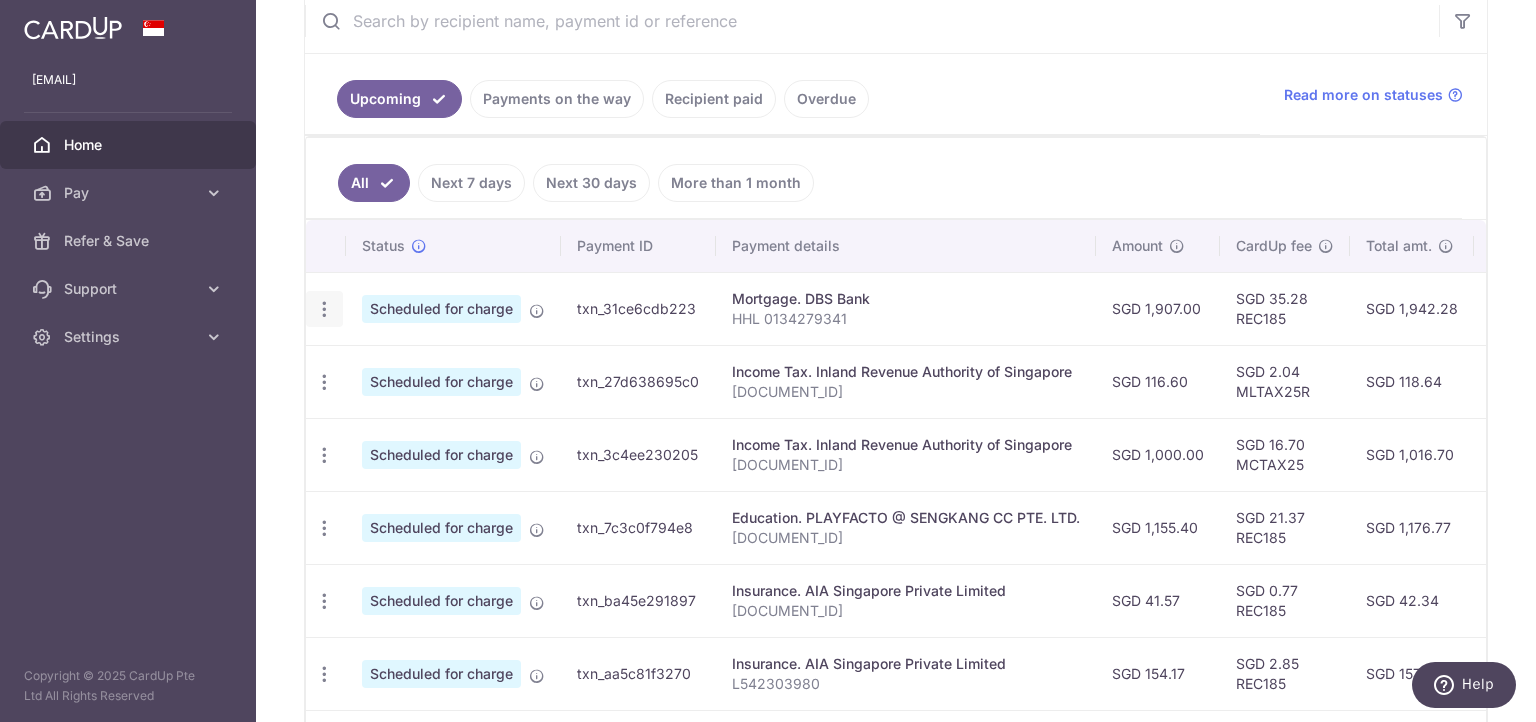 click at bounding box center [324, 309] 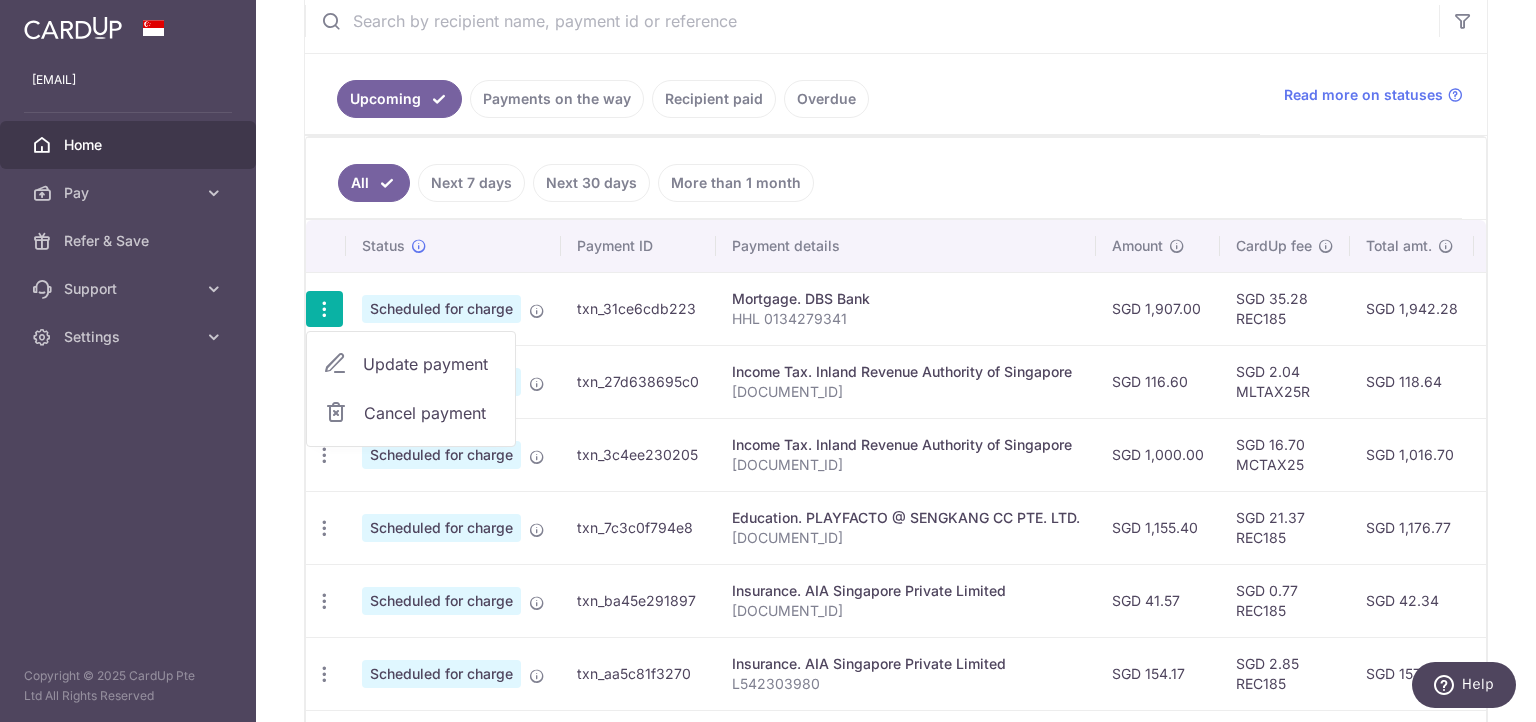 click on "Update payment" at bounding box center (431, 364) 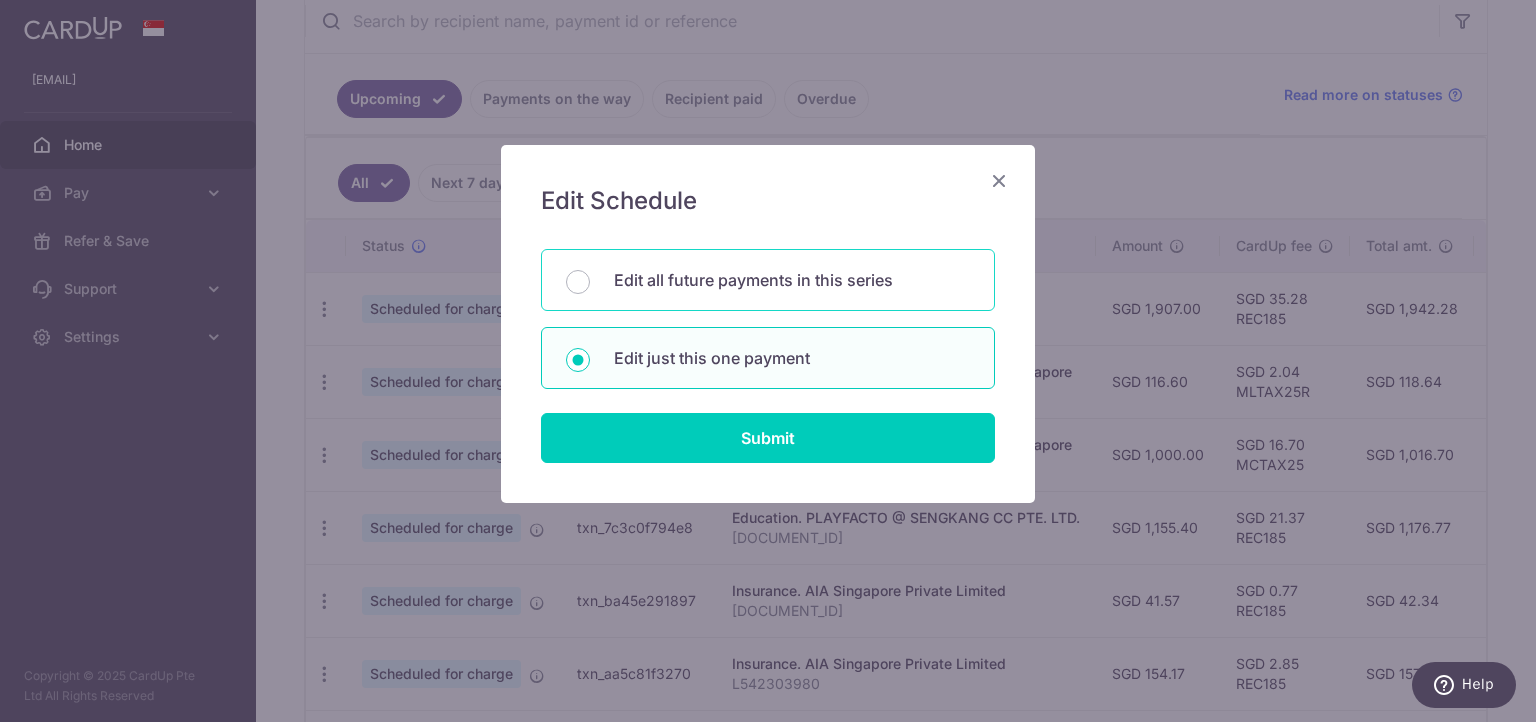 click on "Edit all future payments in this series" at bounding box center (792, 280) 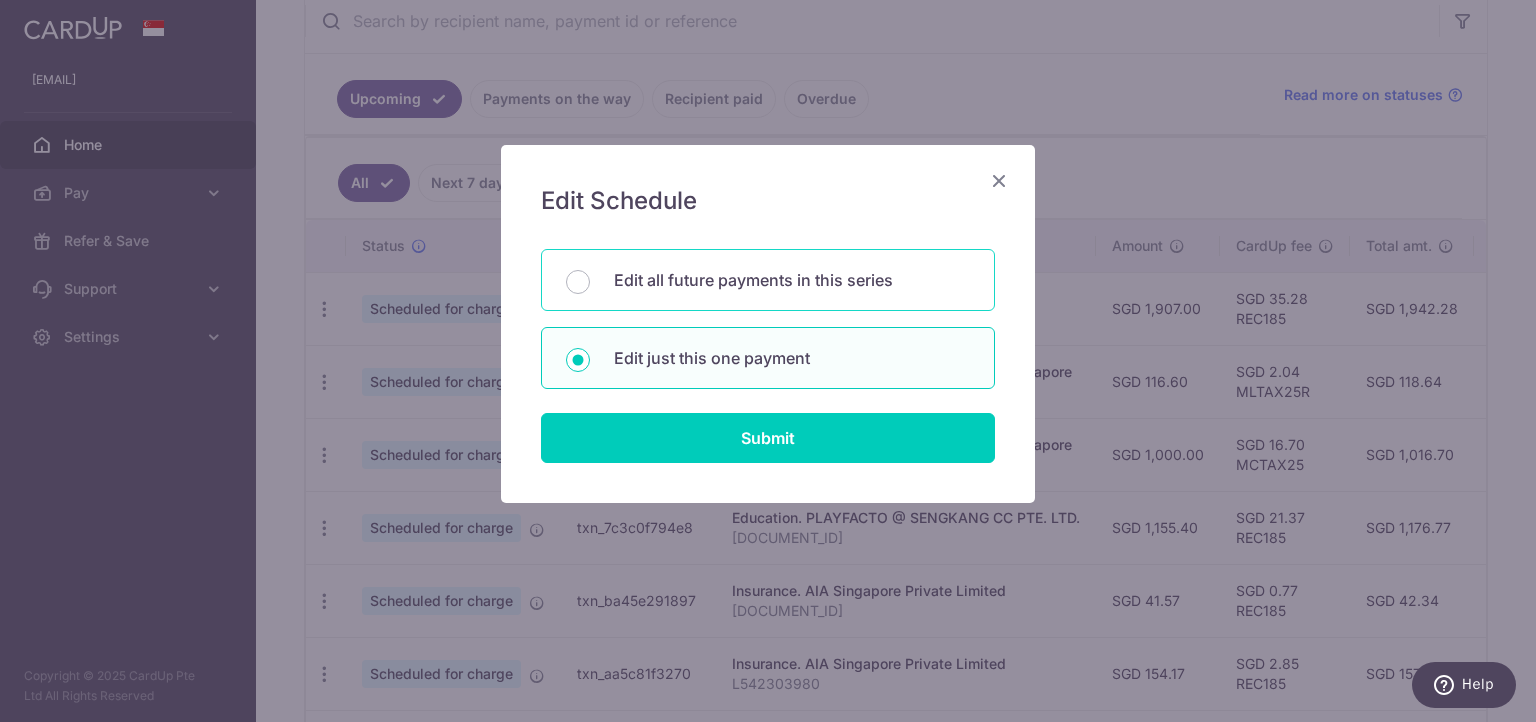 click on "Edit all future payments in this series" at bounding box center (578, 282) 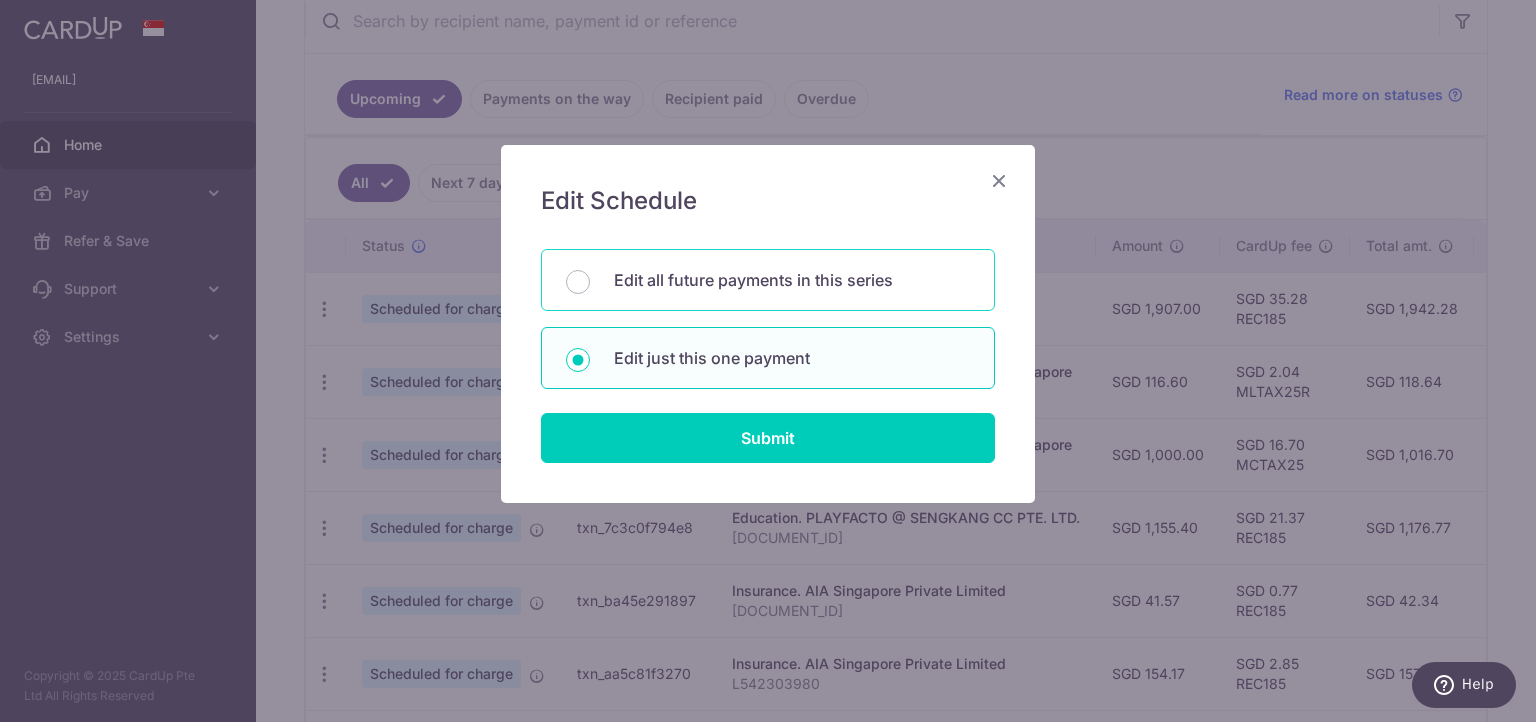 radio on "true" 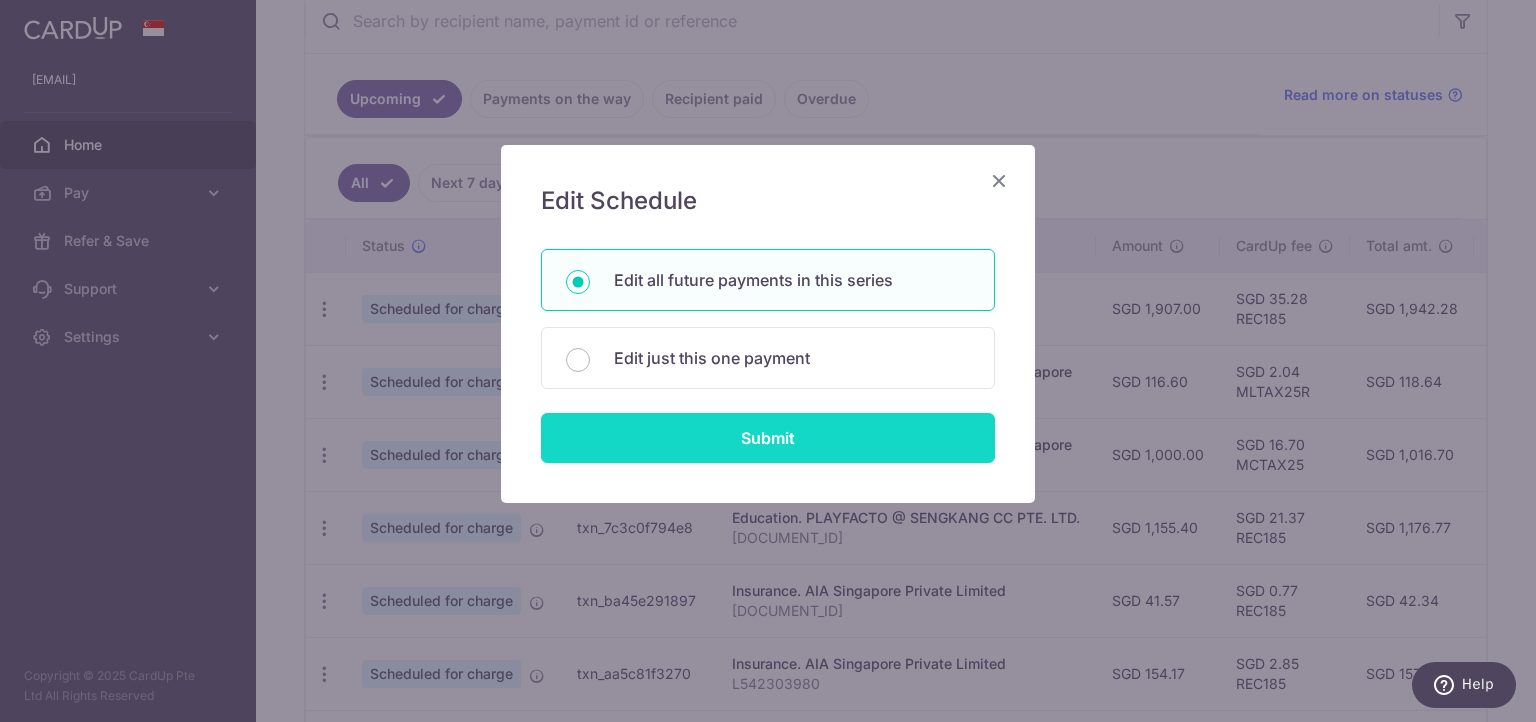 click on "Submit" at bounding box center (768, 438) 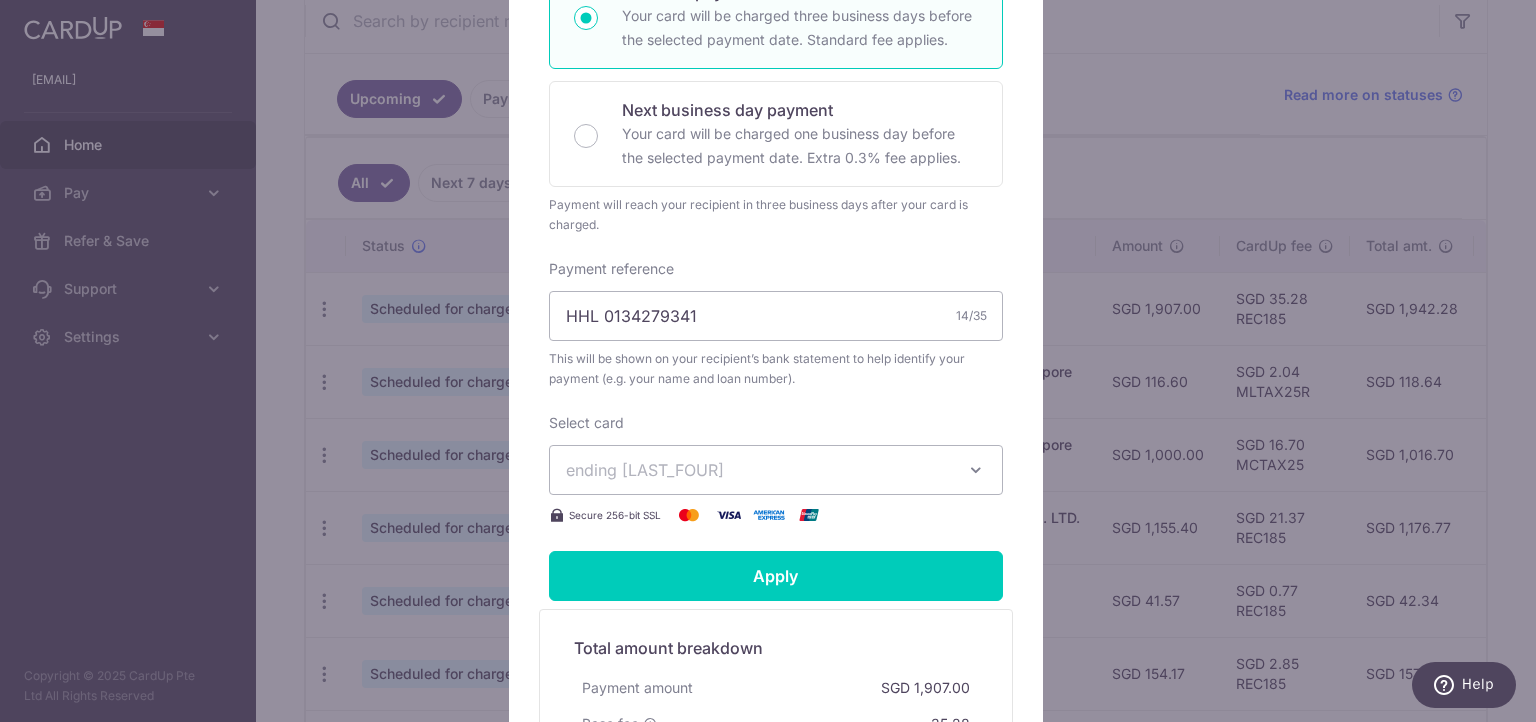scroll, scrollTop: 458, scrollLeft: 0, axis: vertical 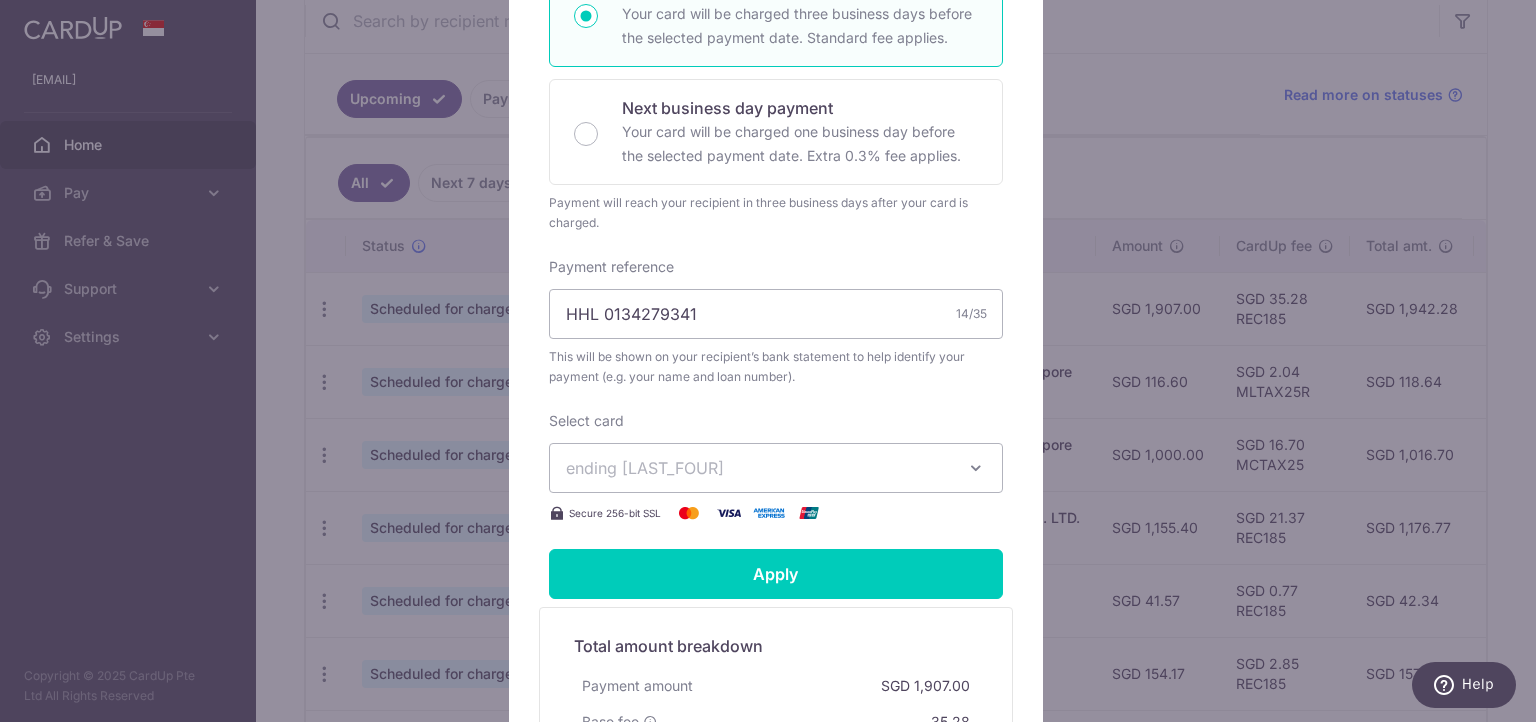 click on "ending [LAST_FOUR_DIGITS]" at bounding box center [758, 468] 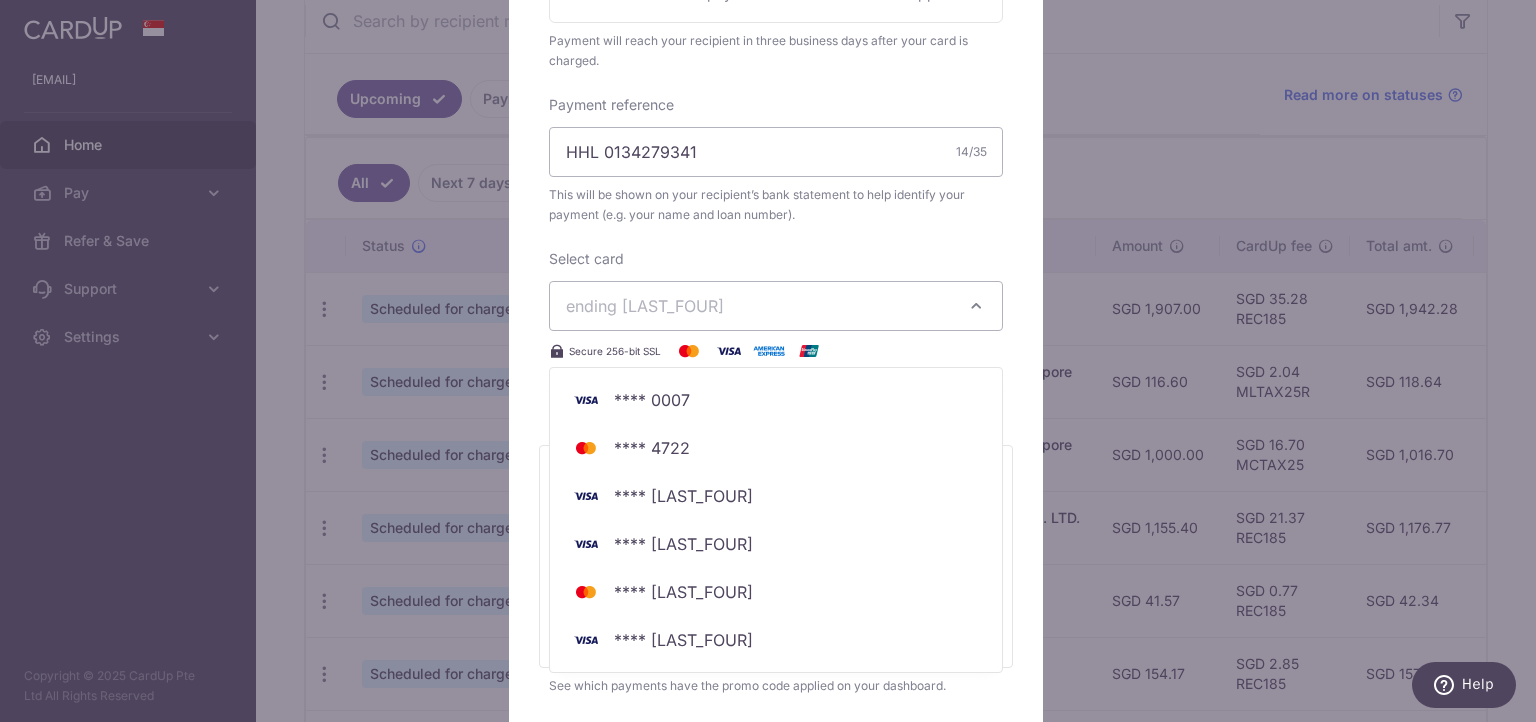scroll, scrollTop: 638, scrollLeft: 0, axis: vertical 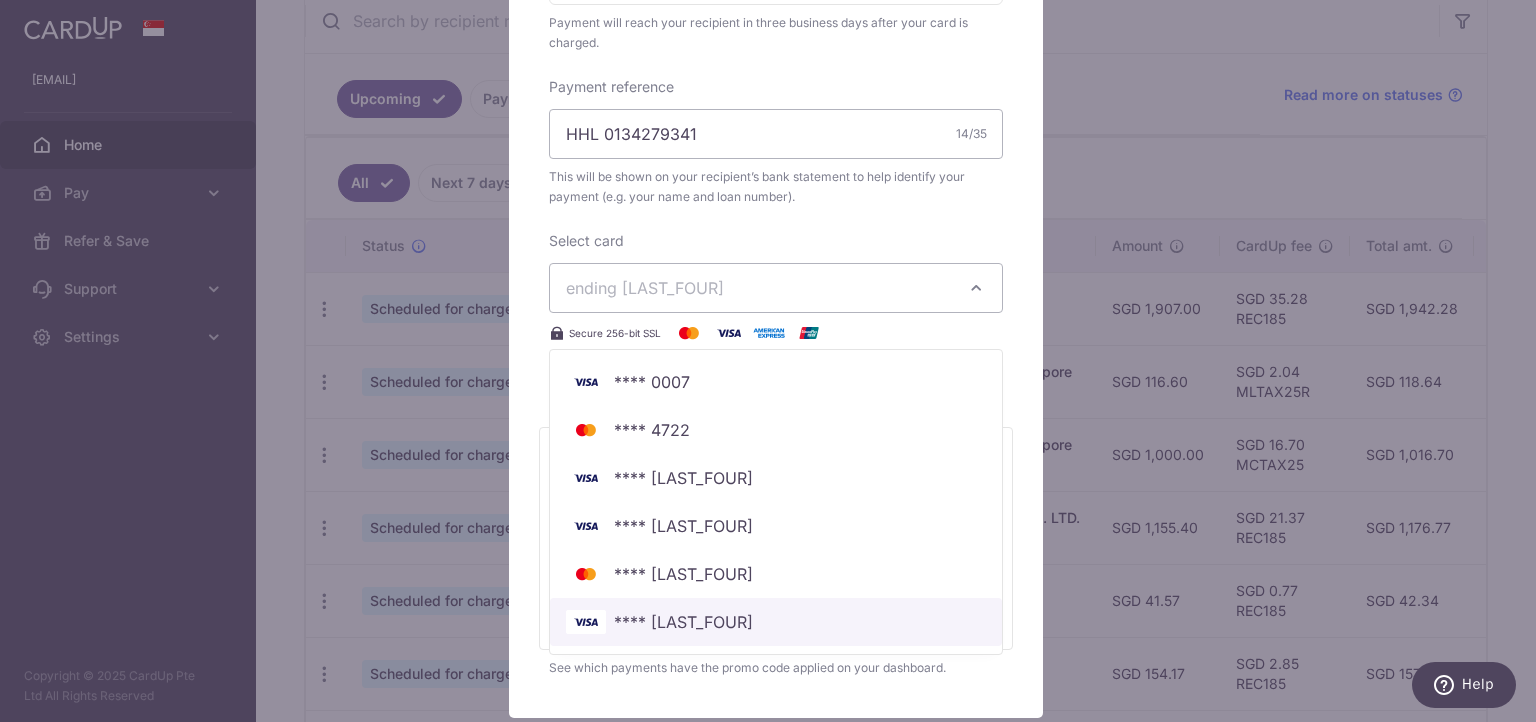 click on "**** [LAST_FOUR_DIGITS]" at bounding box center (776, 622) 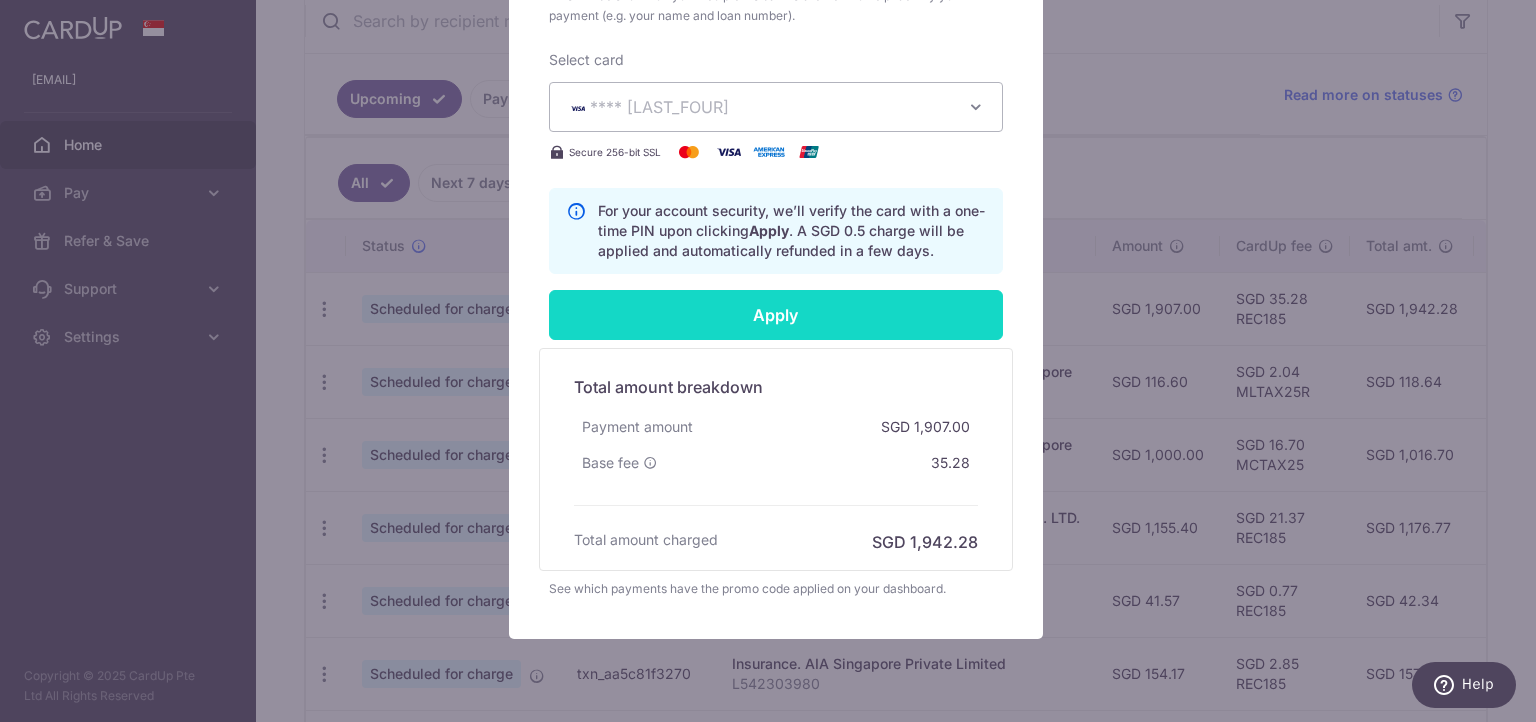 scroll, scrollTop: 826, scrollLeft: 0, axis: vertical 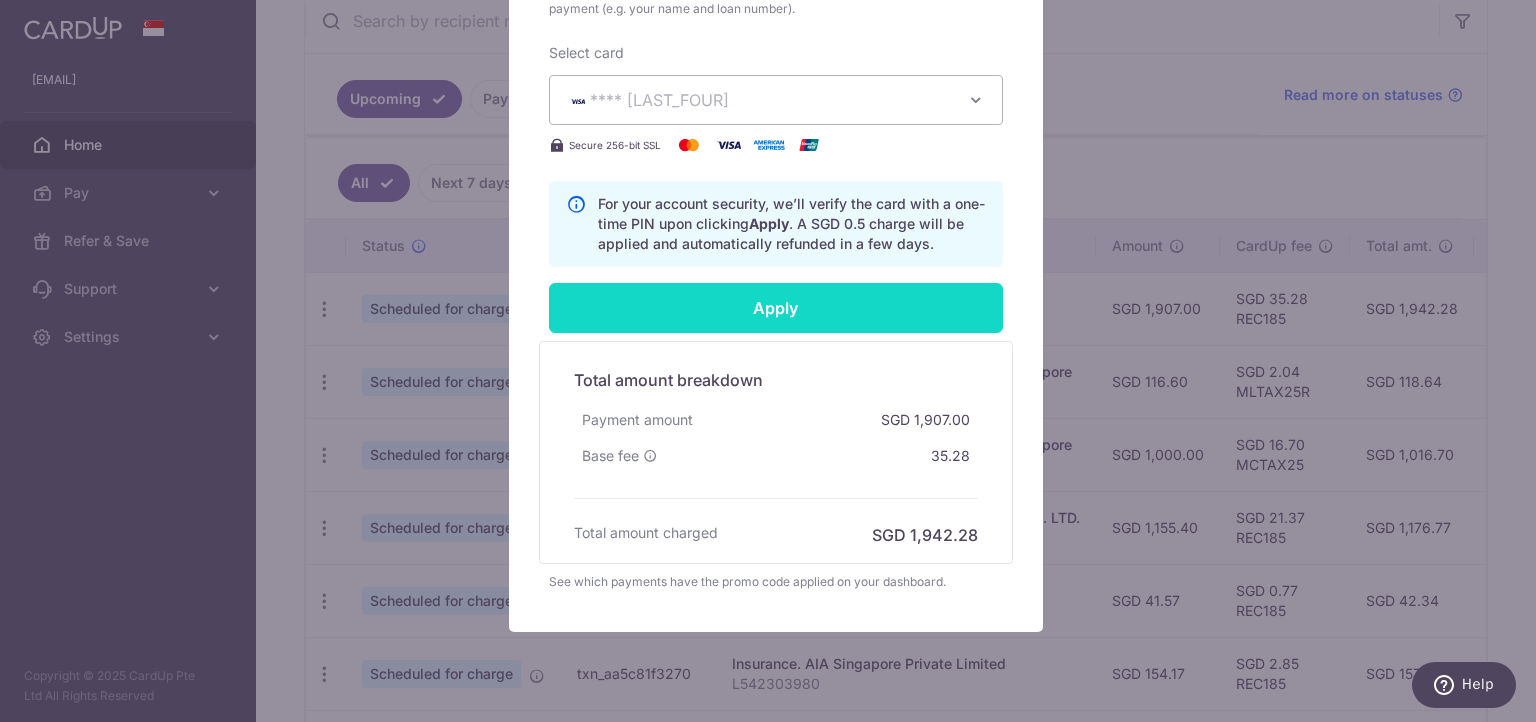 click on "Apply" at bounding box center (776, 308) 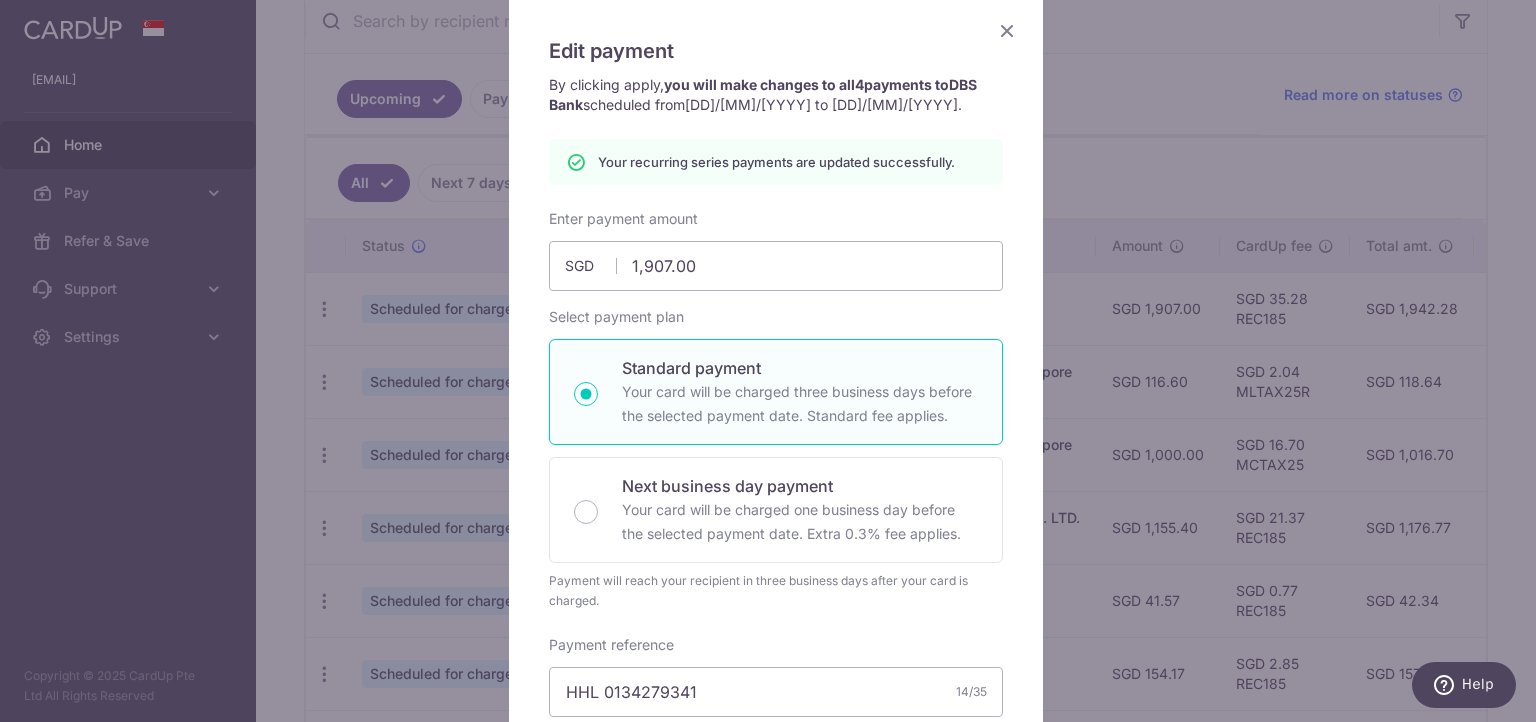 scroll, scrollTop: 148, scrollLeft: 0, axis: vertical 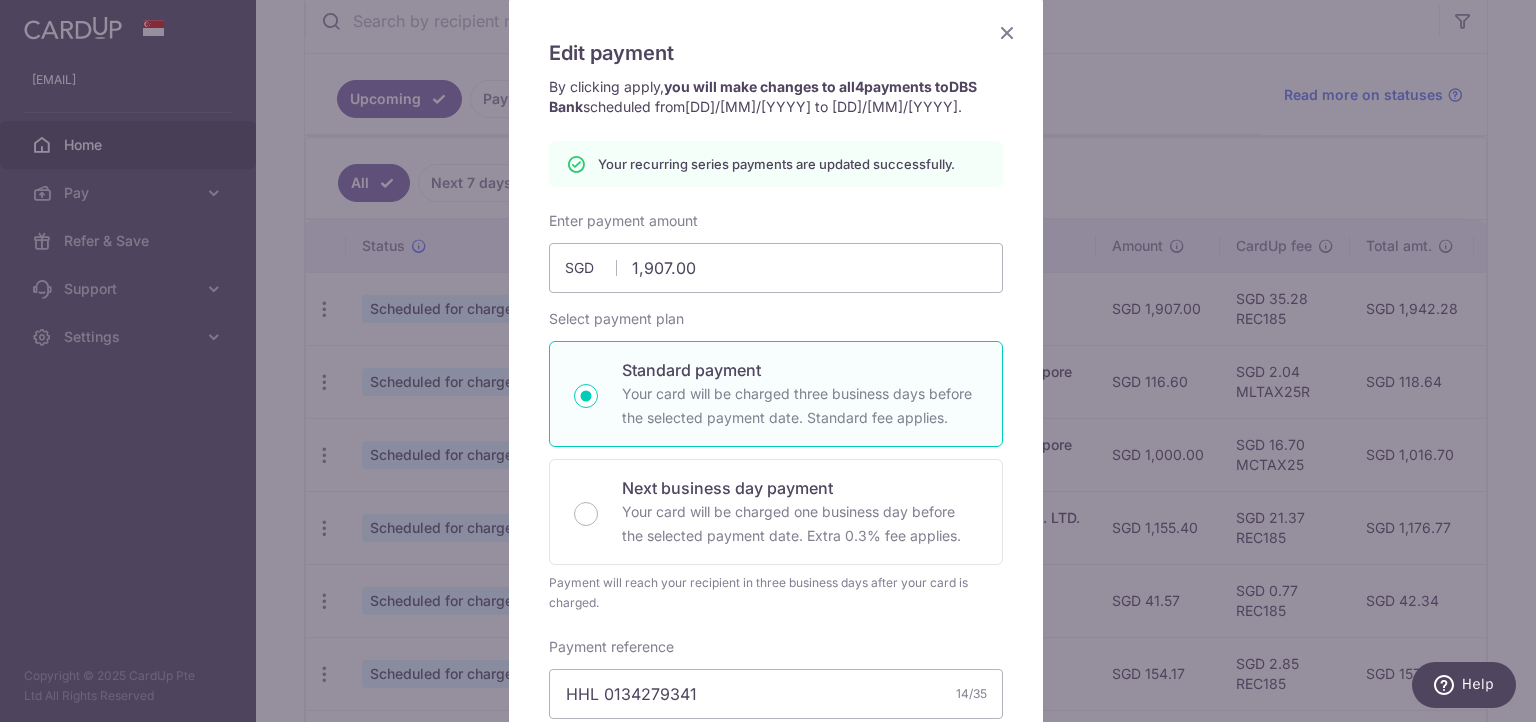 click at bounding box center [1007, 32] 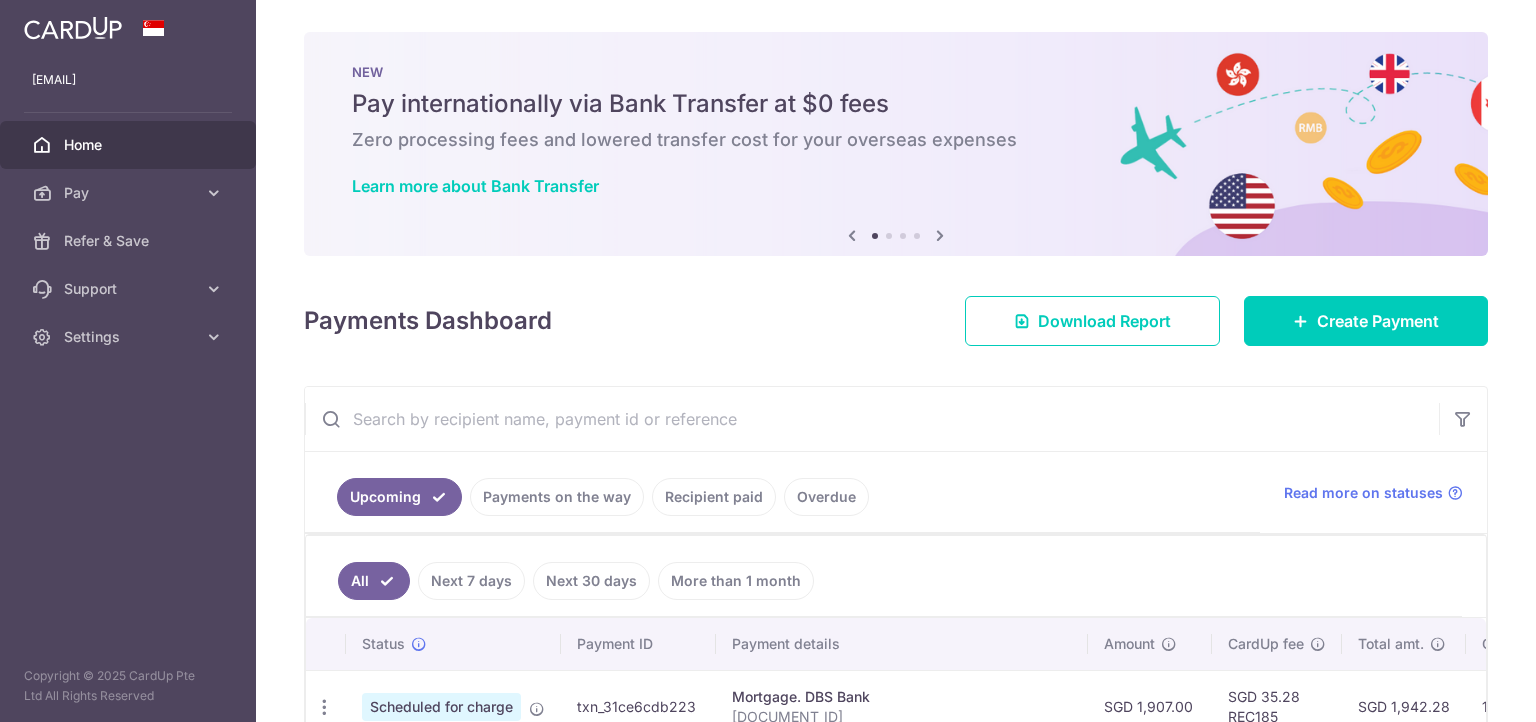 scroll, scrollTop: 0, scrollLeft: 0, axis: both 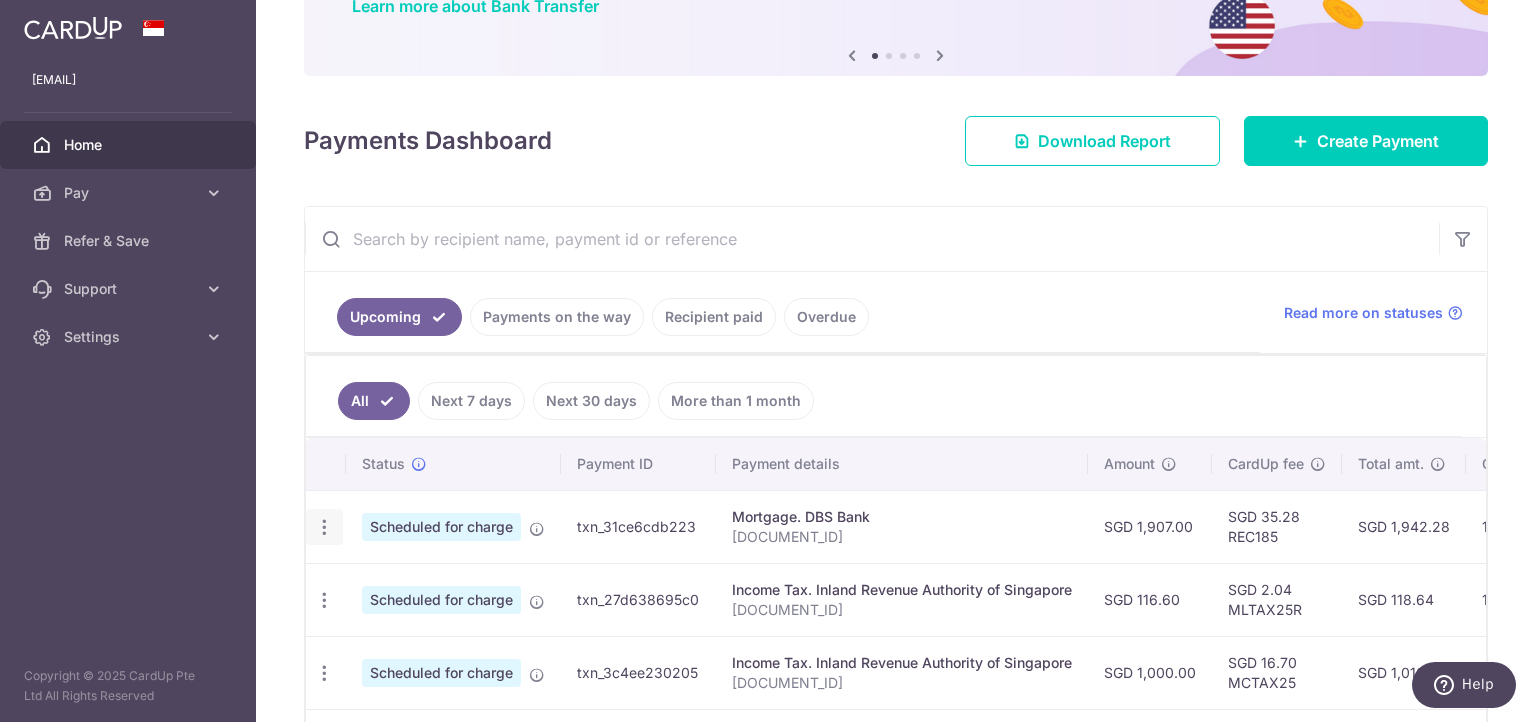 click at bounding box center [324, 527] 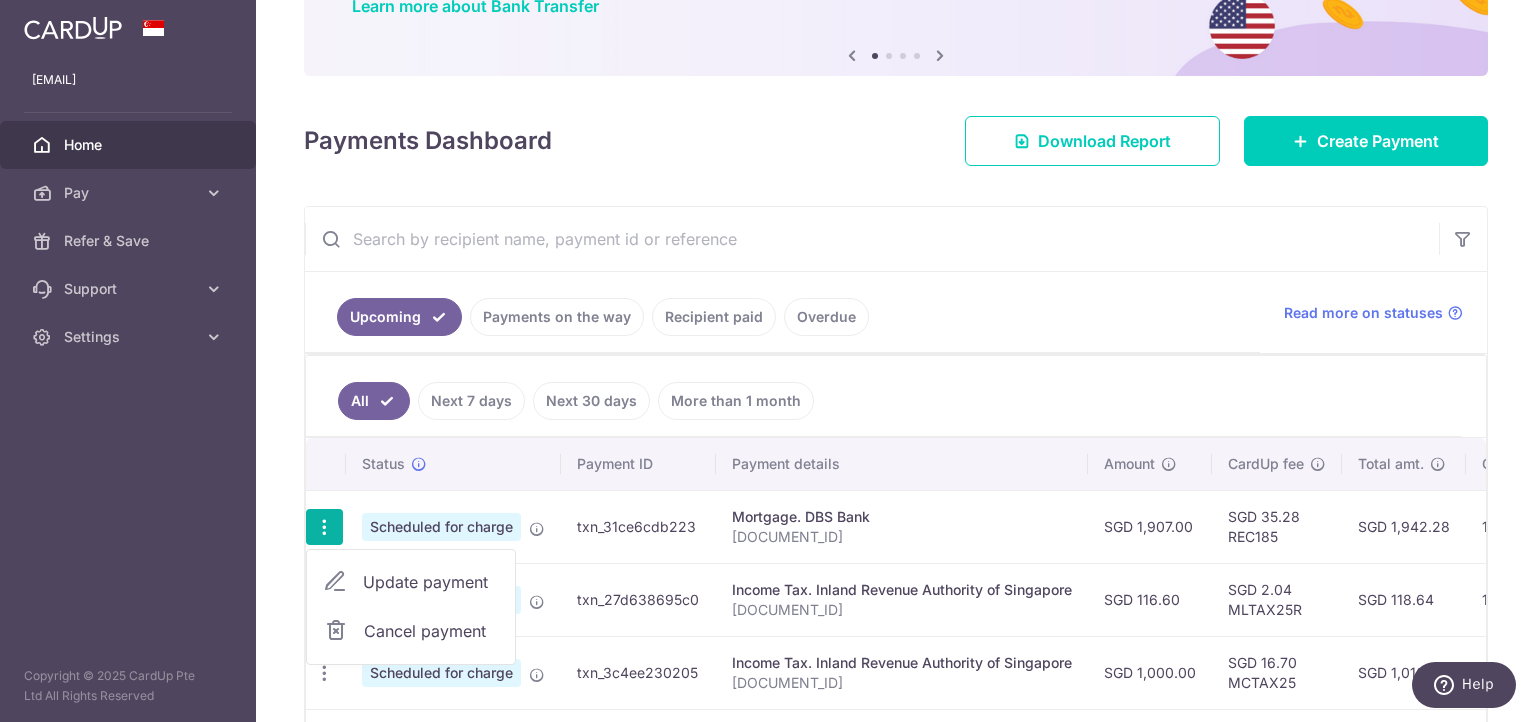 click on "Update payment" at bounding box center (431, 582) 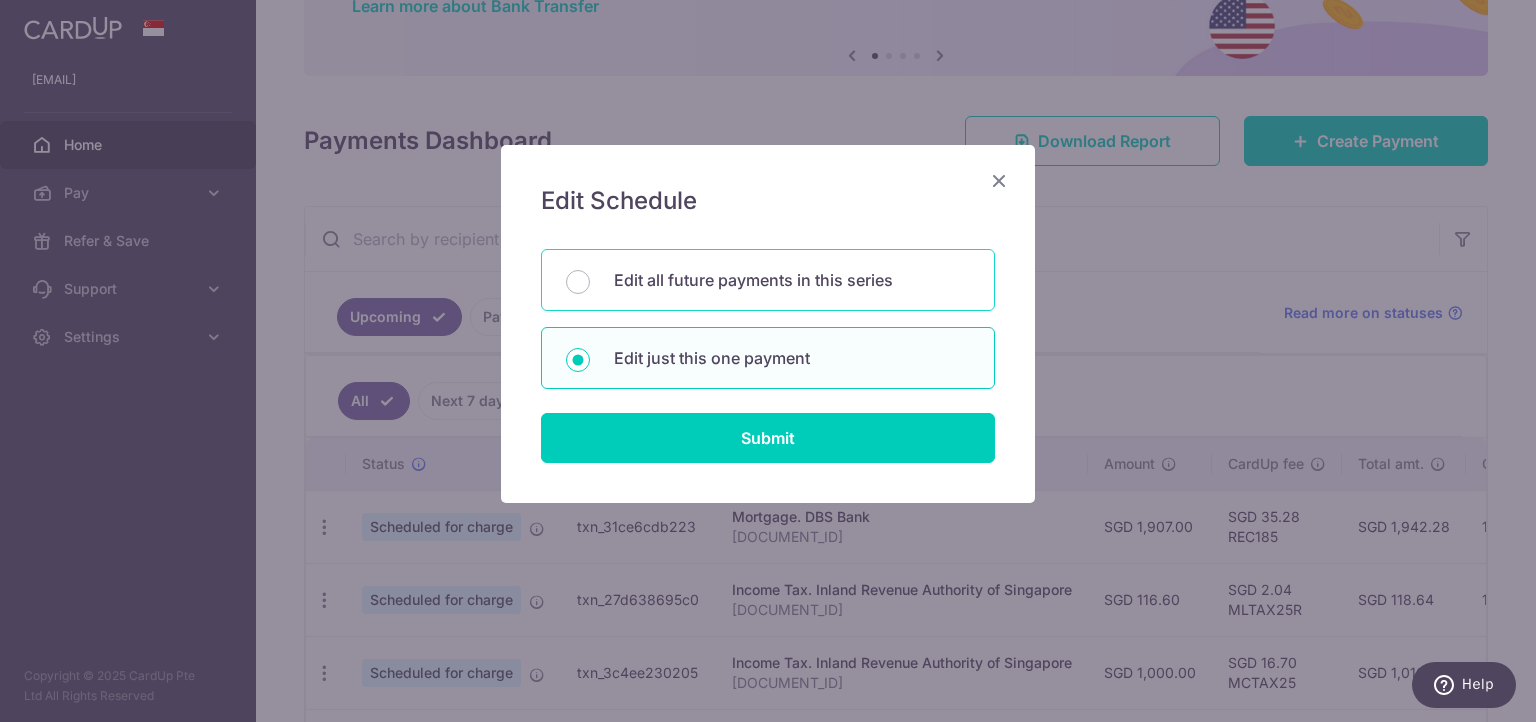 click on "Edit all future payments in this series" at bounding box center [792, 280] 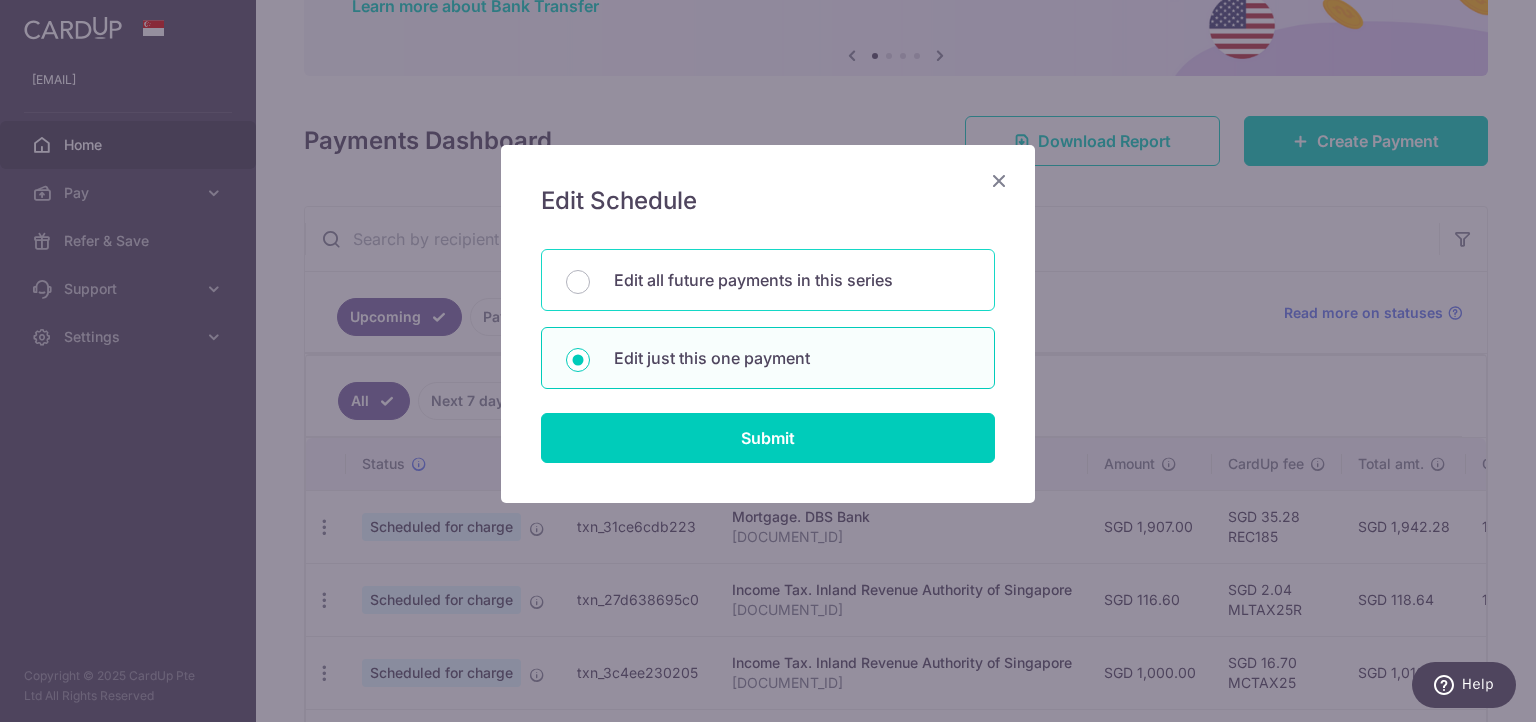 click on "Edit all future payments in this series" at bounding box center [578, 282] 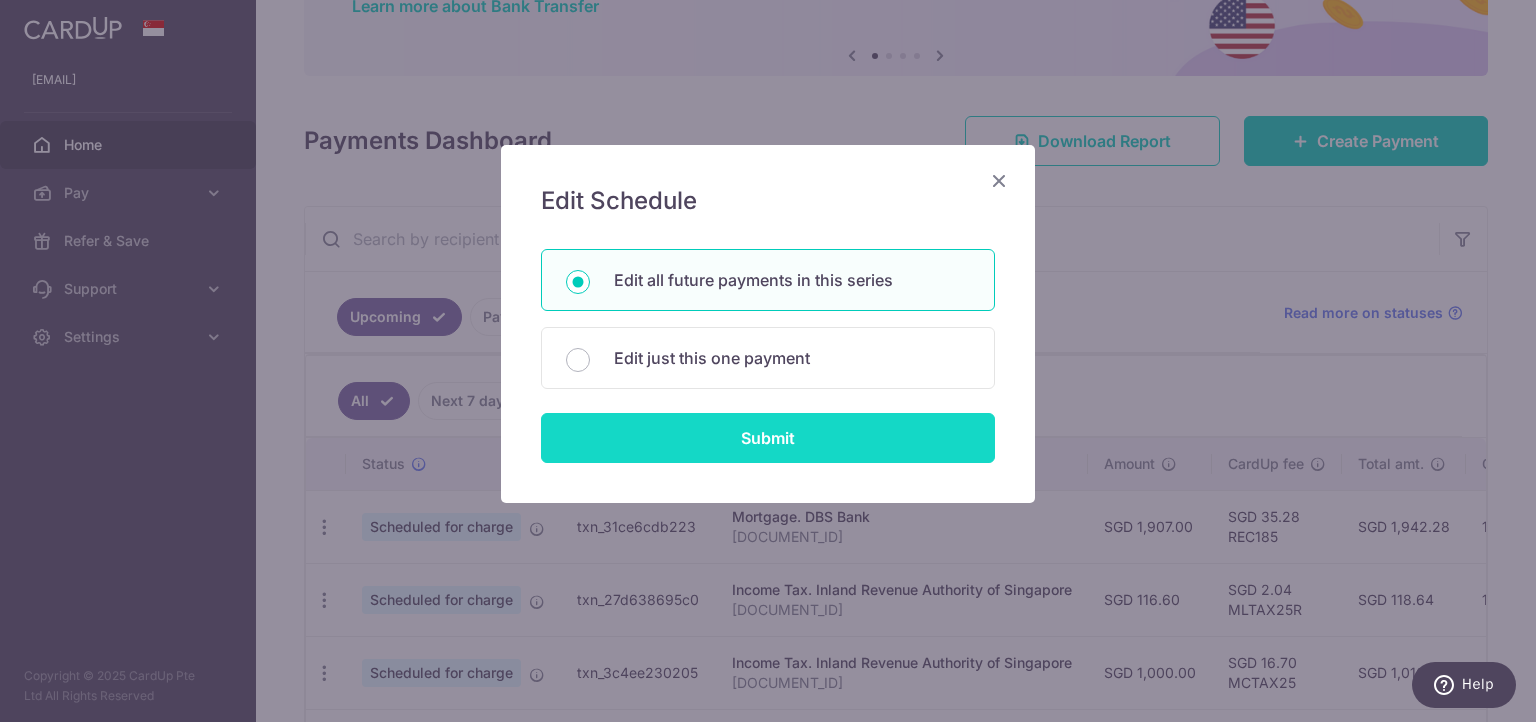 click on "Submit" at bounding box center (768, 438) 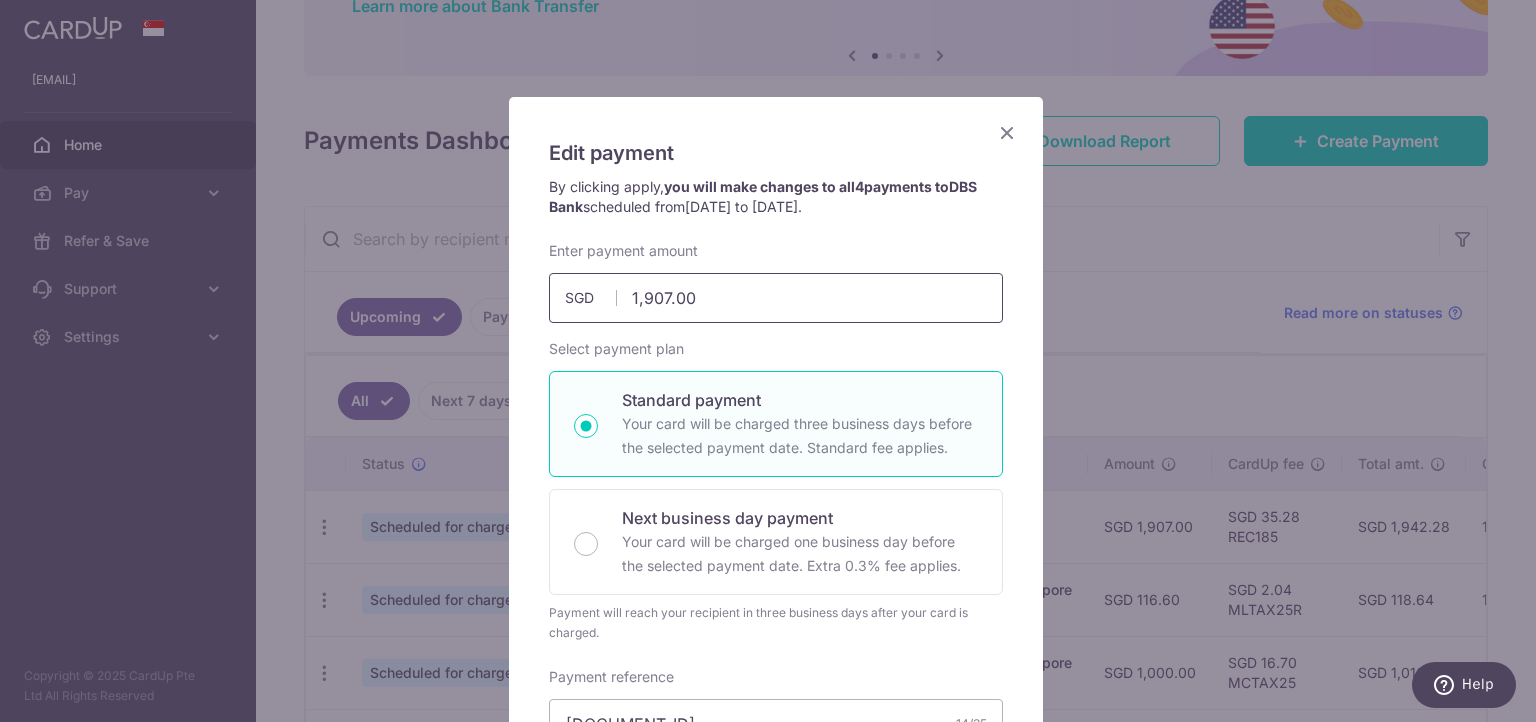 scroll, scrollTop: 0, scrollLeft: 0, axis: both 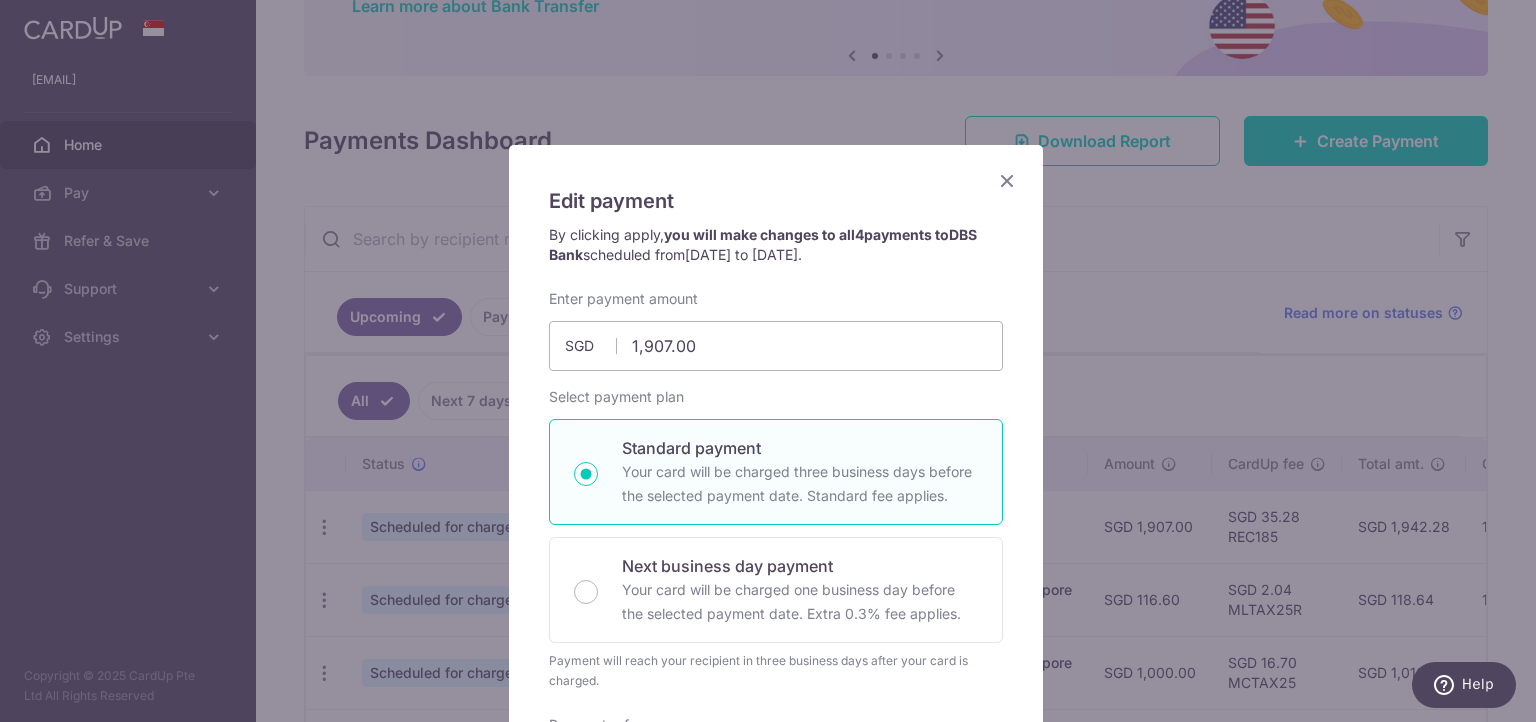click at bounding box center (1007, 180) 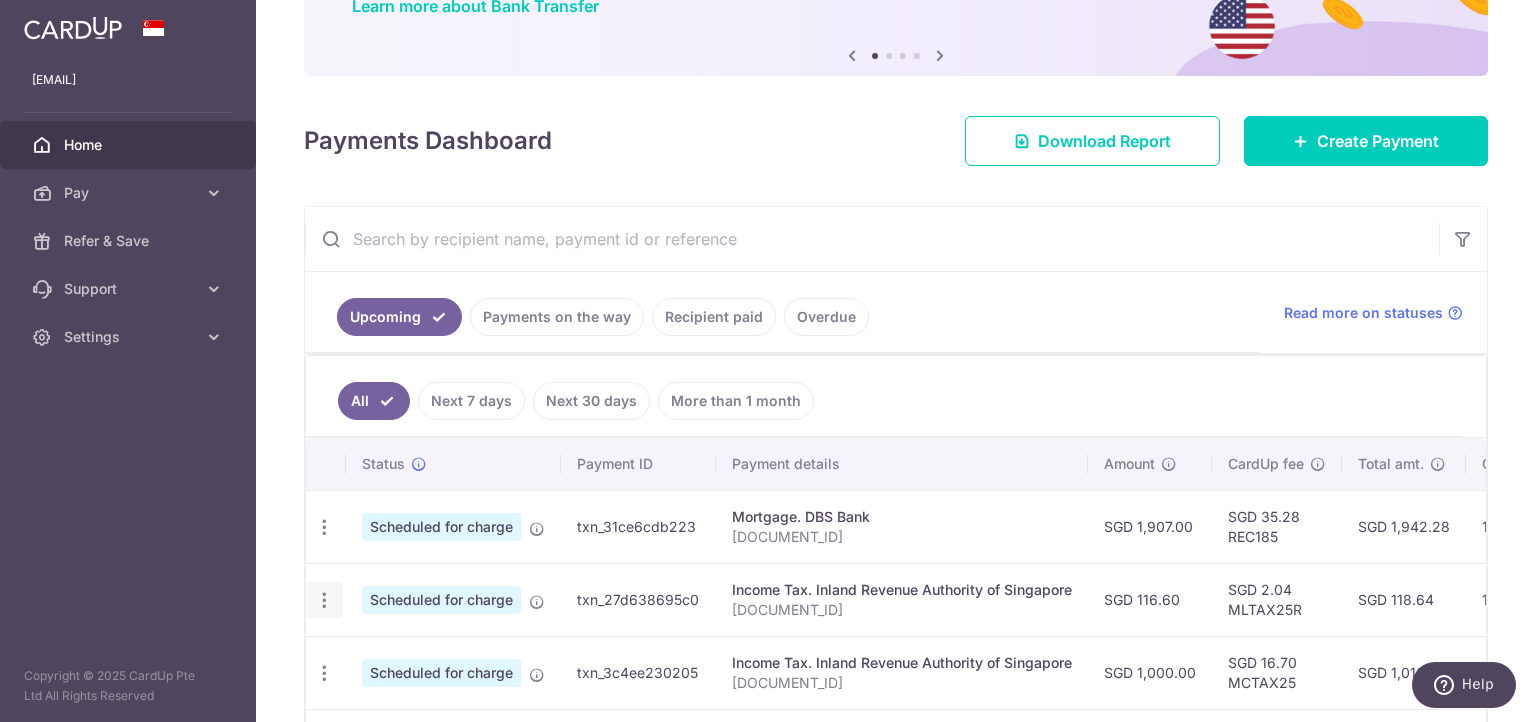 click at bounding box center (324, 527) 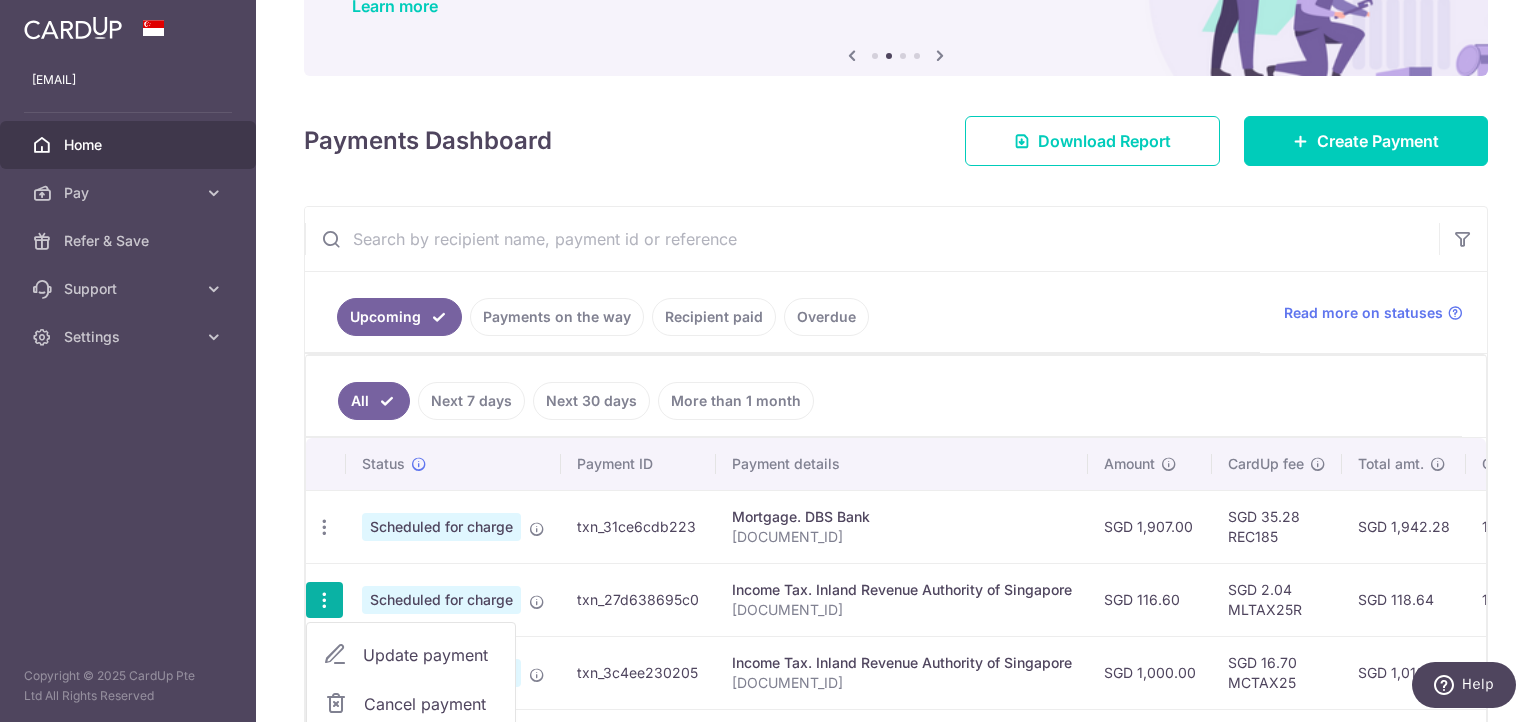 click on "Update payment" at bounding box center [431, 655] 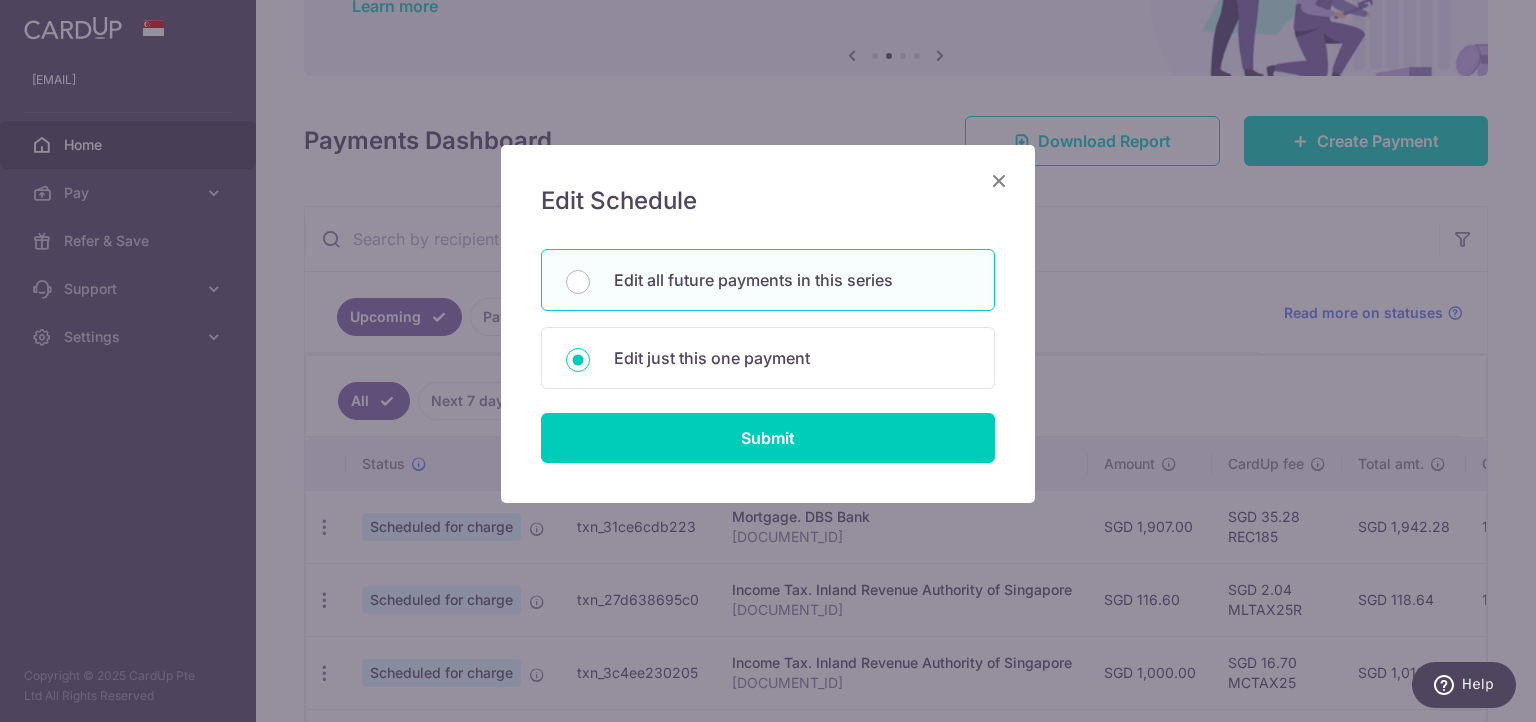click on "Edit all future payments in this series" at bounding box center (792, 280) 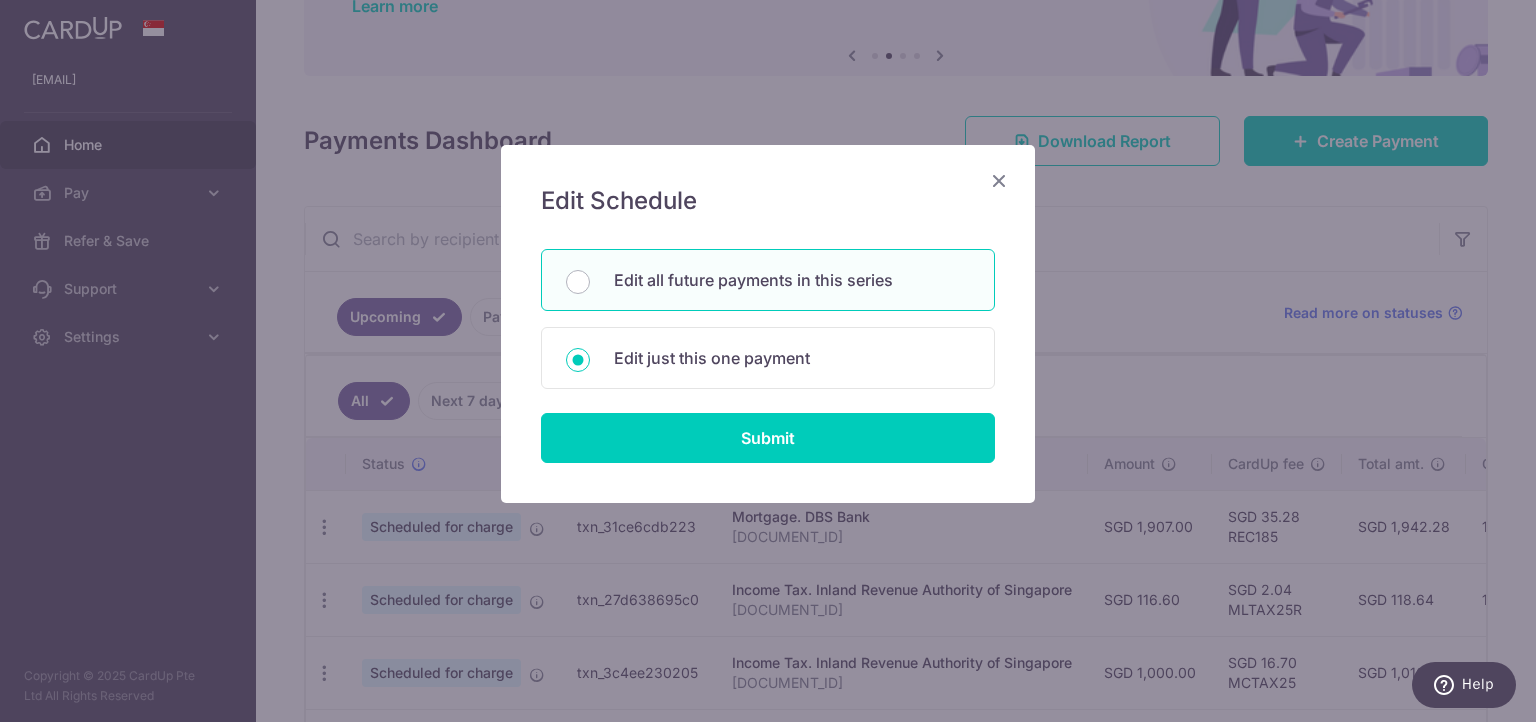 click on "Edit all future payments in this series" at bounding box center [578, 282] 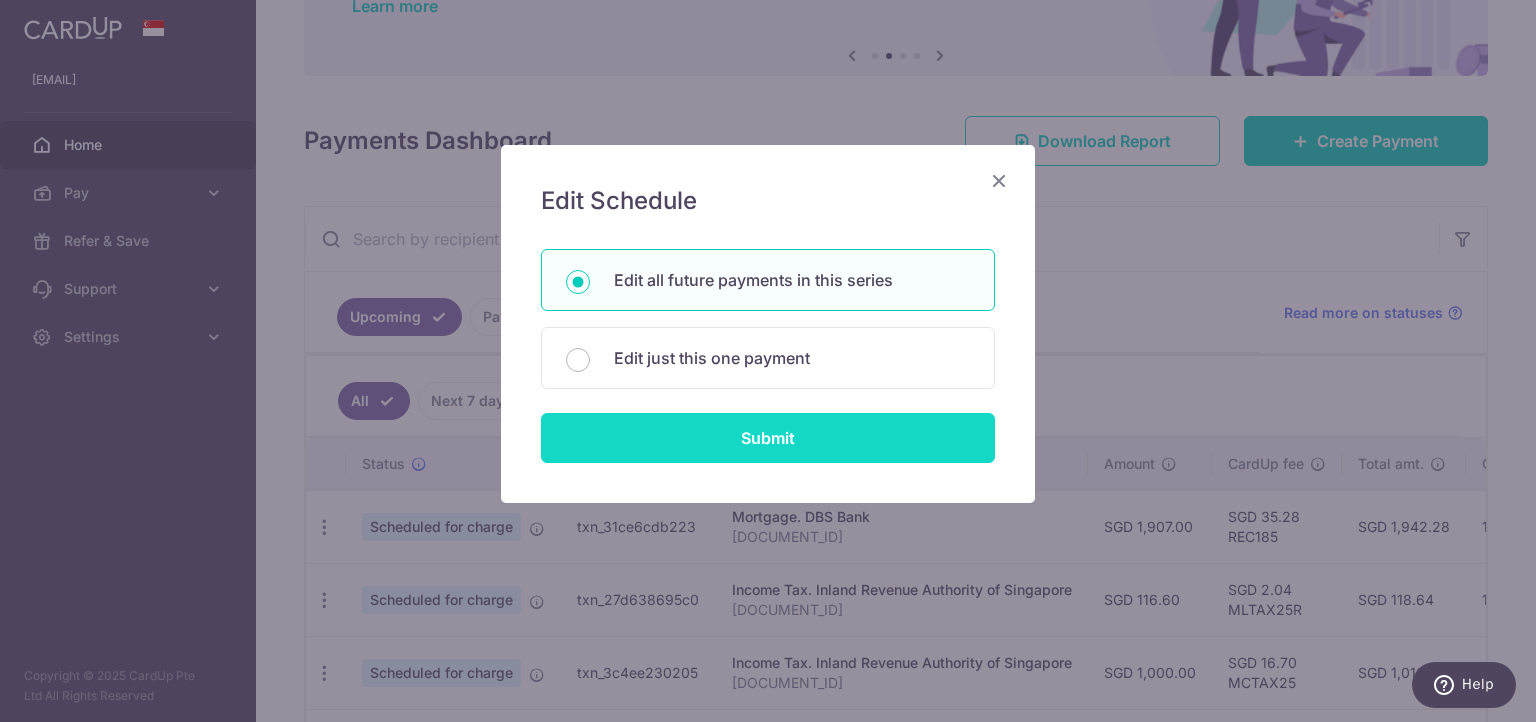 click on "Submit" at bounding box center (768, 438) 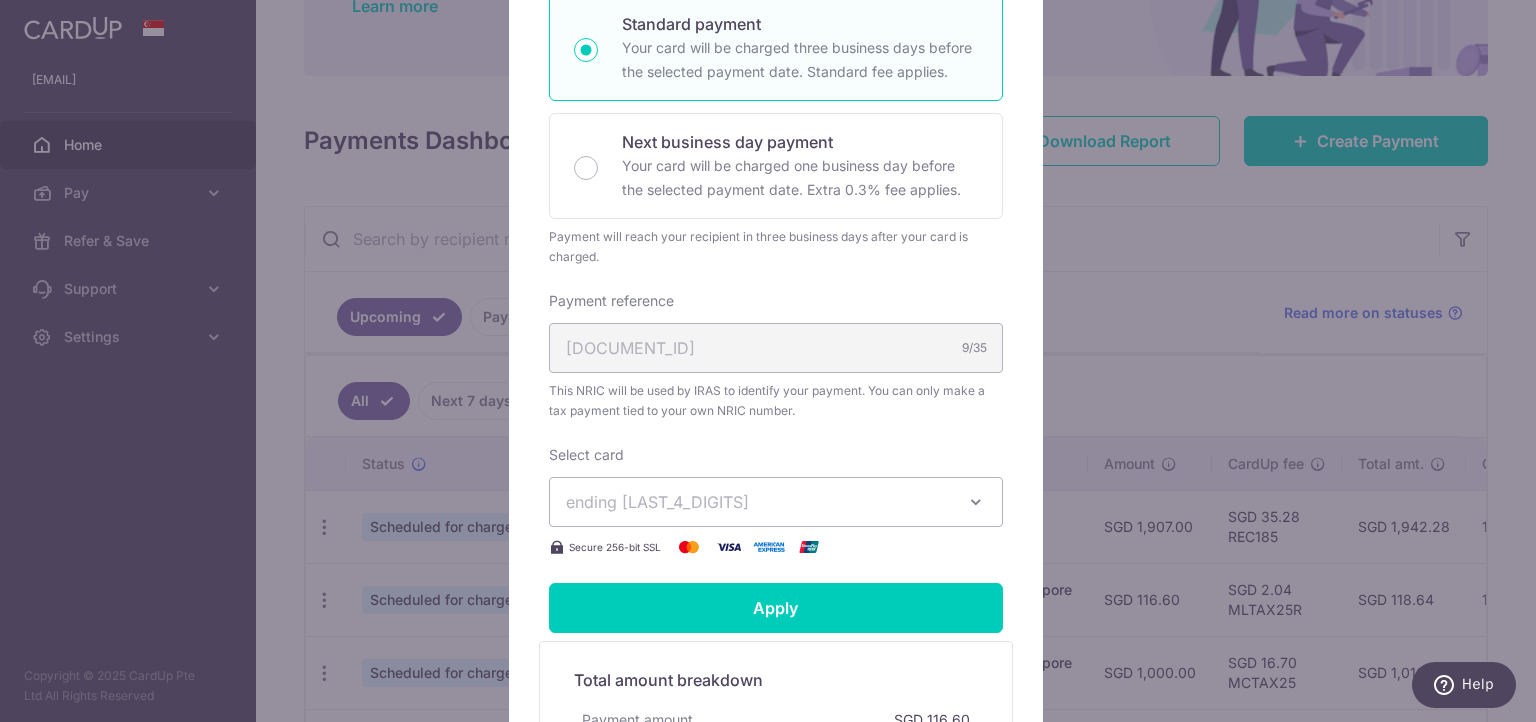 scroll, scrollTop: 428, scrollLeft: 0, axis: vertical 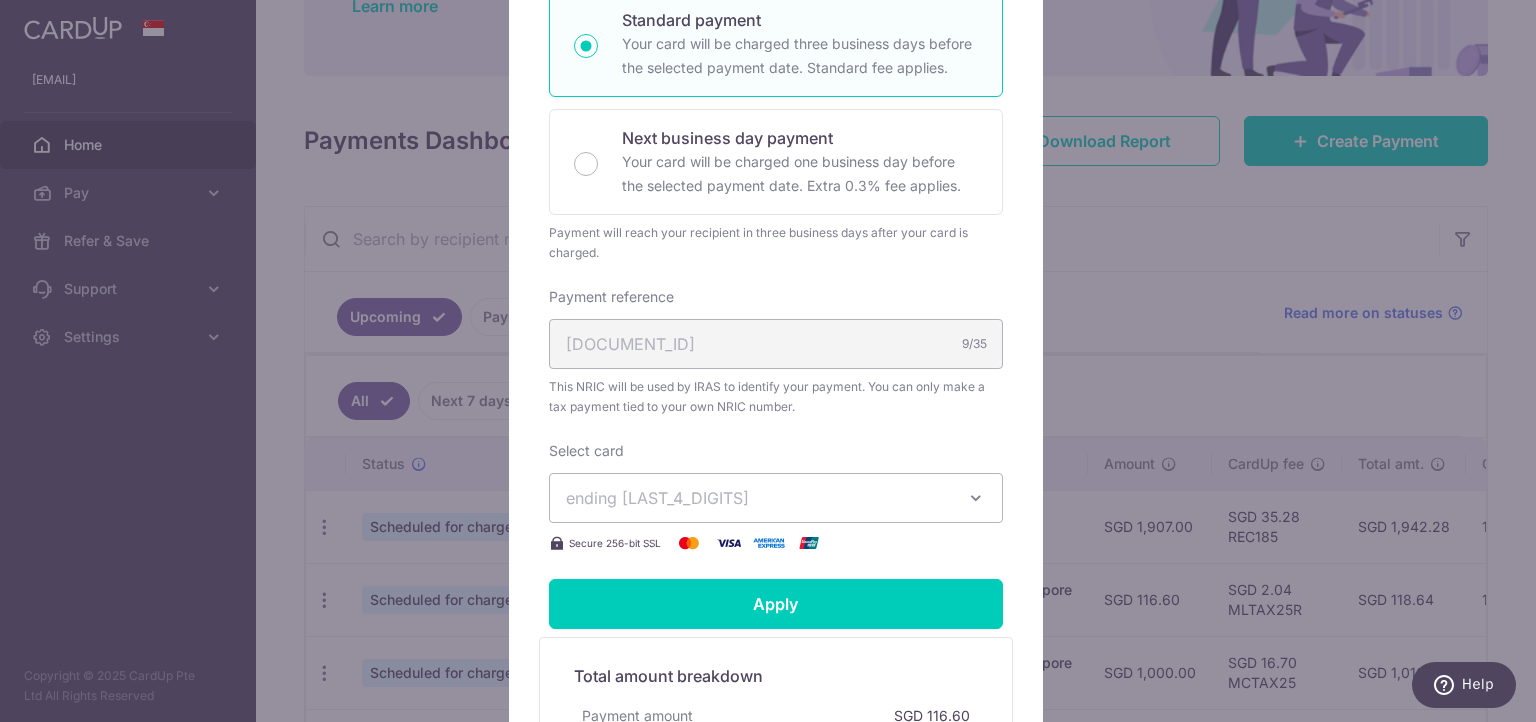 click on "ending [LAST_FOUR_DIGITS]" at bounding box center [758, 498] 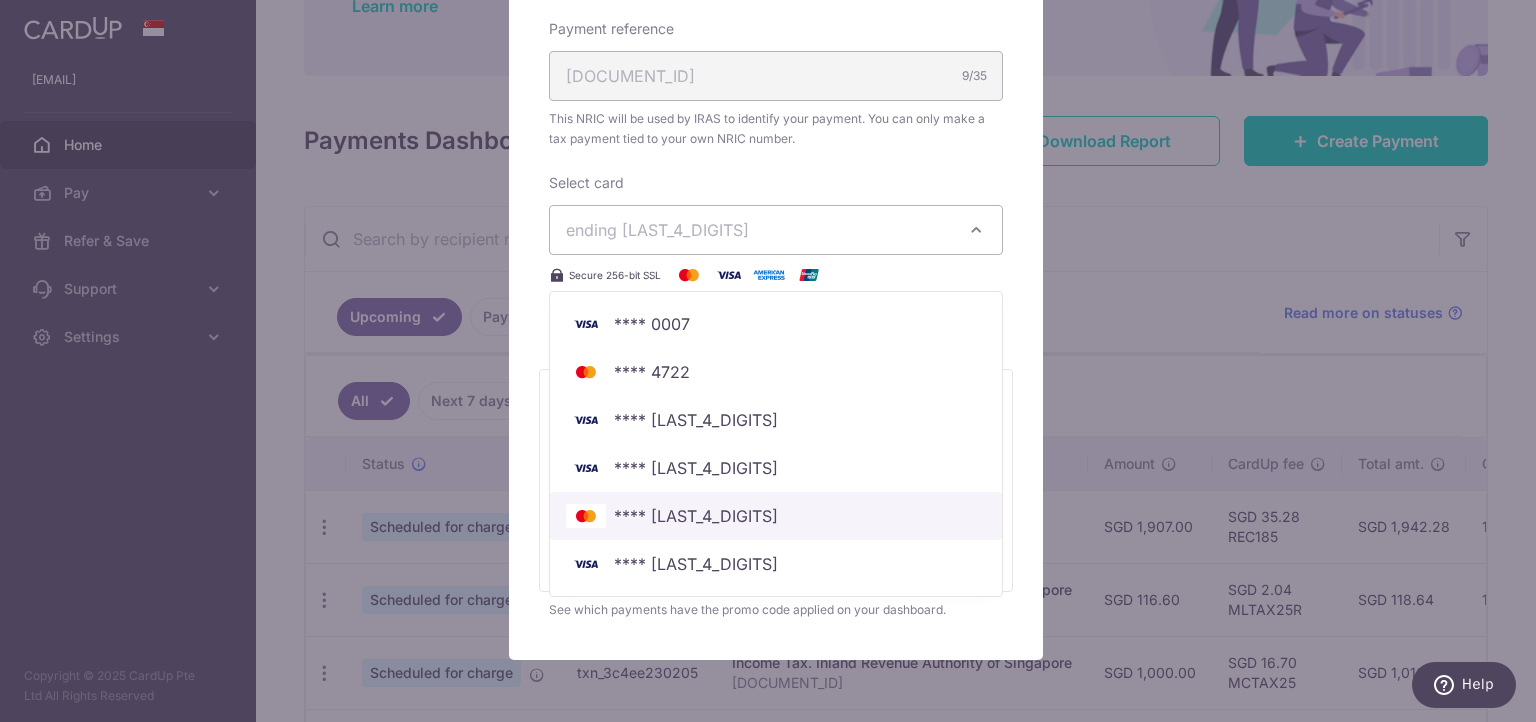 scroll, scrollTop: 700, scrollLeft: 0, axis: vertical 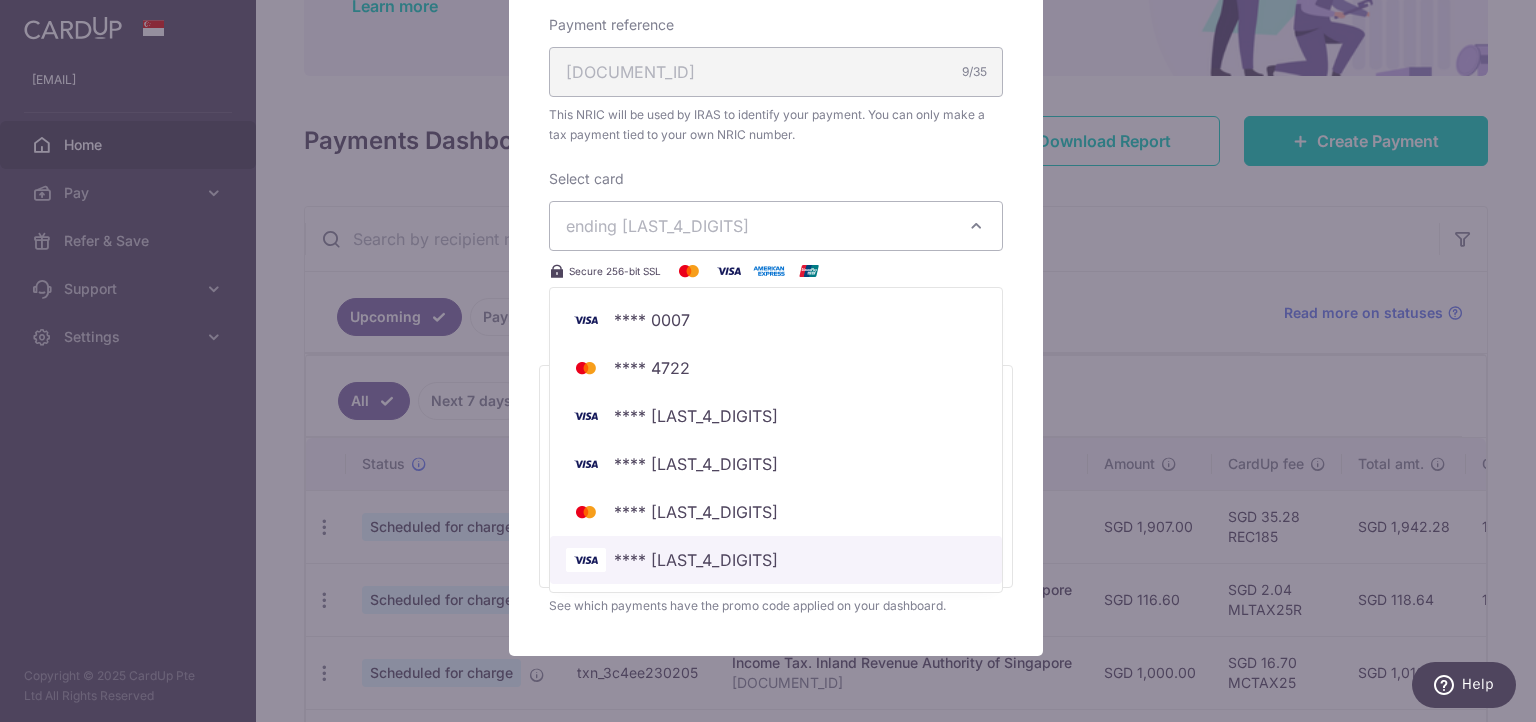 click on "**** [LAST_FOUR_DIGITS]" at bounding box center (776, 560) 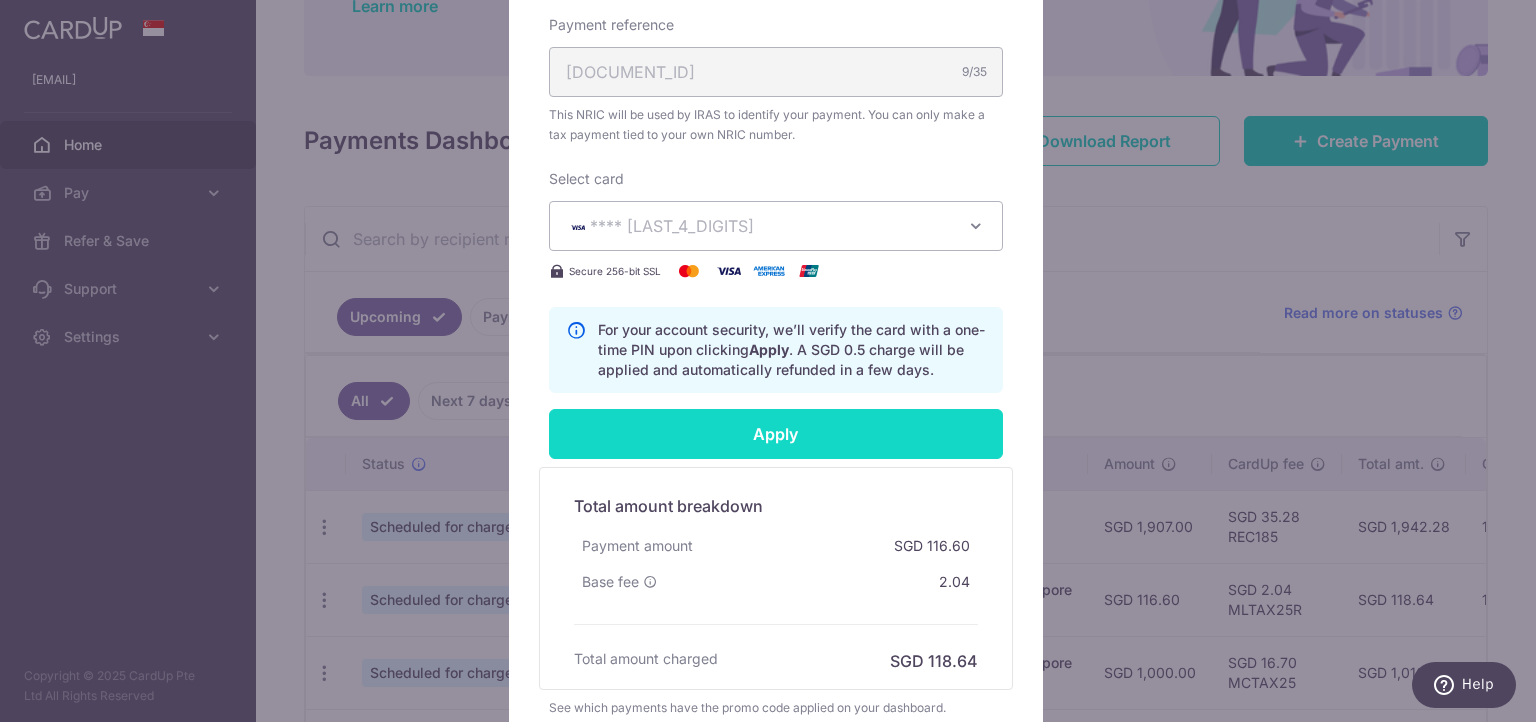 click on "Apply" at bounding box center [776, 434] 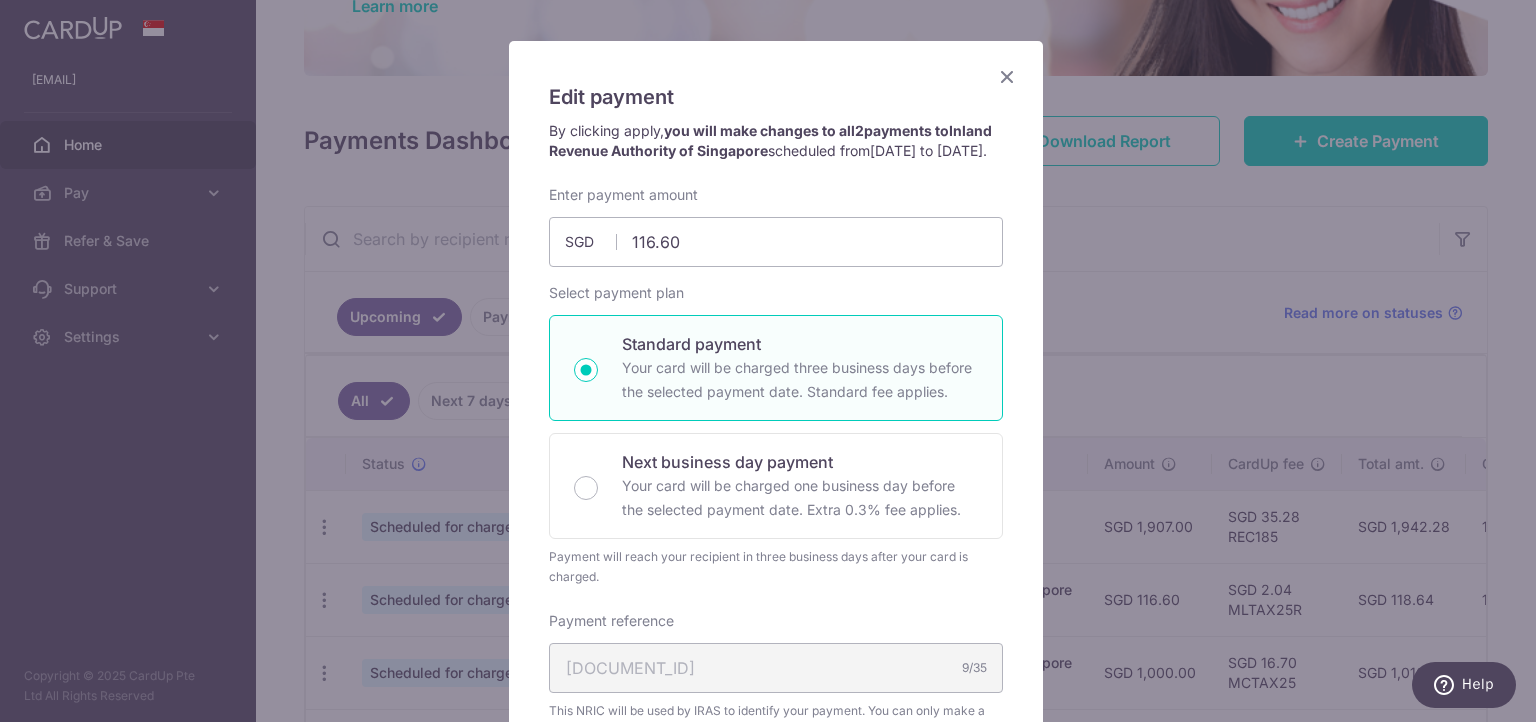 type on "Successfully Applied" 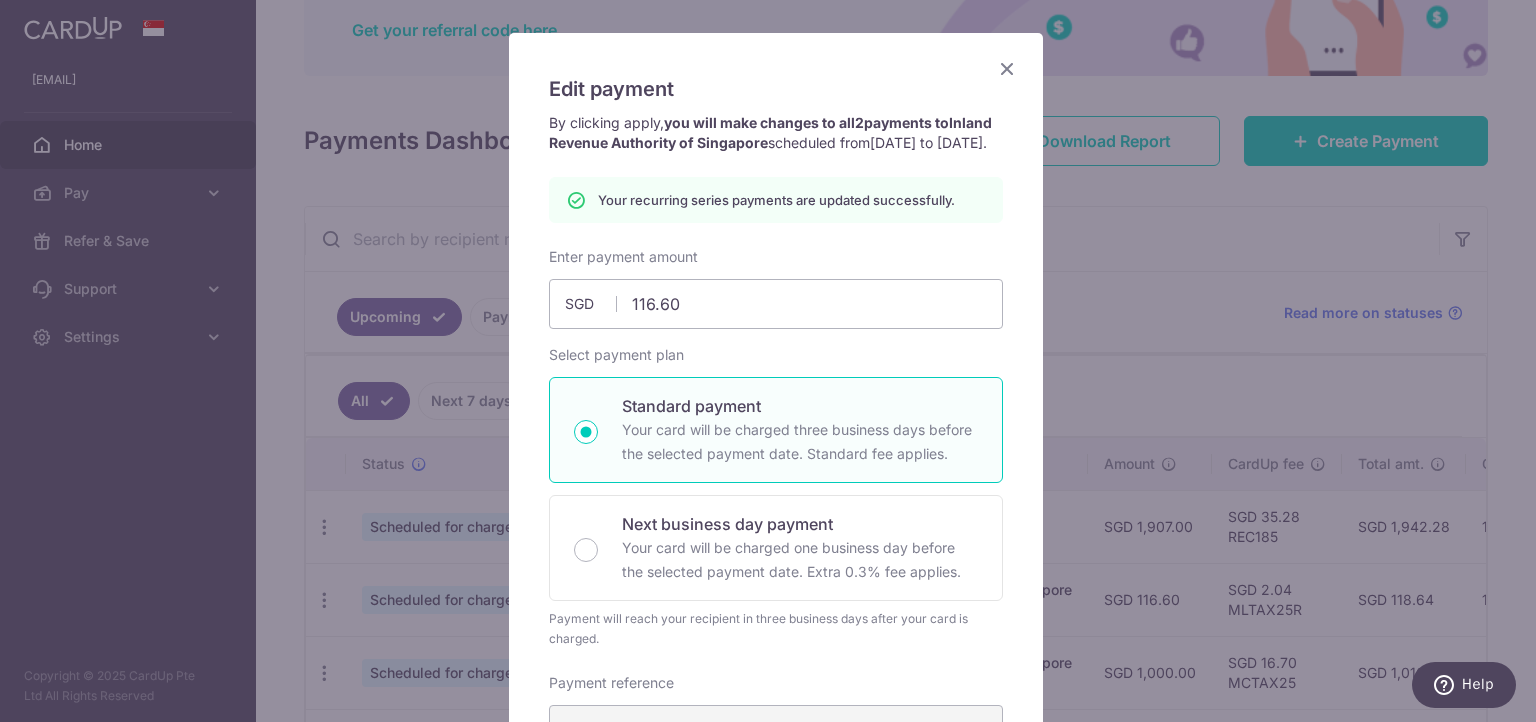 scroll, scrollTop: 106, scrollLeft: 0, axis: vertical 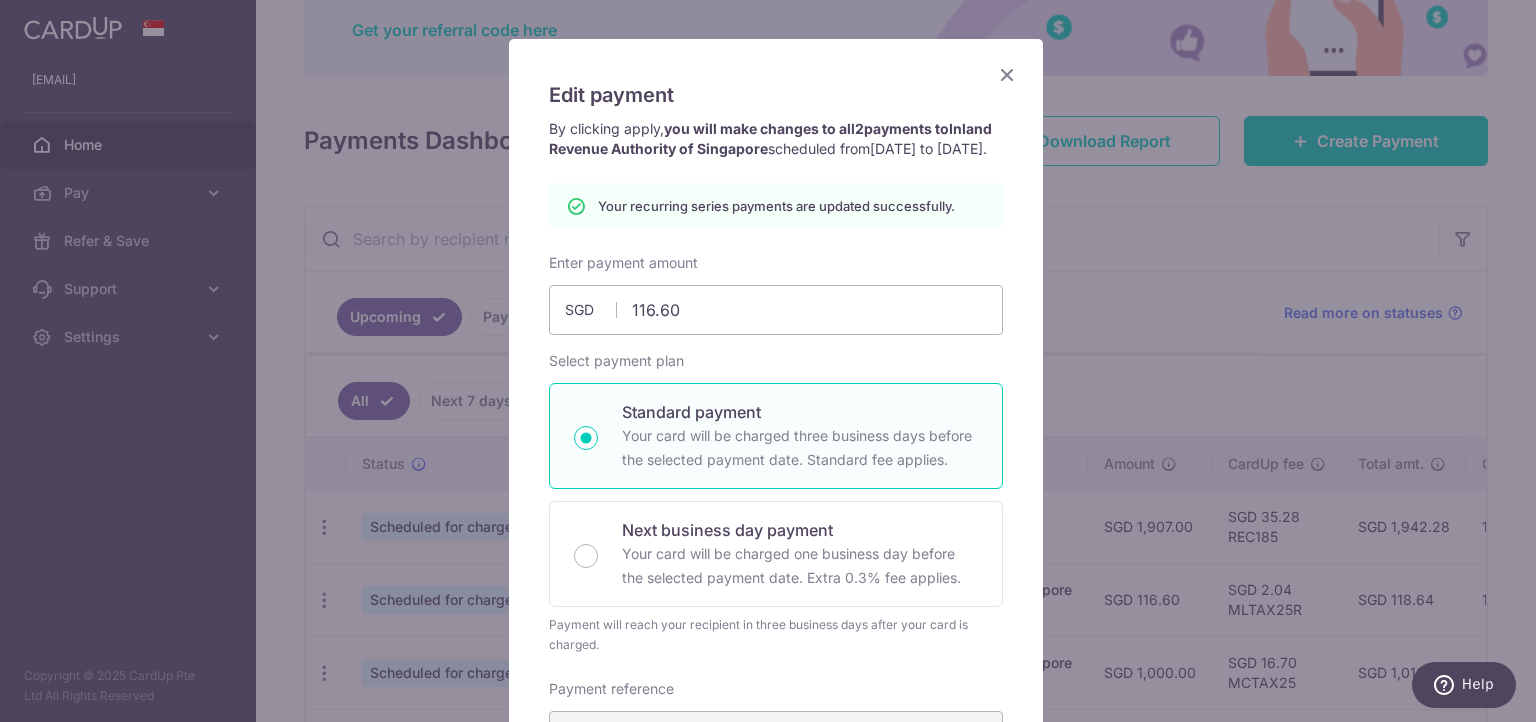 click at bounding box center (1007, 74) 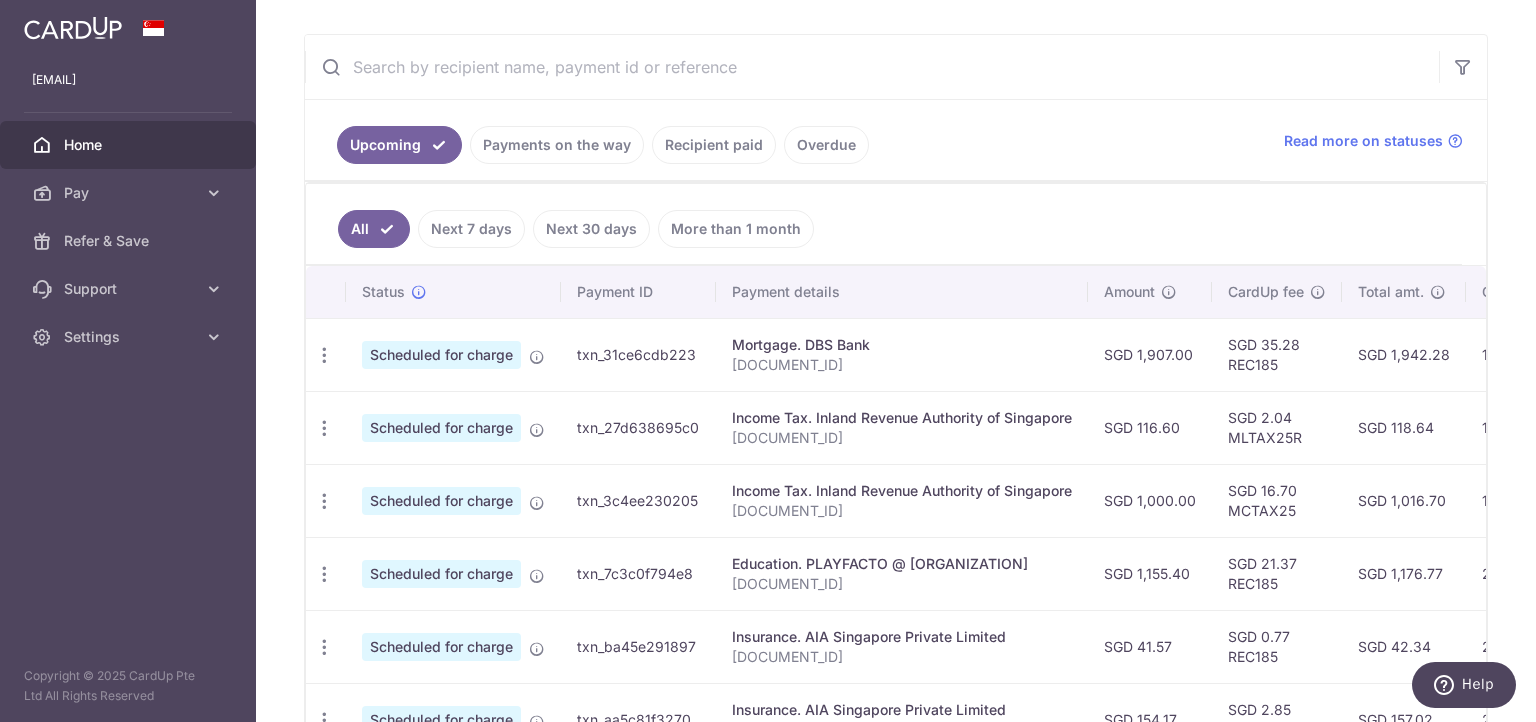 scroll, scrollTop: 360, scrollLeft: 0, axis: vertical 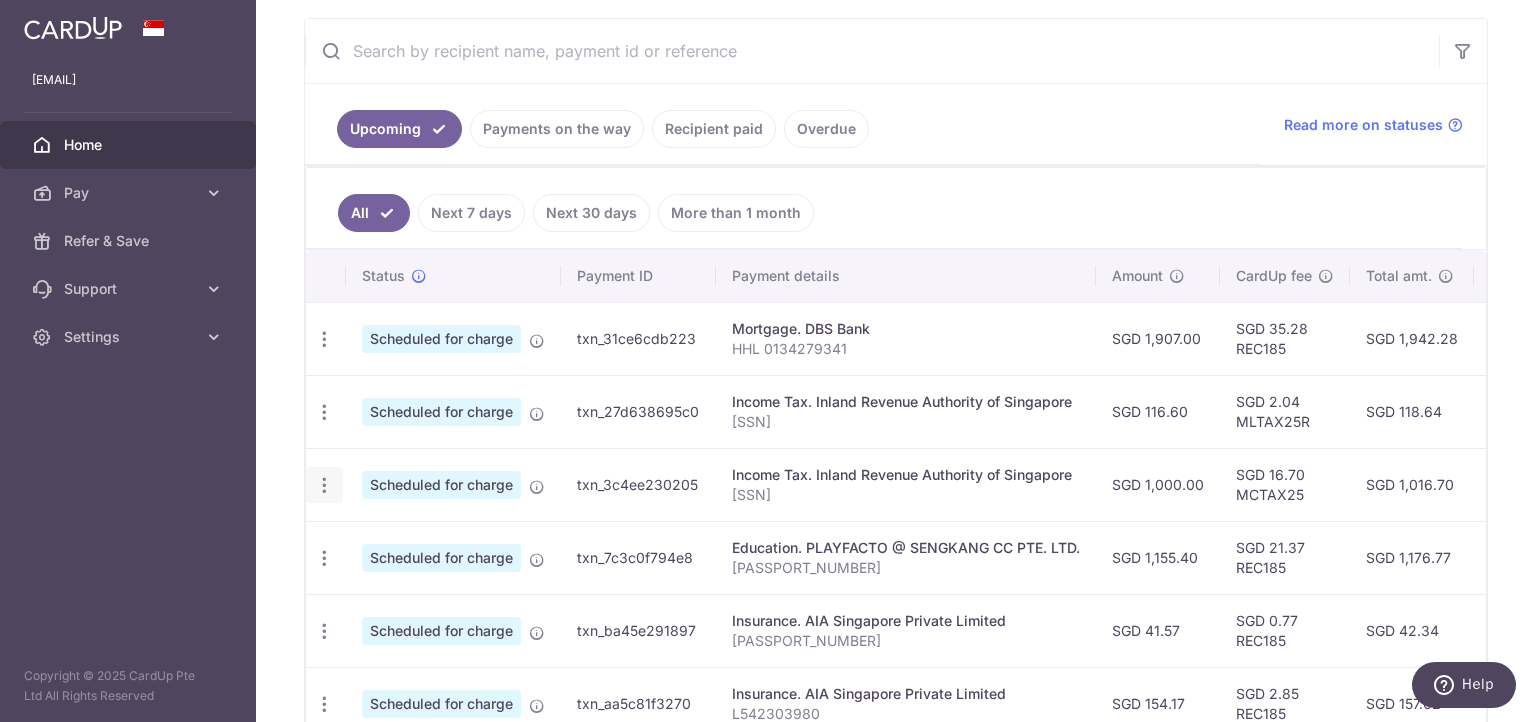 click at bounding box center (324, 339) 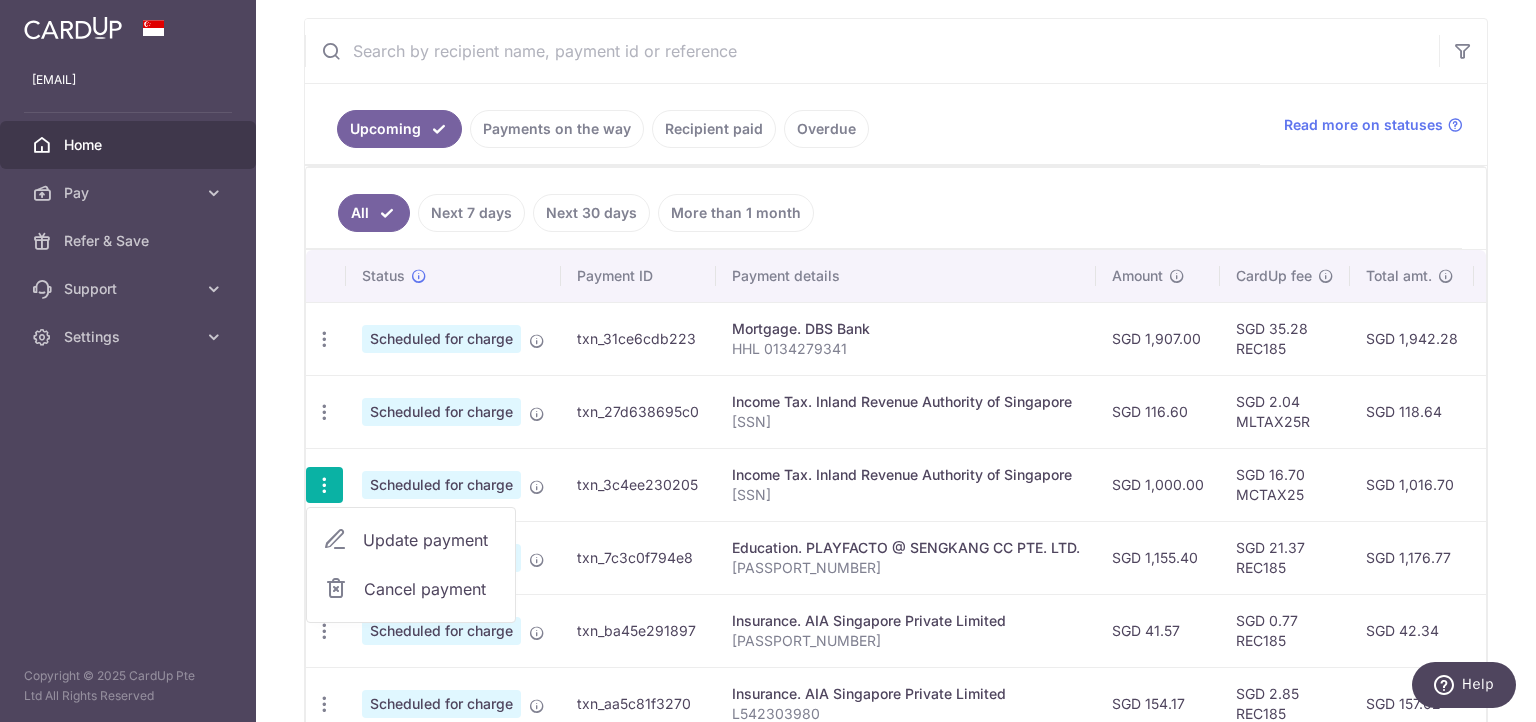 click on "Update payment" at bounding box center (431, 540) 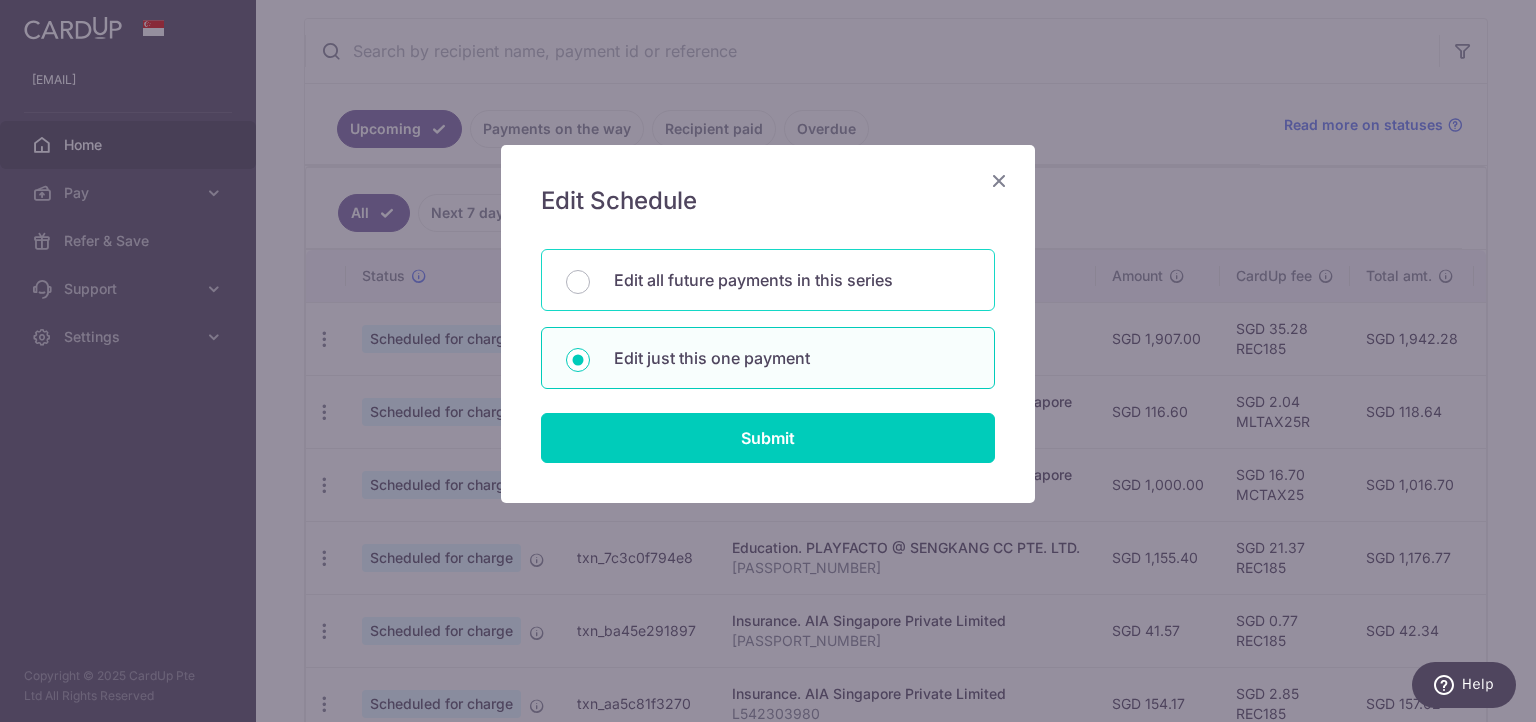 click on "Edit all future payments in this series" at bounding box center (768, 280) 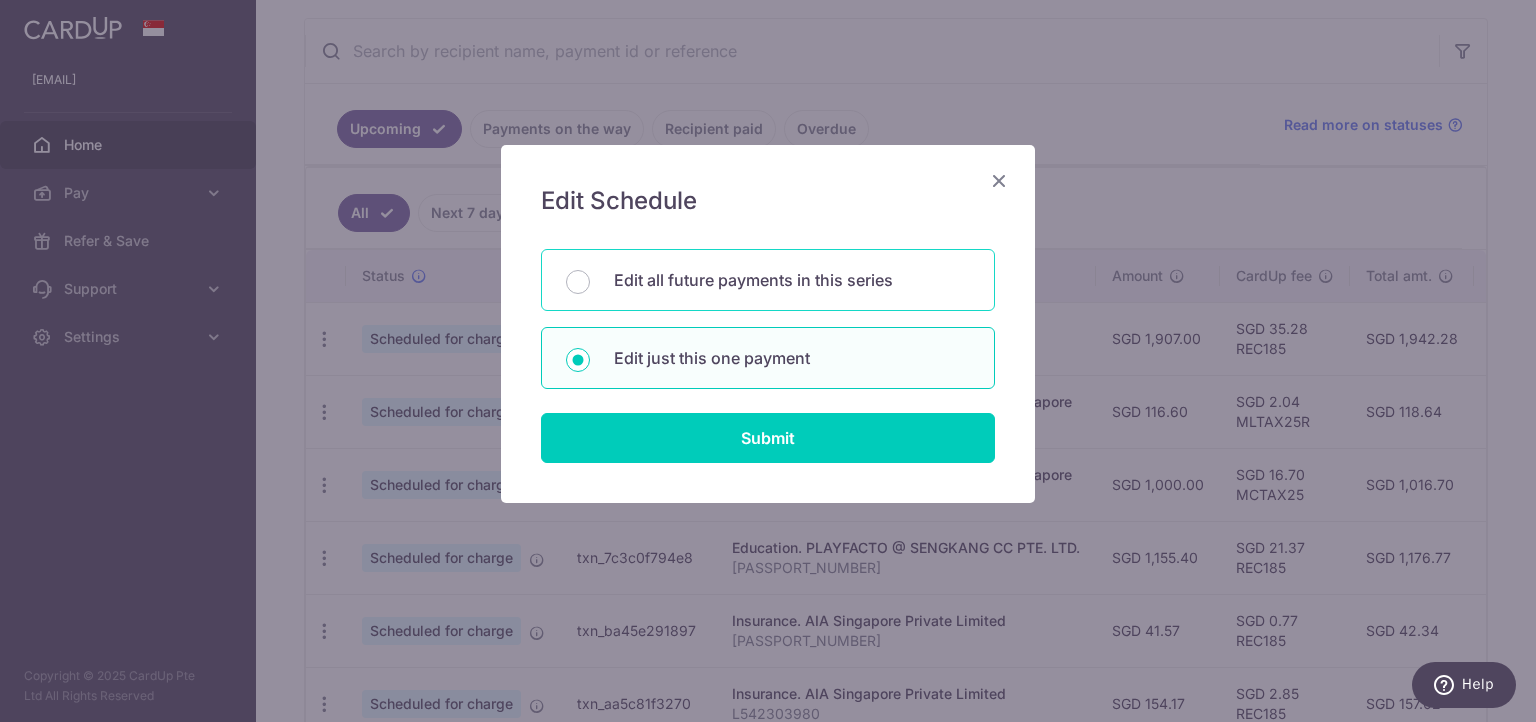 radio on "true" 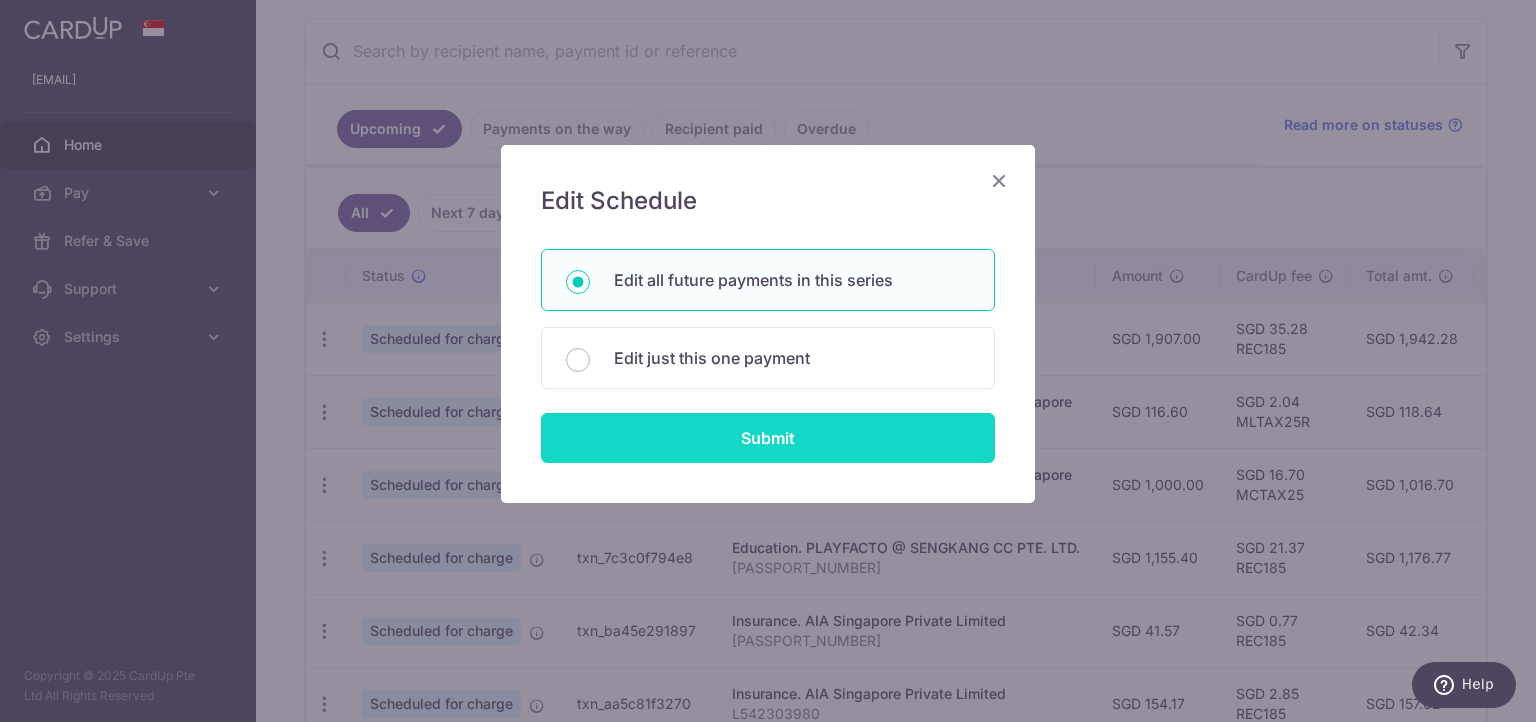 click on "Submit" at bounding box center (768, 438) 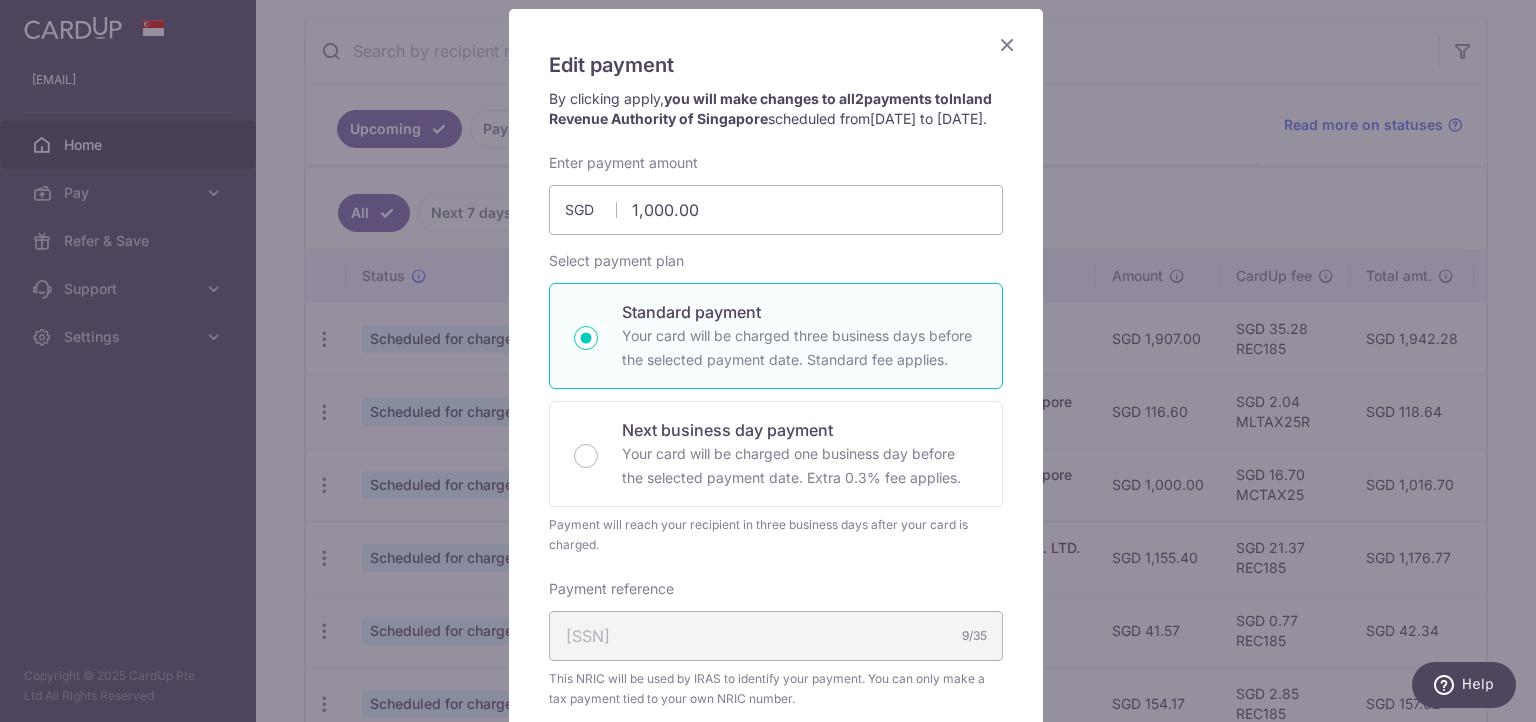 scroll, scrollTop: 130, scrollLeft: 0, axis: vertical 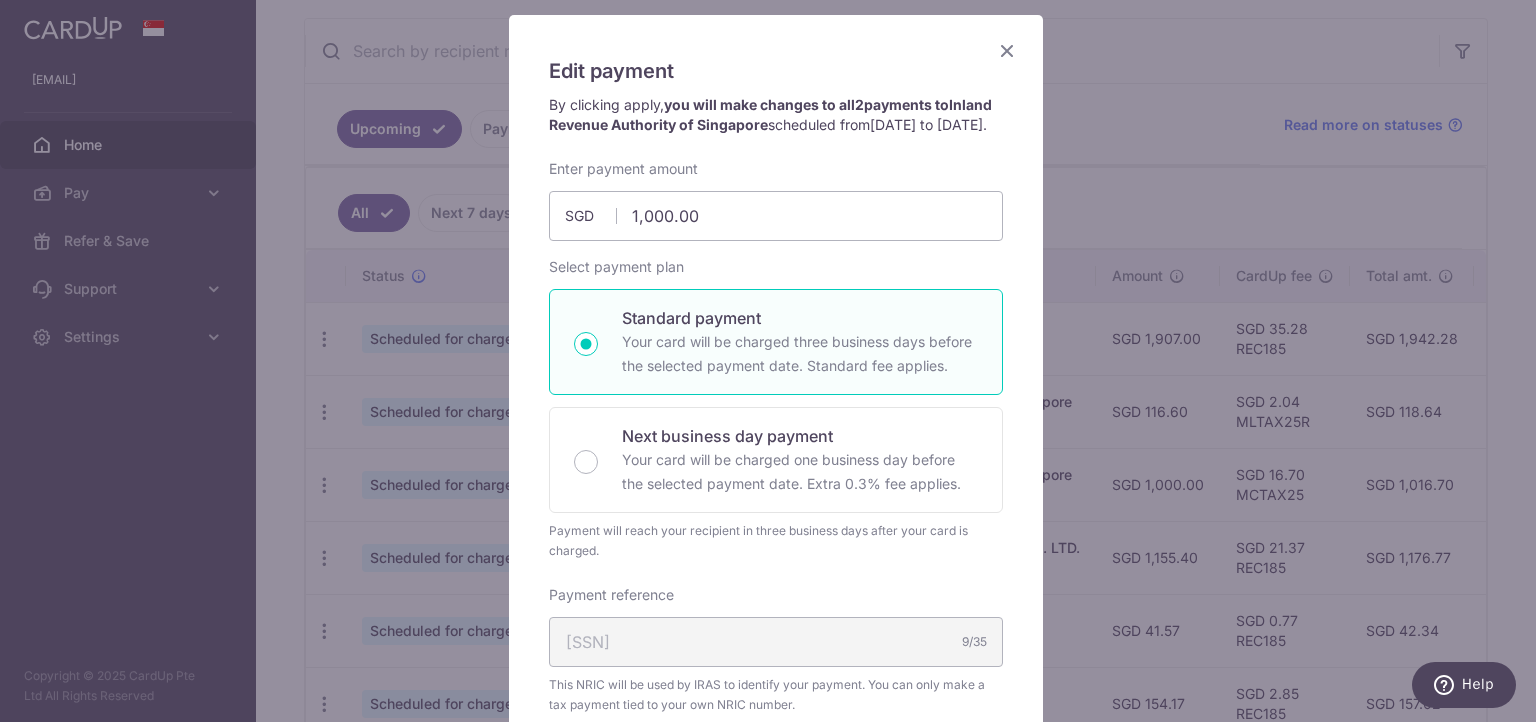 click at bounding box center (1007, 50) 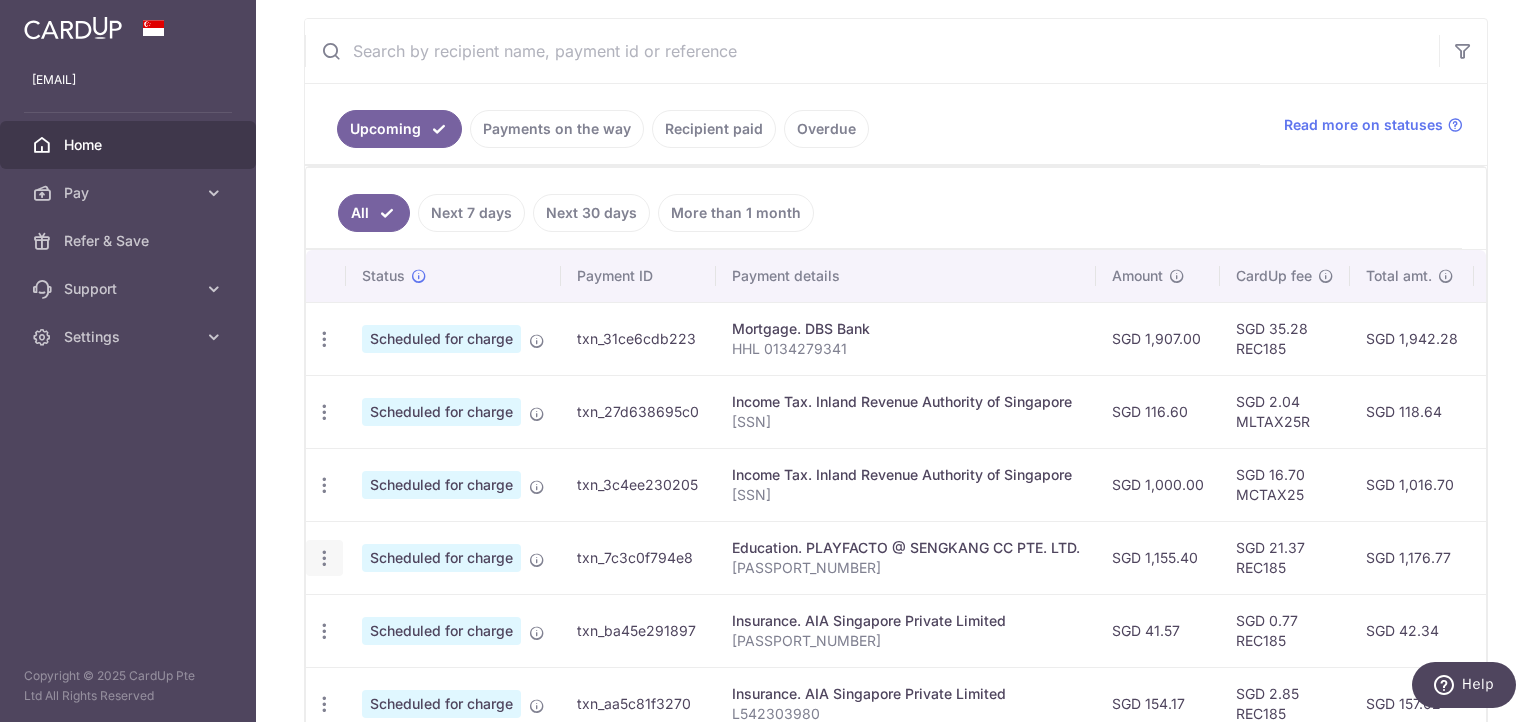 click at bounding box center [324, 339] 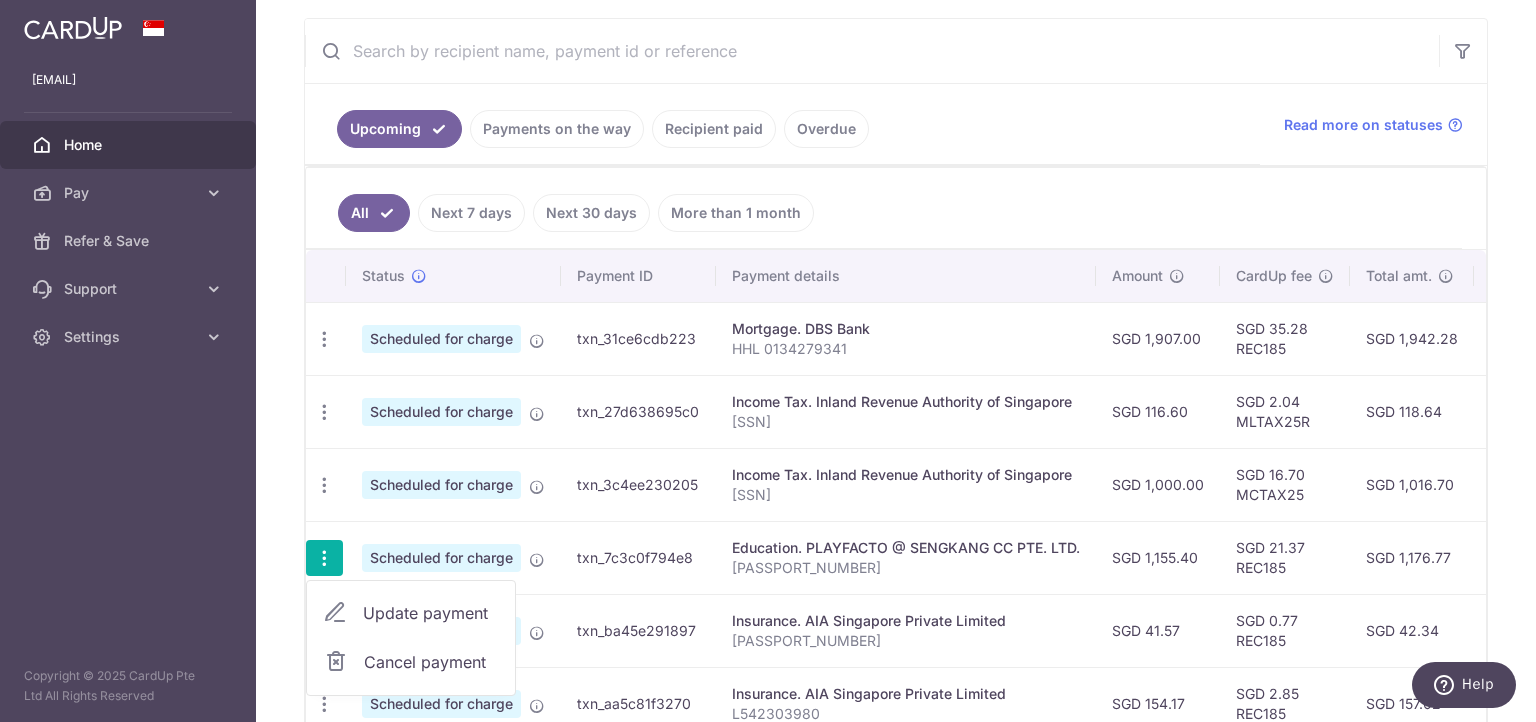 click on "Update payment" at bounding box center (431, 613) 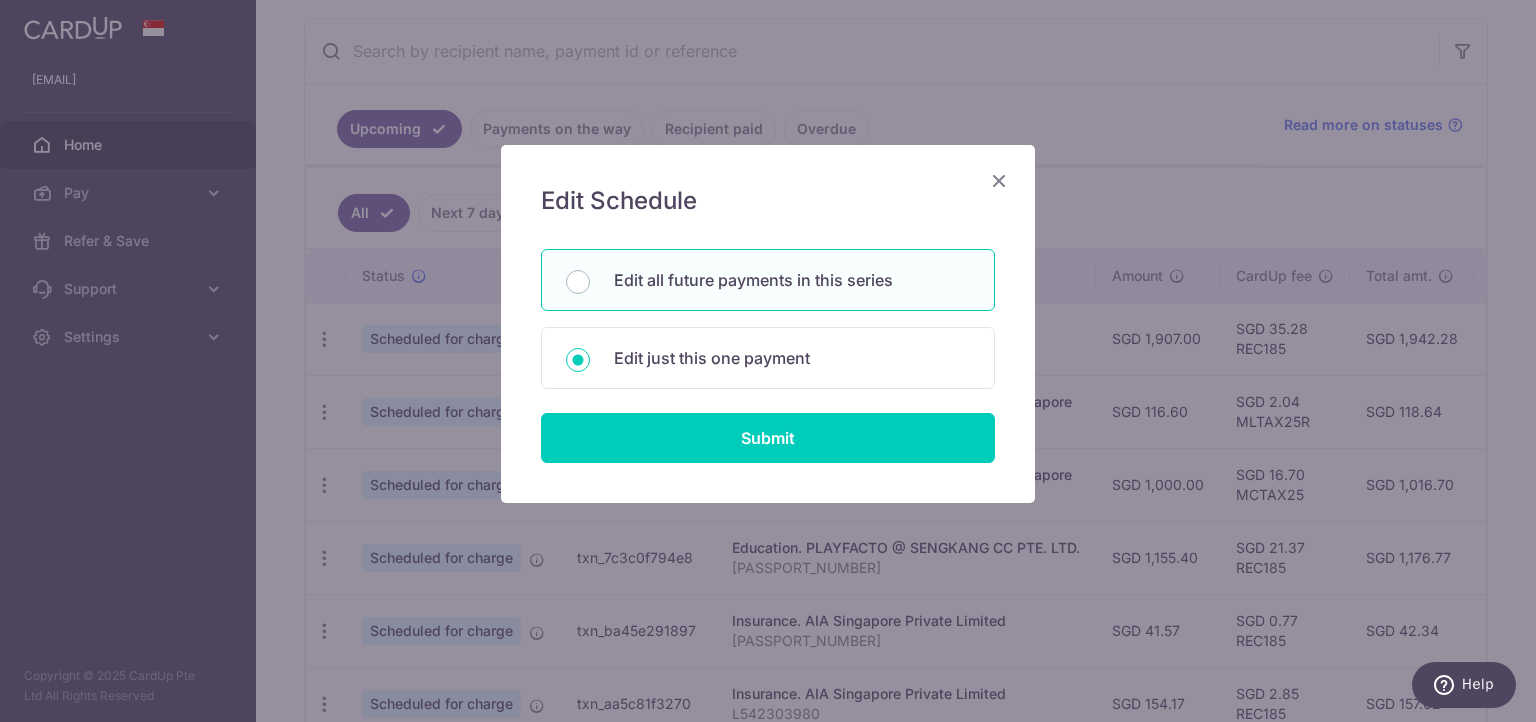 click on "Edit all future payments in this series" at bounding box center [768, 280] 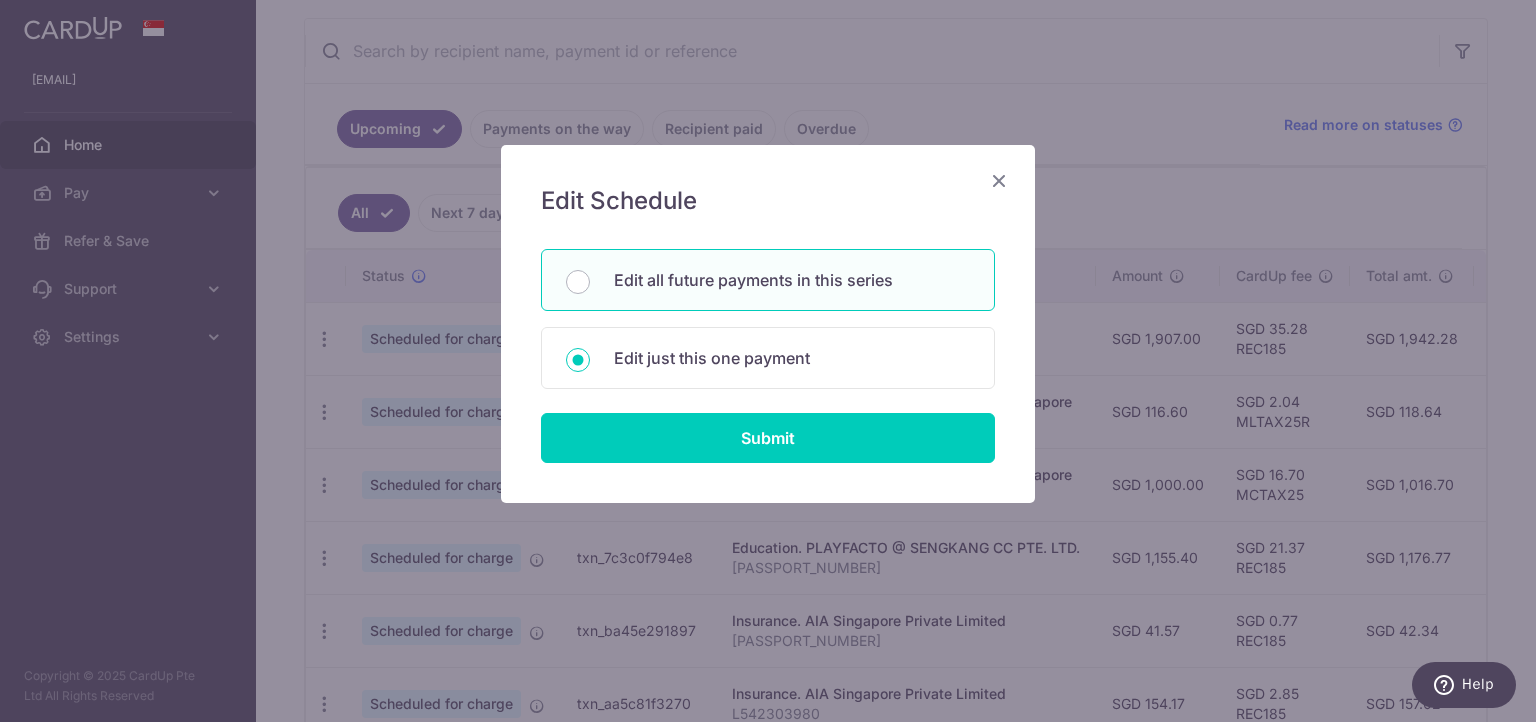 radio on "true" 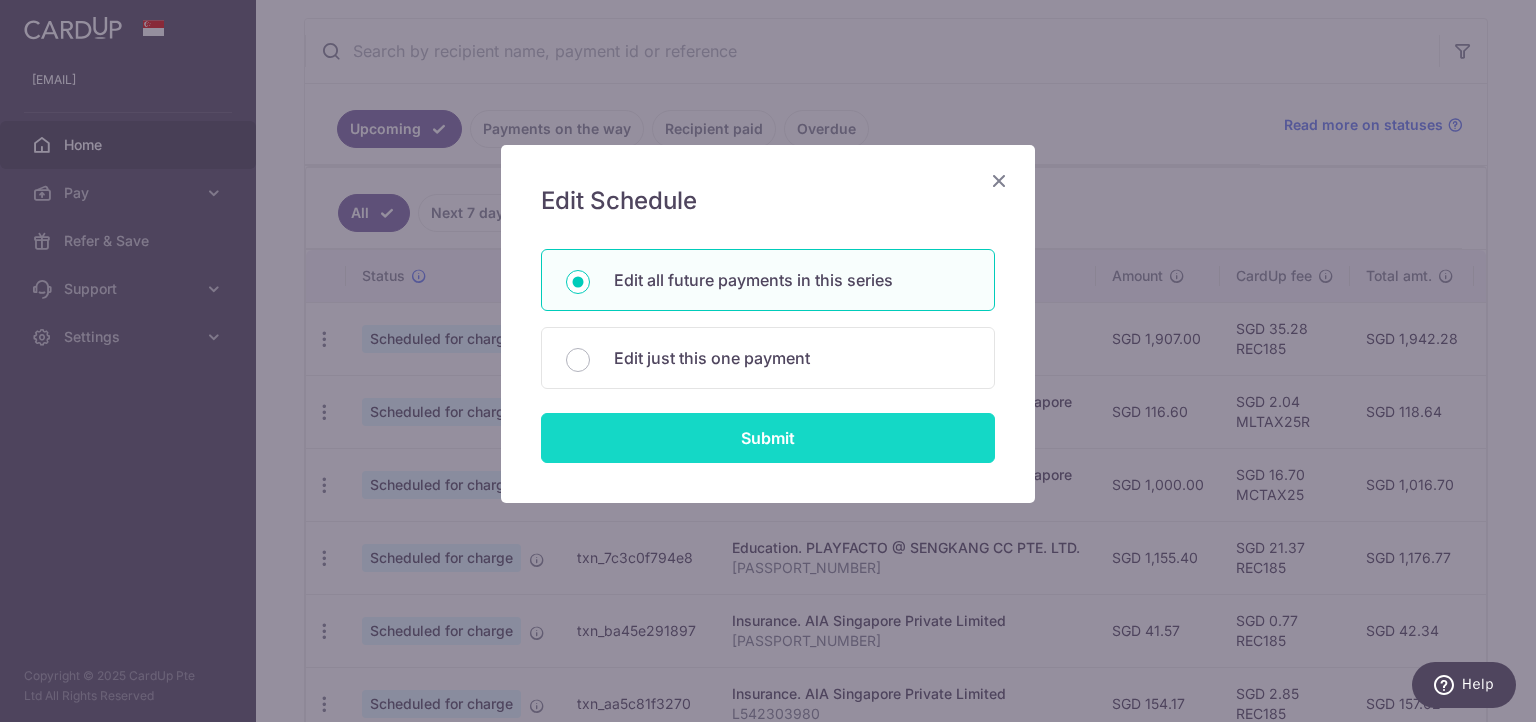 click on "Submit" at bounding box center (768, 438) 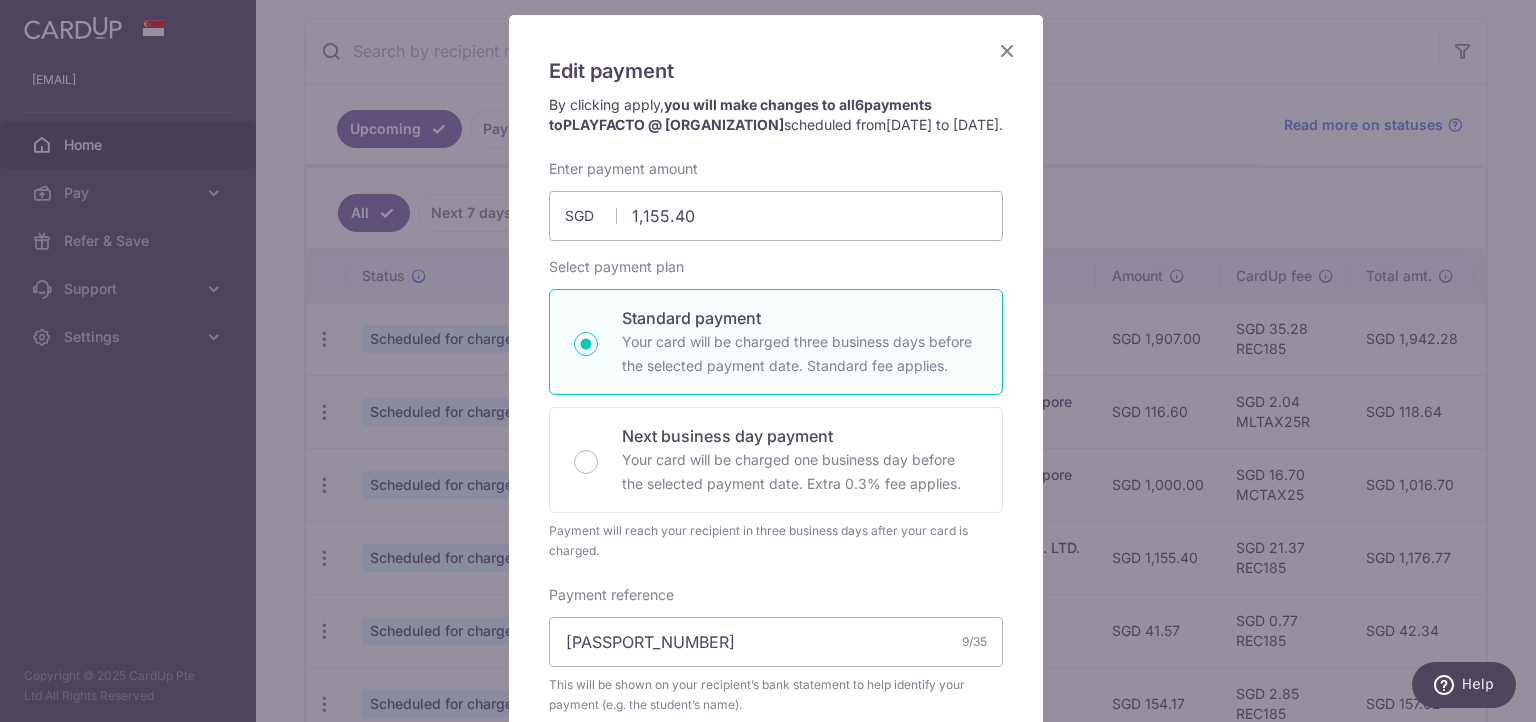 scroll, scrollTop: 0, scrollLeft: 0, axis: both 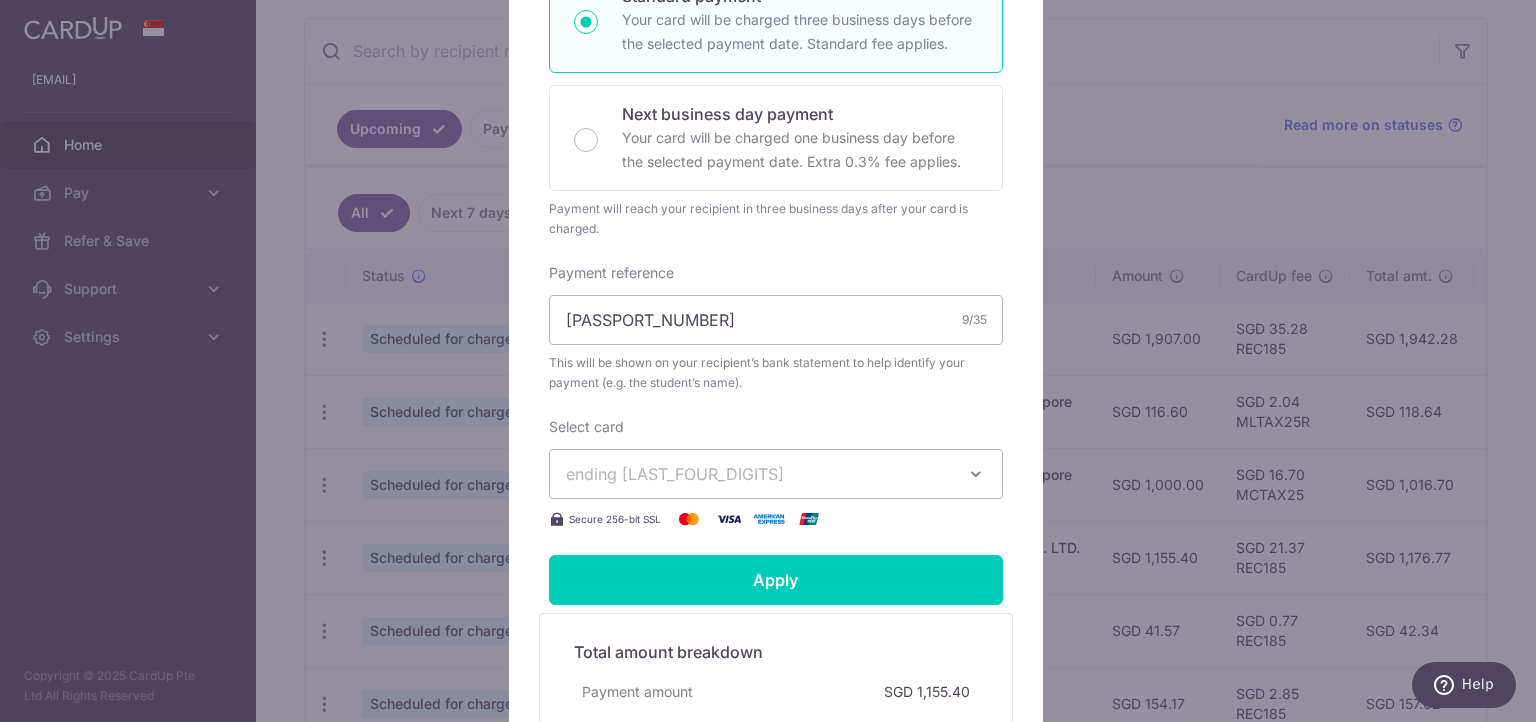 click on "ending [LAST_FOUR_DIGITS]" at bounding box center [758, 474] 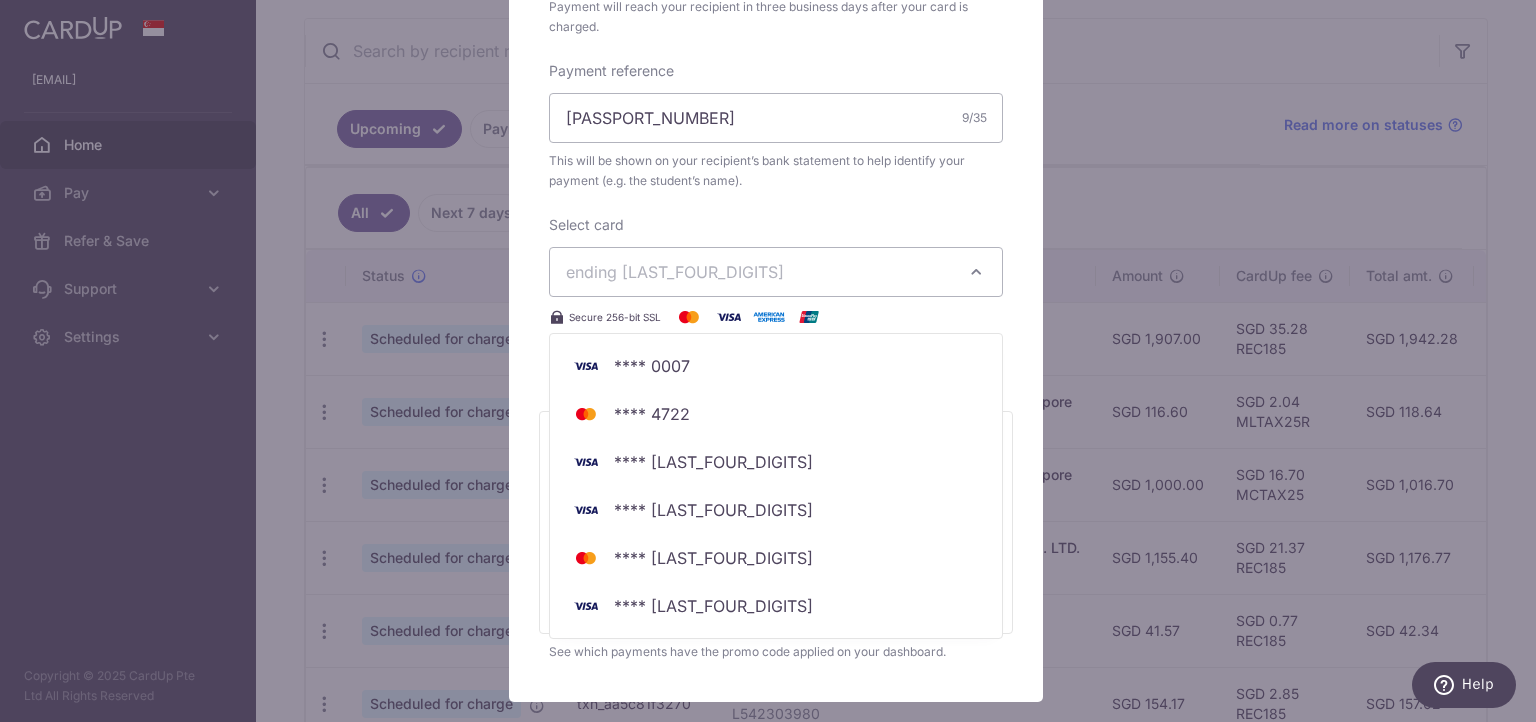 scroll, scrollTop: 678, scrollLeft: 0, axis: vertical 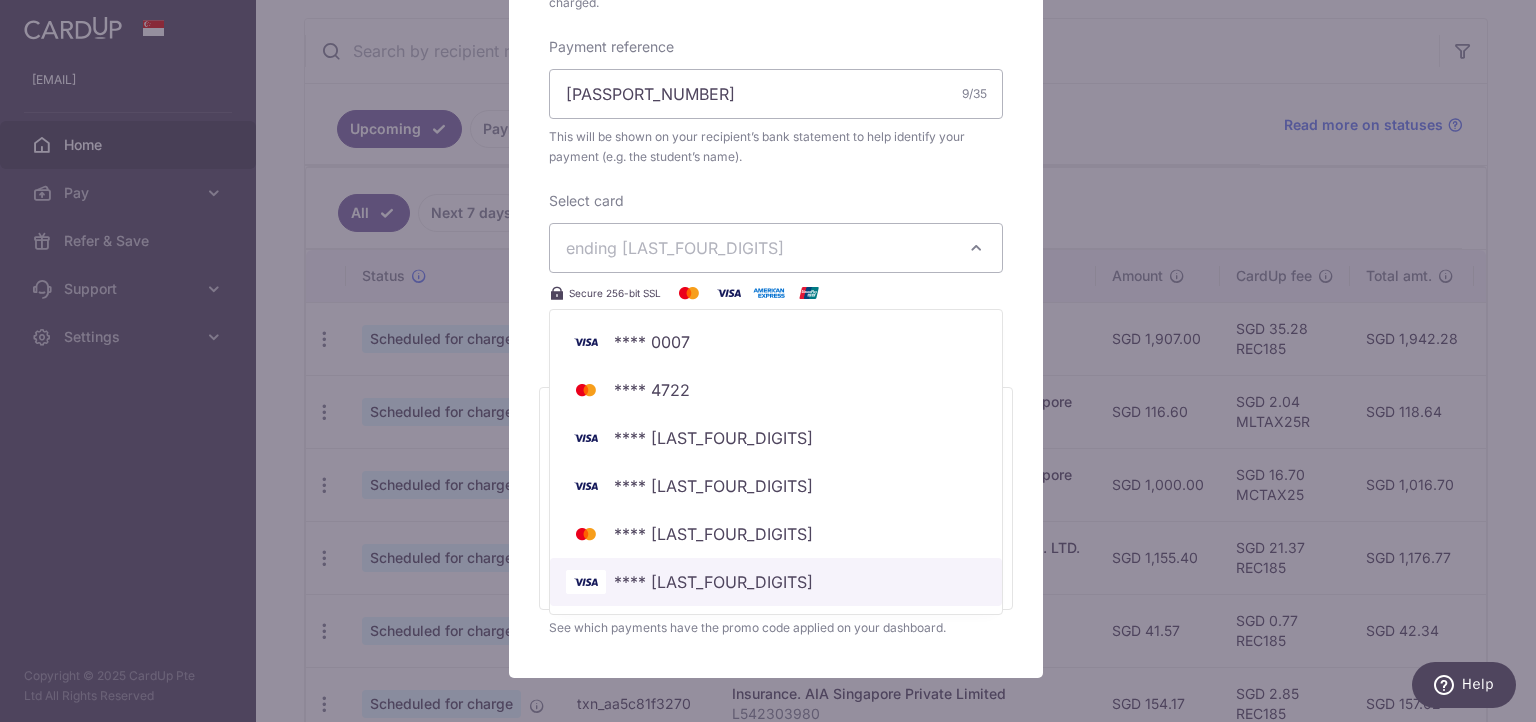 click on "**** [LAST_FOUR]" at bounding box center (776, 582) 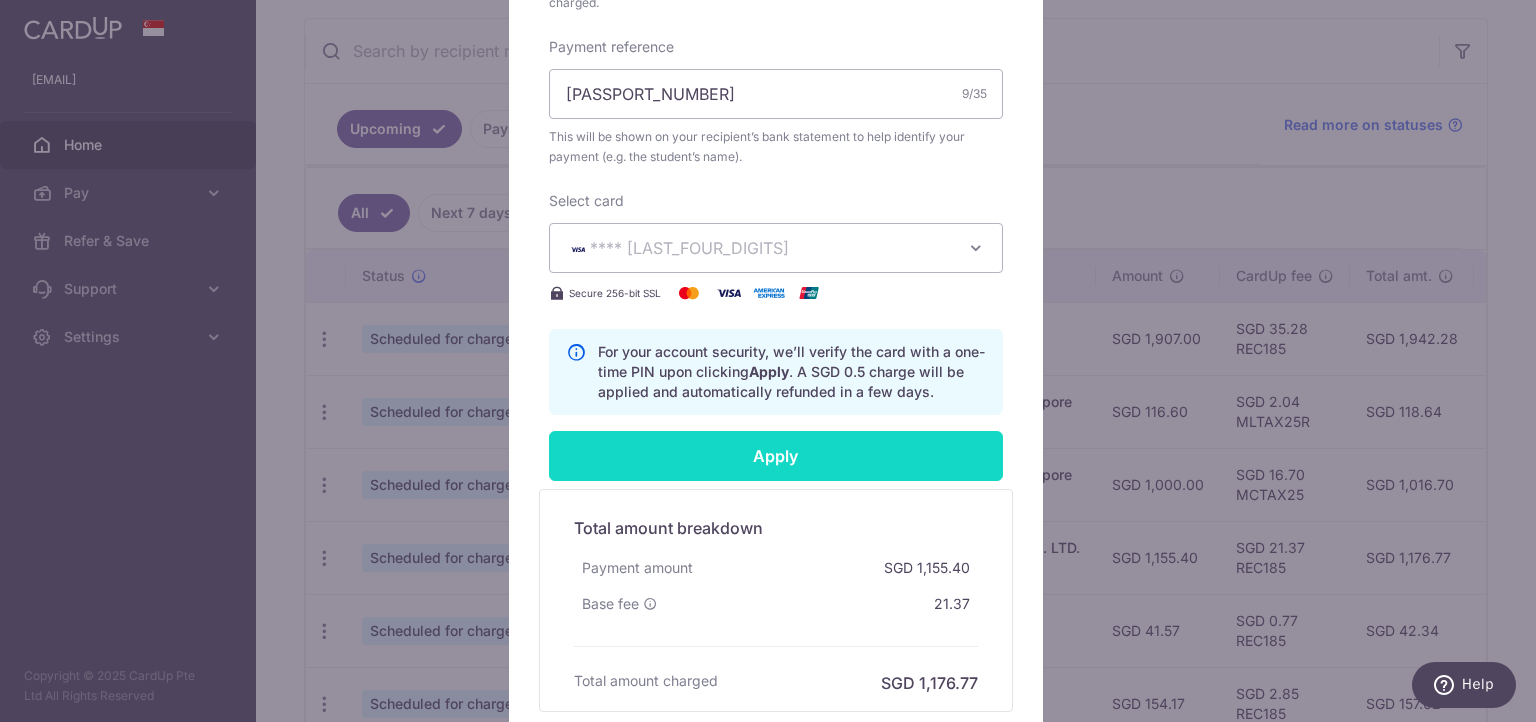 click on "Apply" at bounding box center [776, 456] 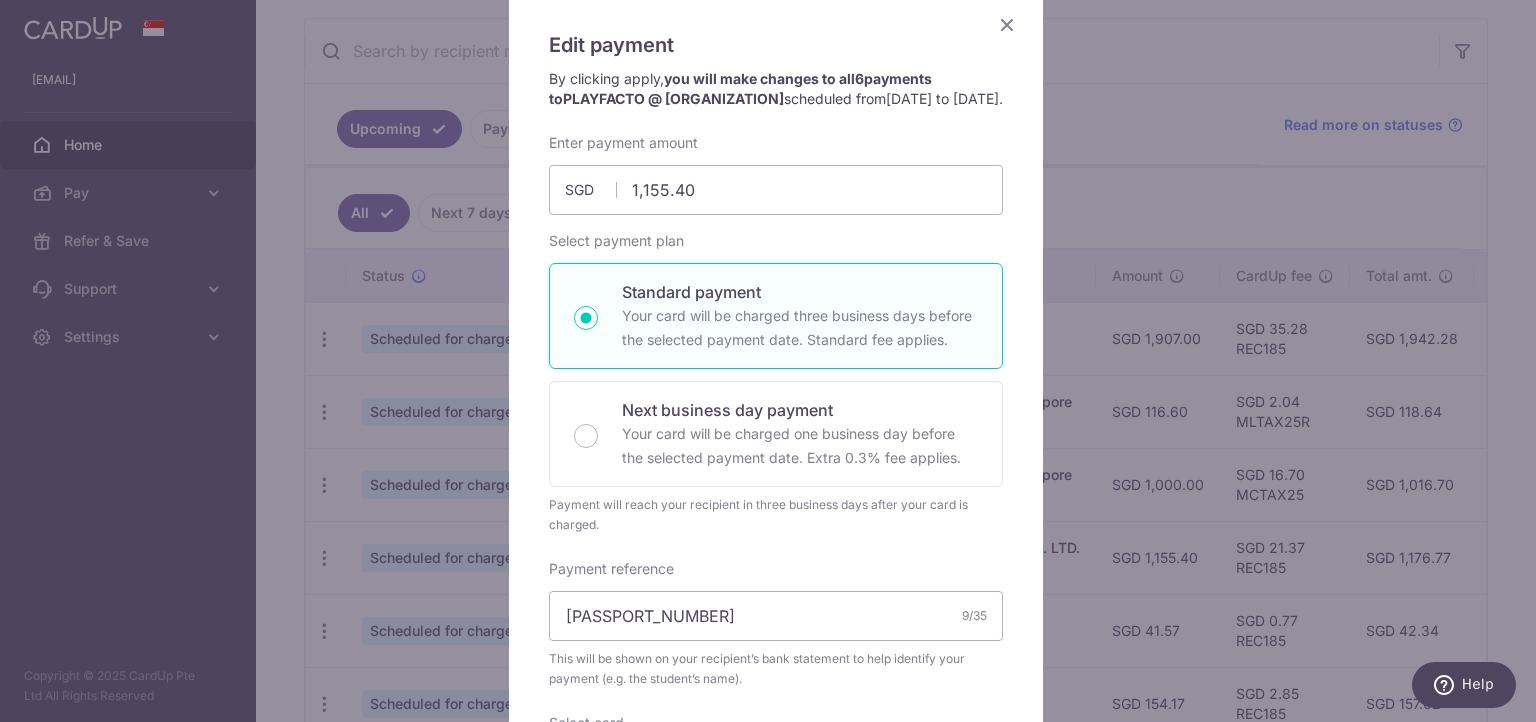 type on "Successfully Applied" 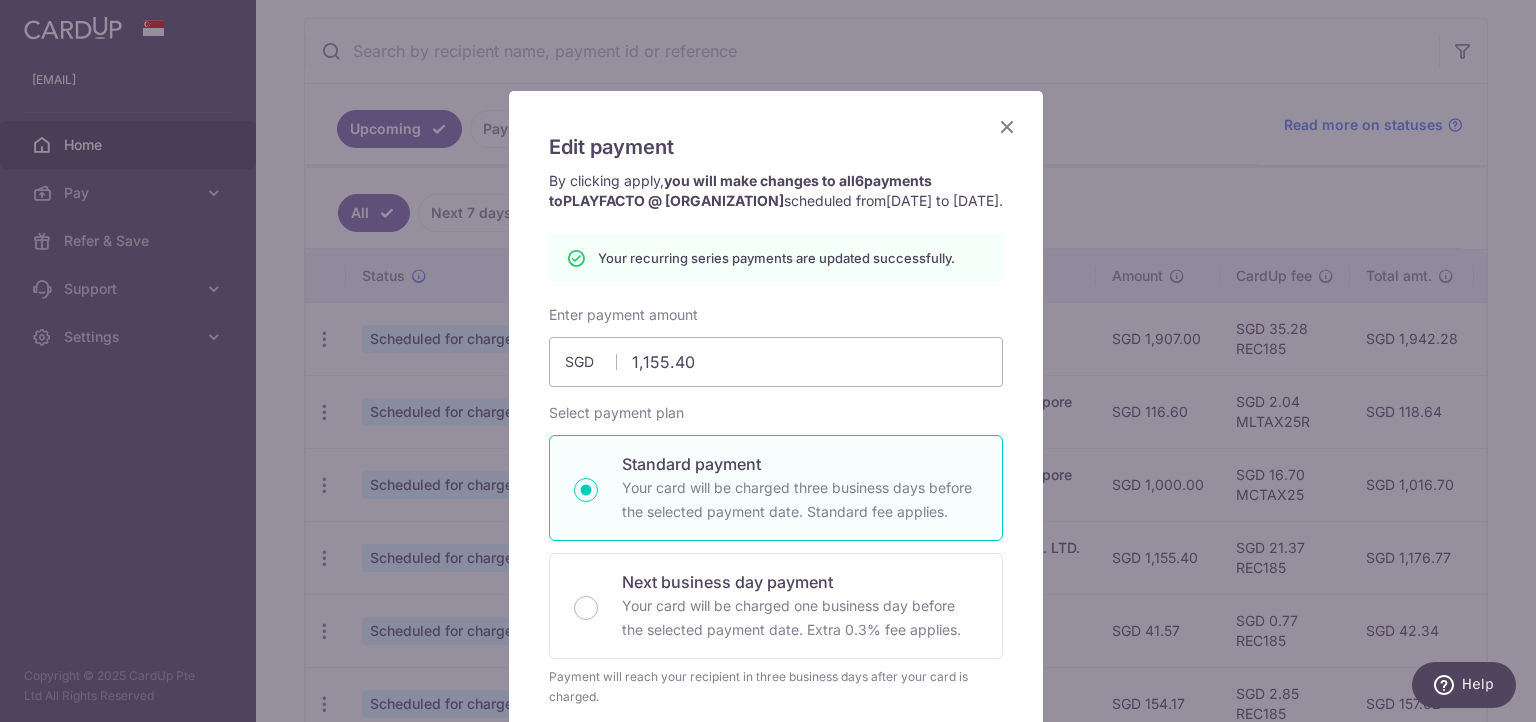 scroll, scrollTop: 0, scrollLeft: 0, axis: both 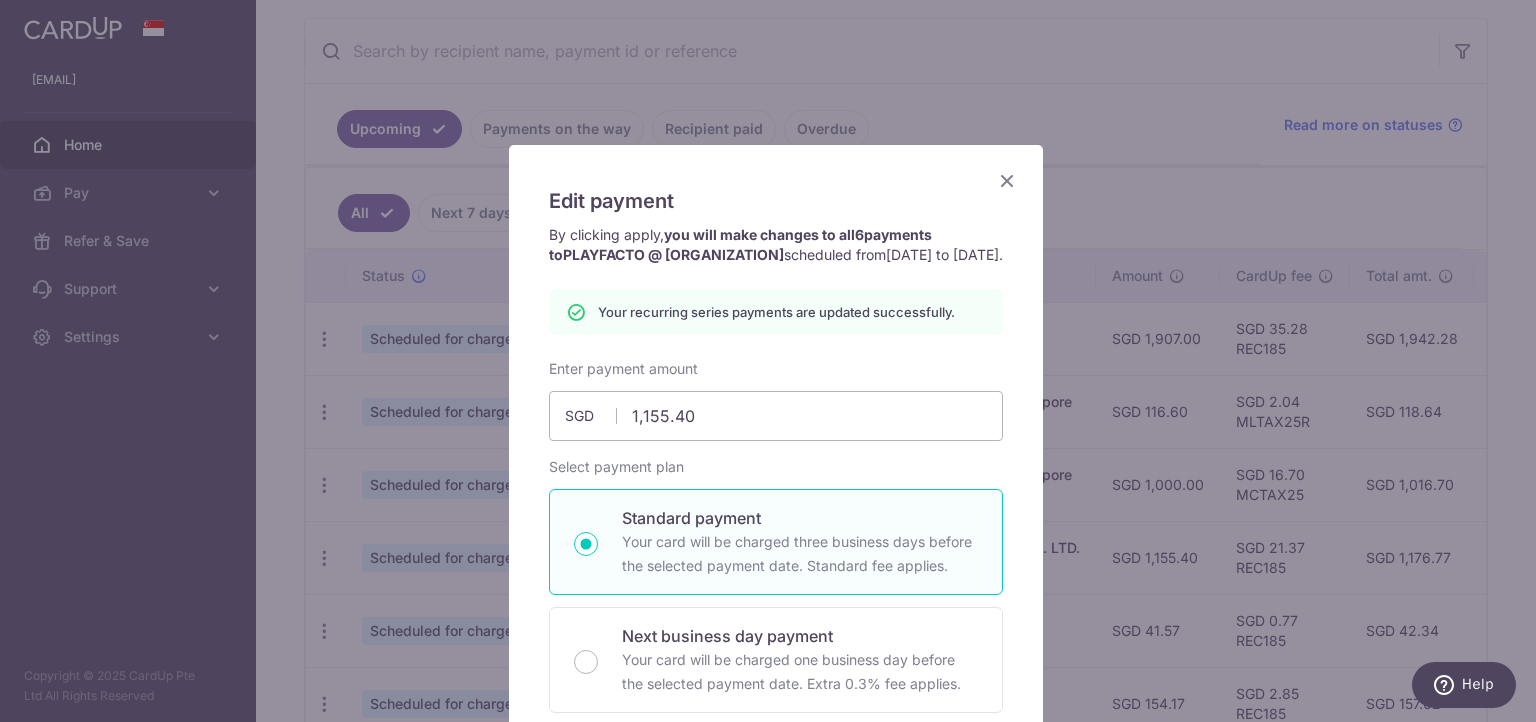 click at bounding box center (1007, 180) 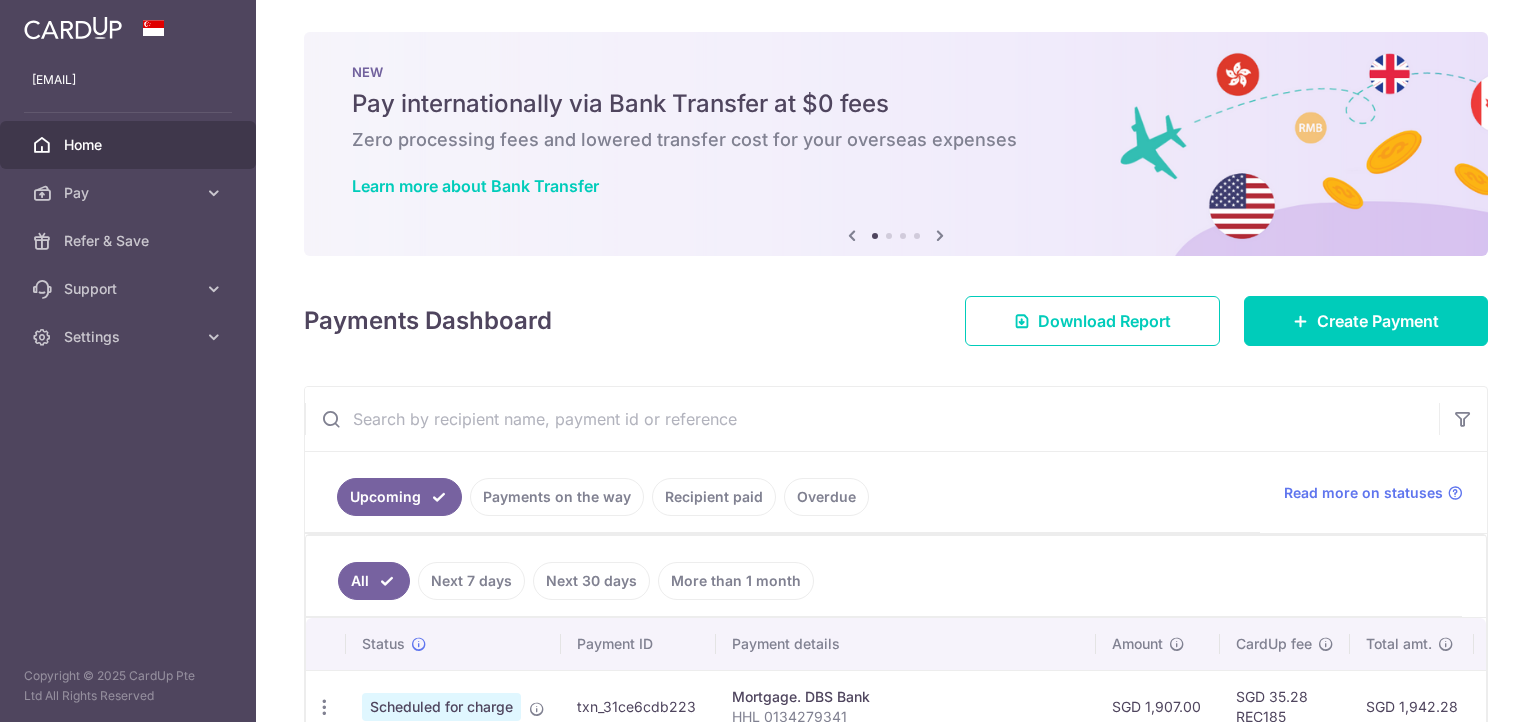 scroll, scrollTop: 0, scrollLeft: 0, axis: both 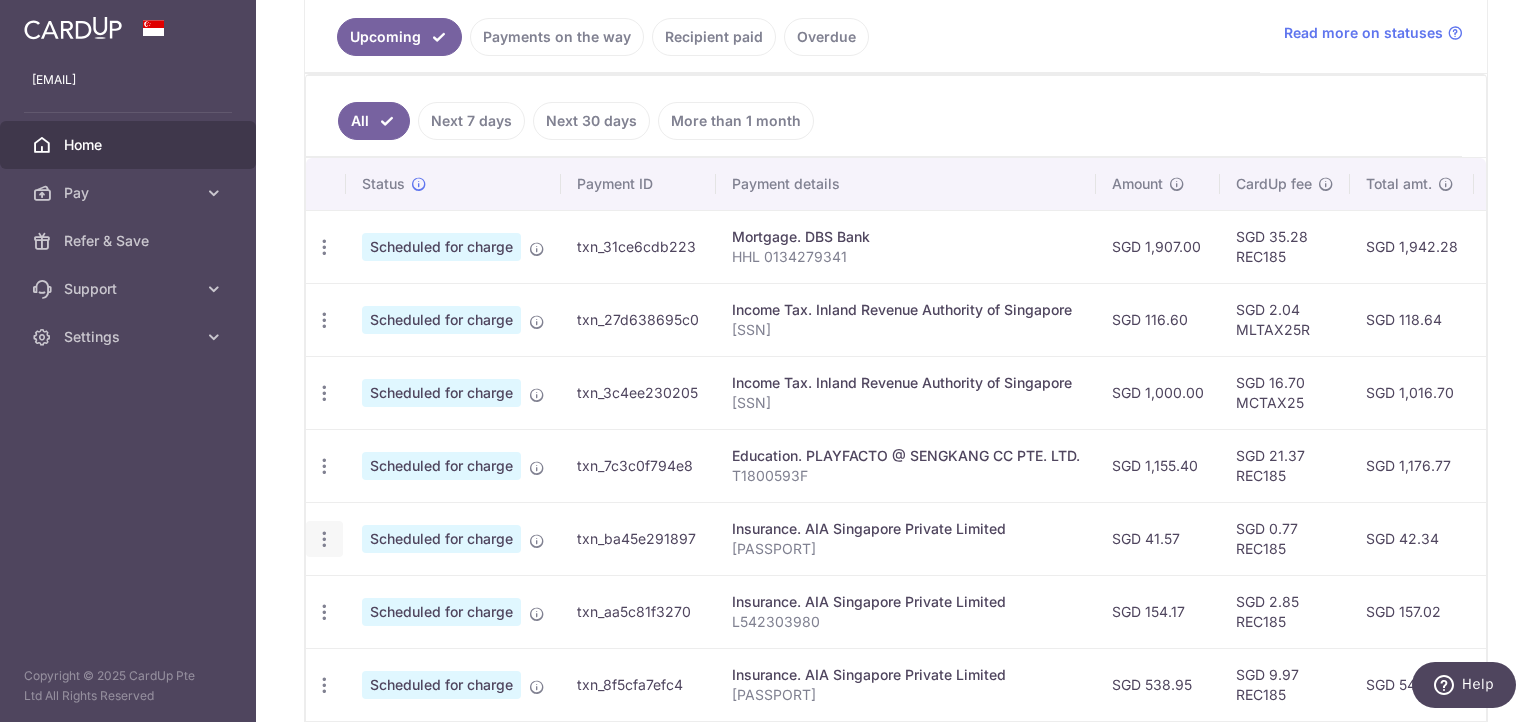 click at bounding box center [324, 247] 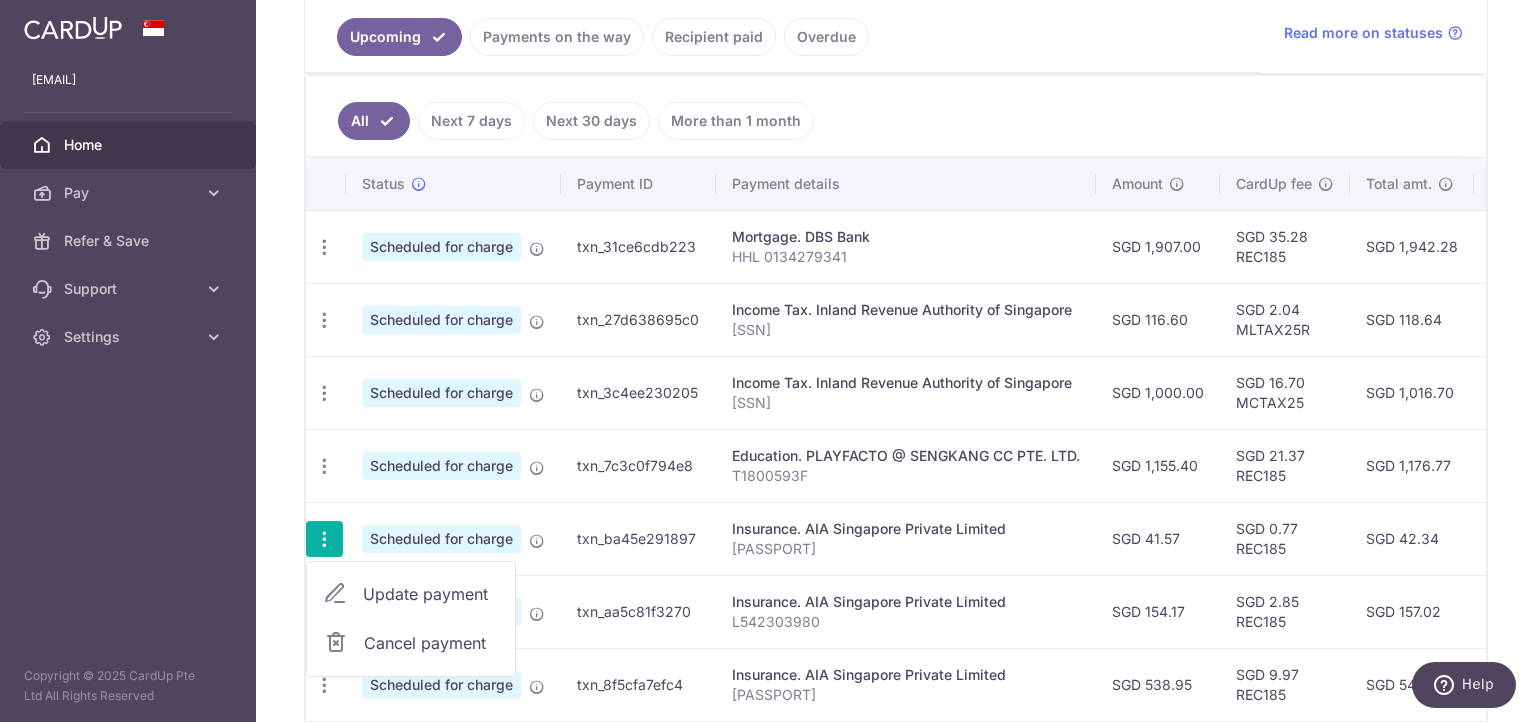 click on "Update payment" at bounding box center [431, 594] 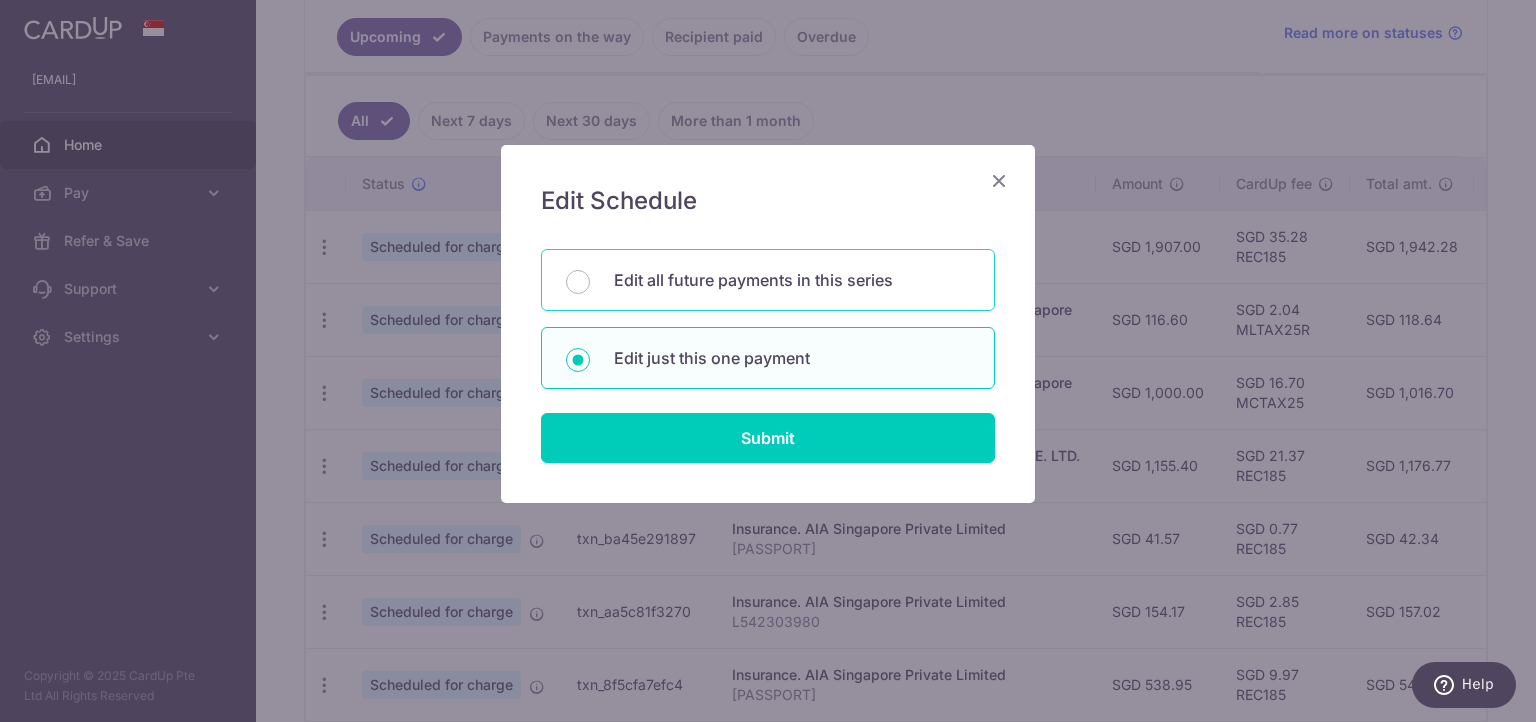 click on "Edit all future payments in this series" at bounding box center (768, 280) 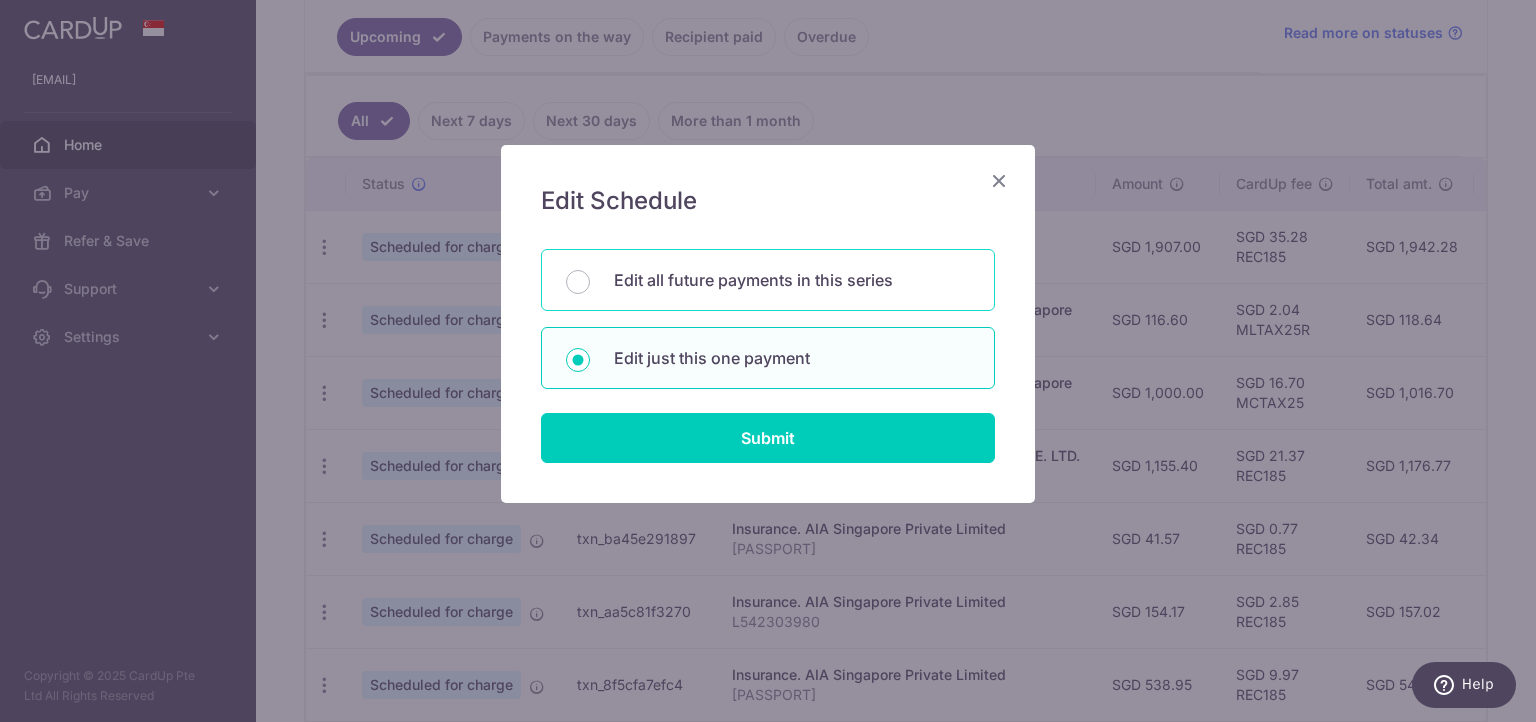 radio on "true" 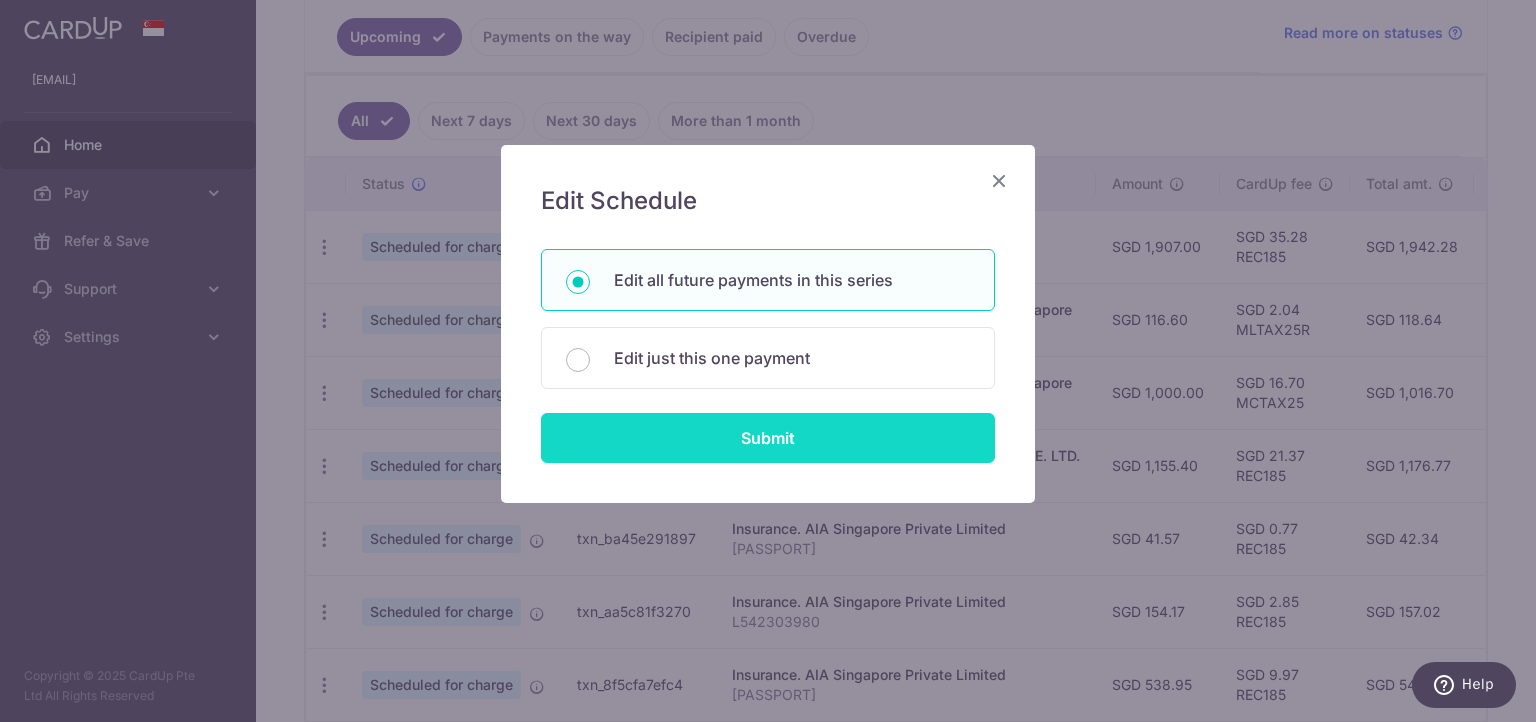 click on "Submit" at bounding box center [768, 438] 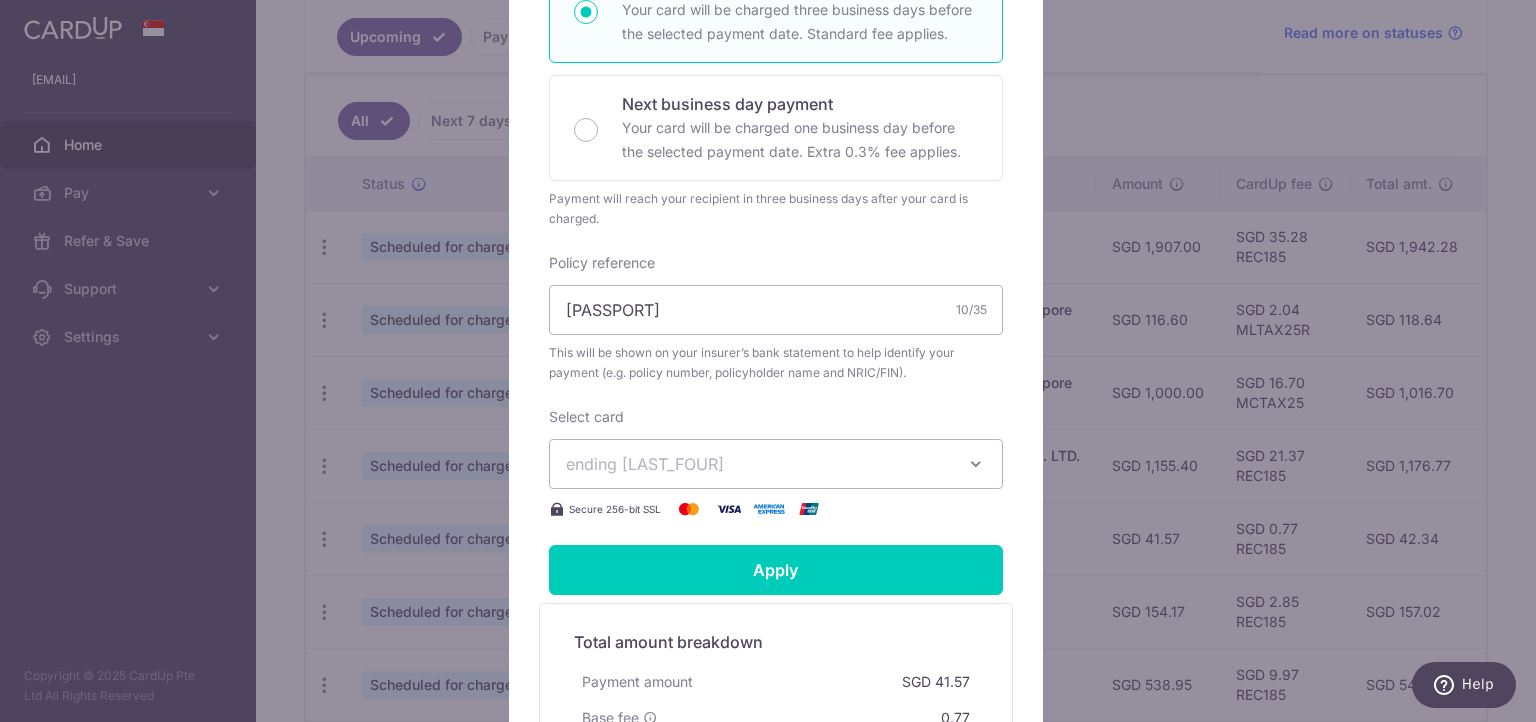scroll, scrollTop: 475, scrollLeft: 0, axis: vertical 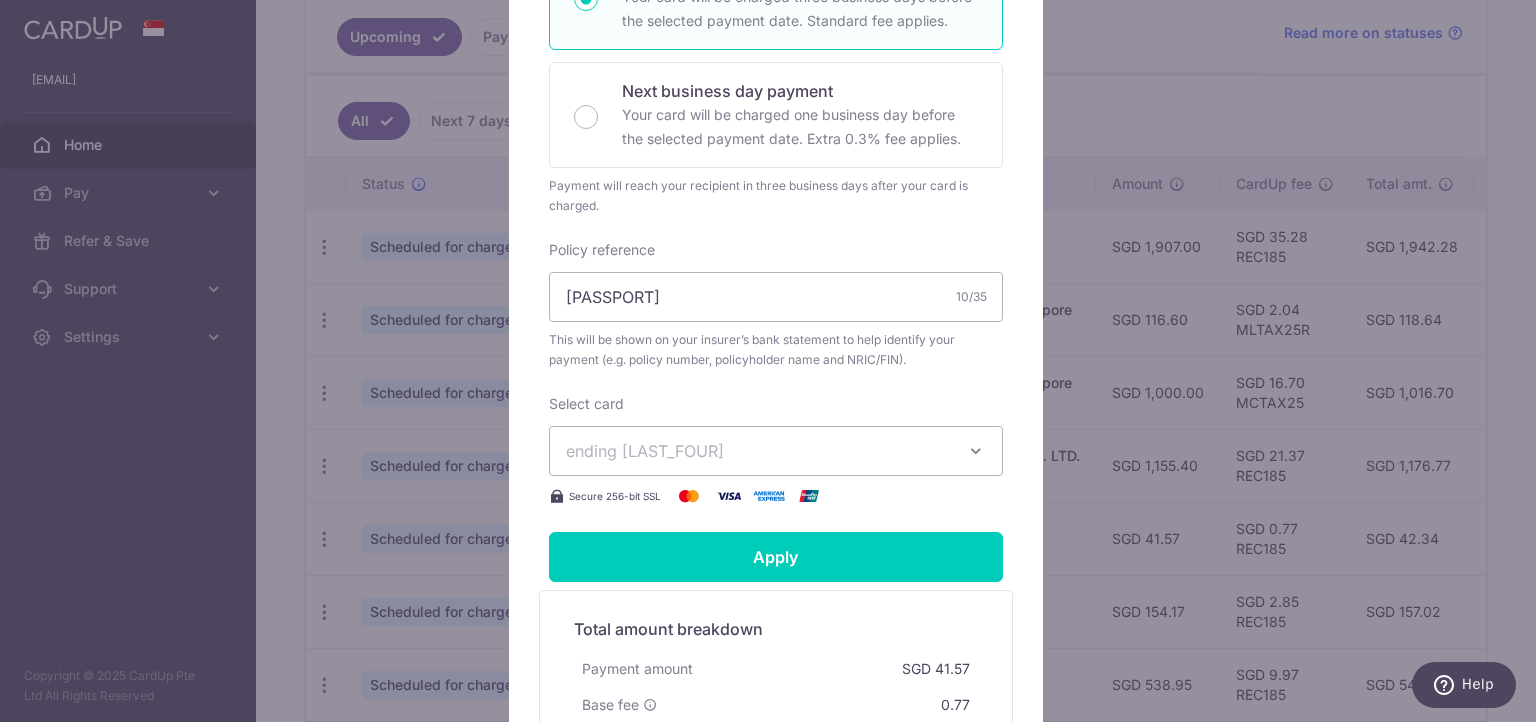 click on "ending [LAST_FOUR]" at bounding box center [758, 451] 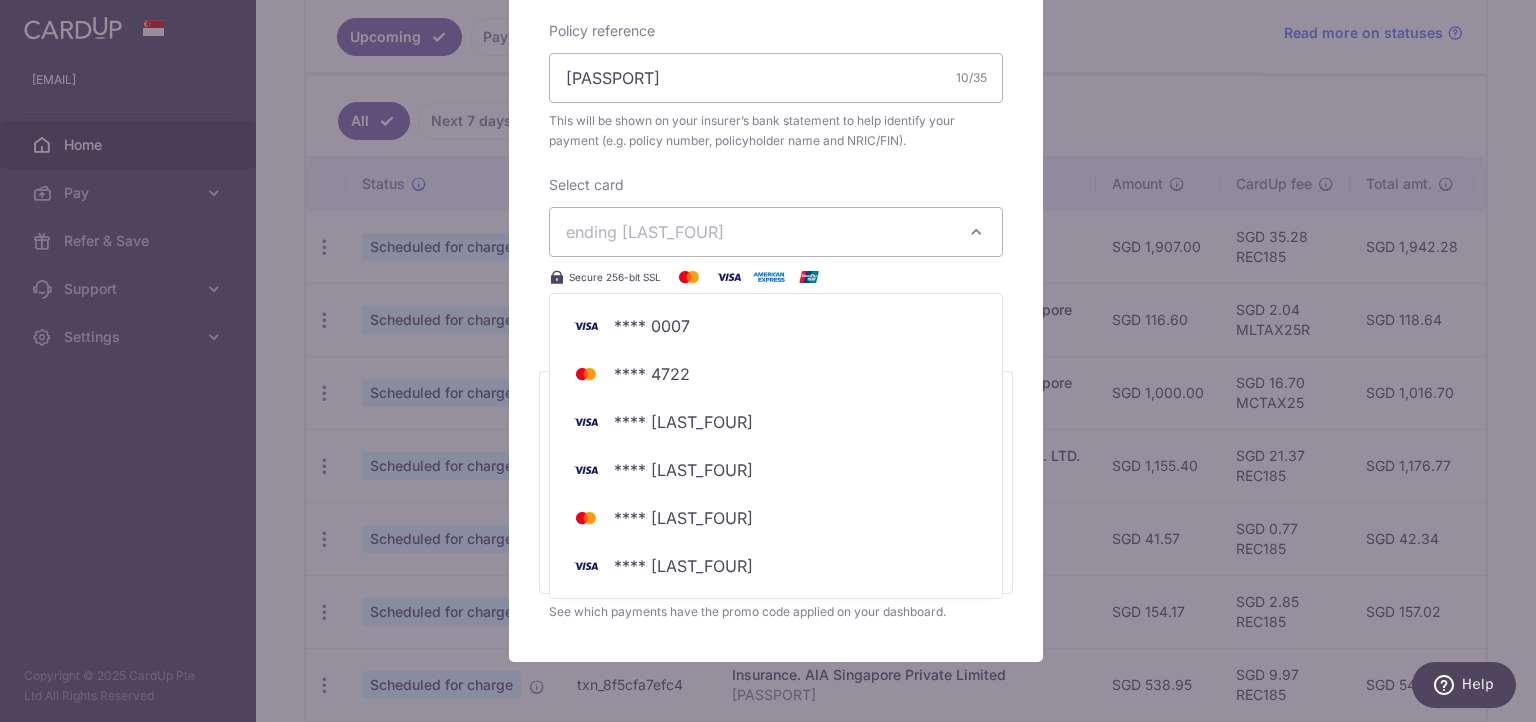 scroll, scrollTop: 704, scrollLeft: 0, axis: vertical 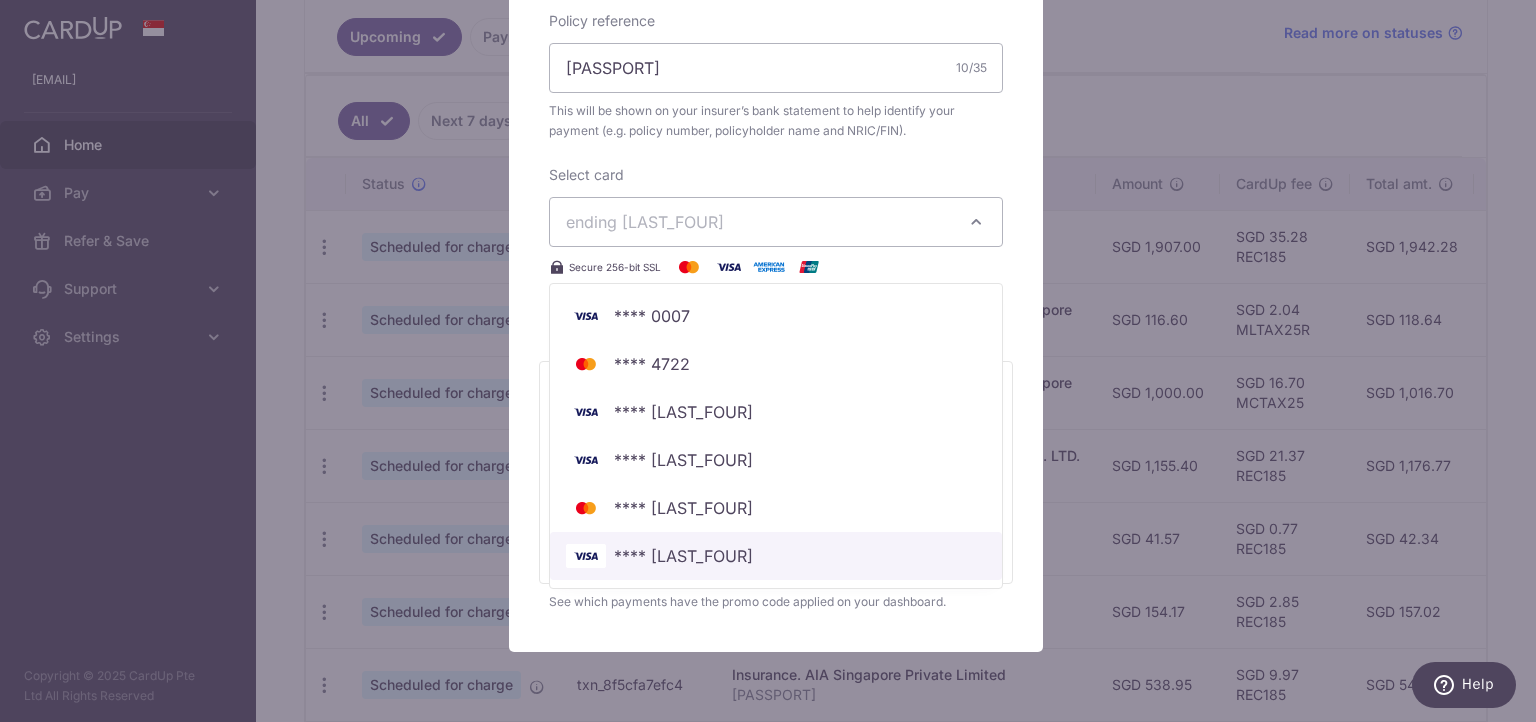 click on "**** [CC]" at bounding box center [776, 556] 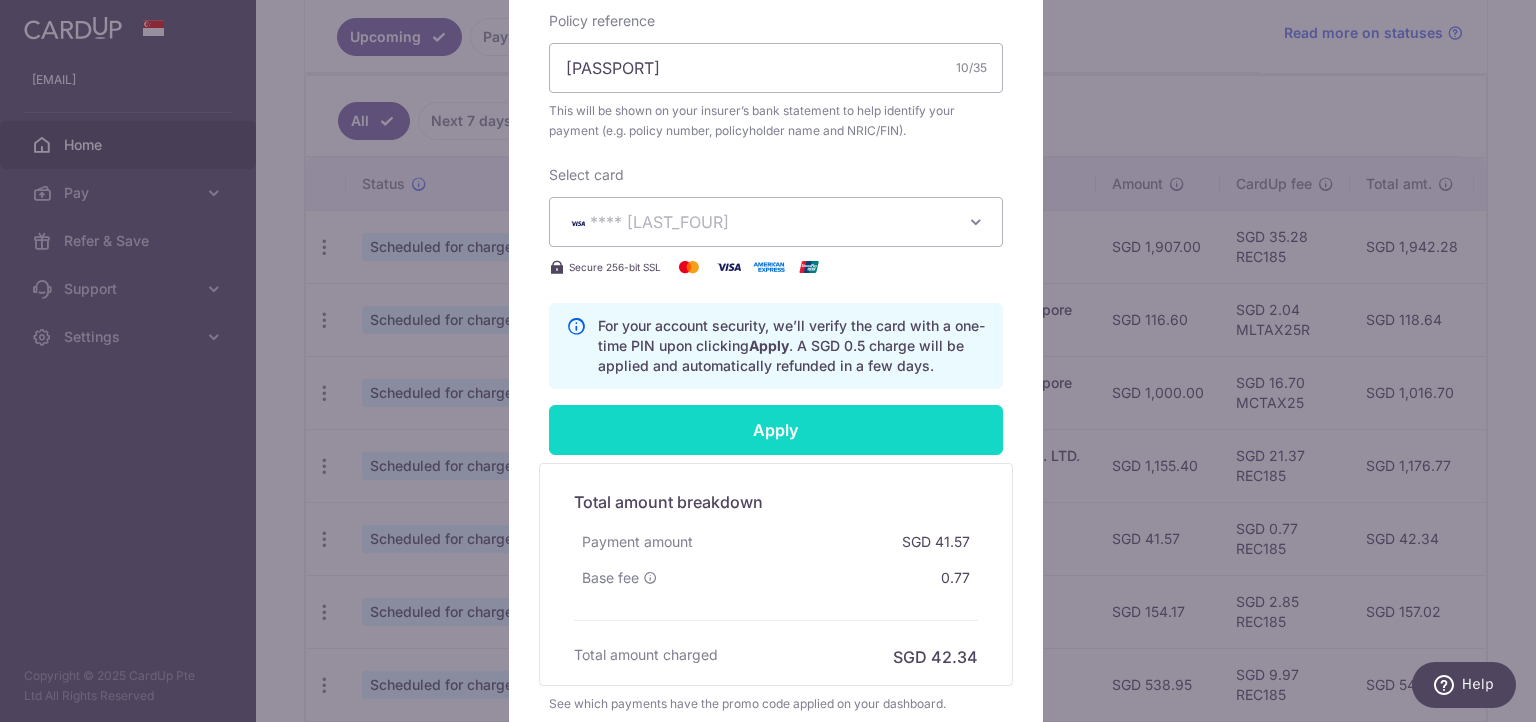 click on "Apply" at bounding box center [776, 430] 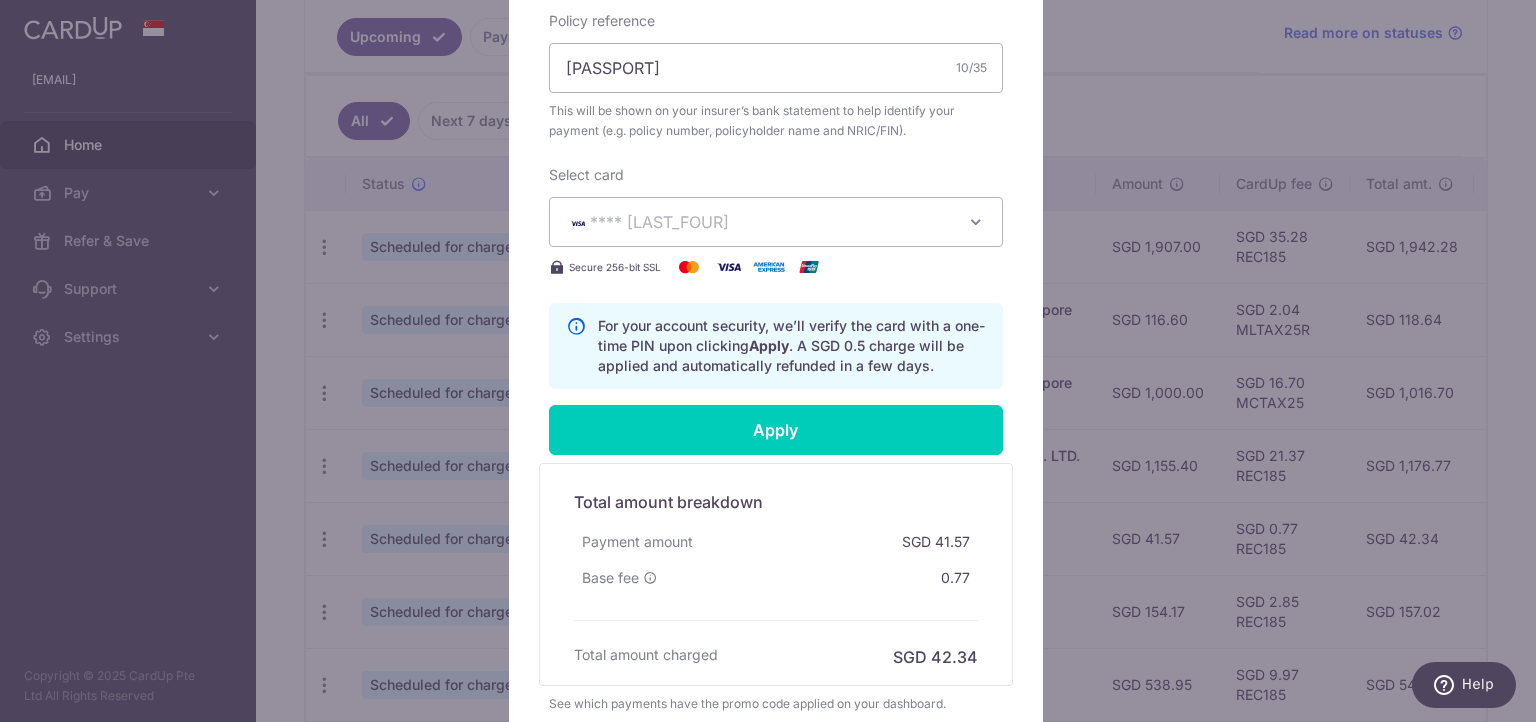 type on "Successfully Applied" 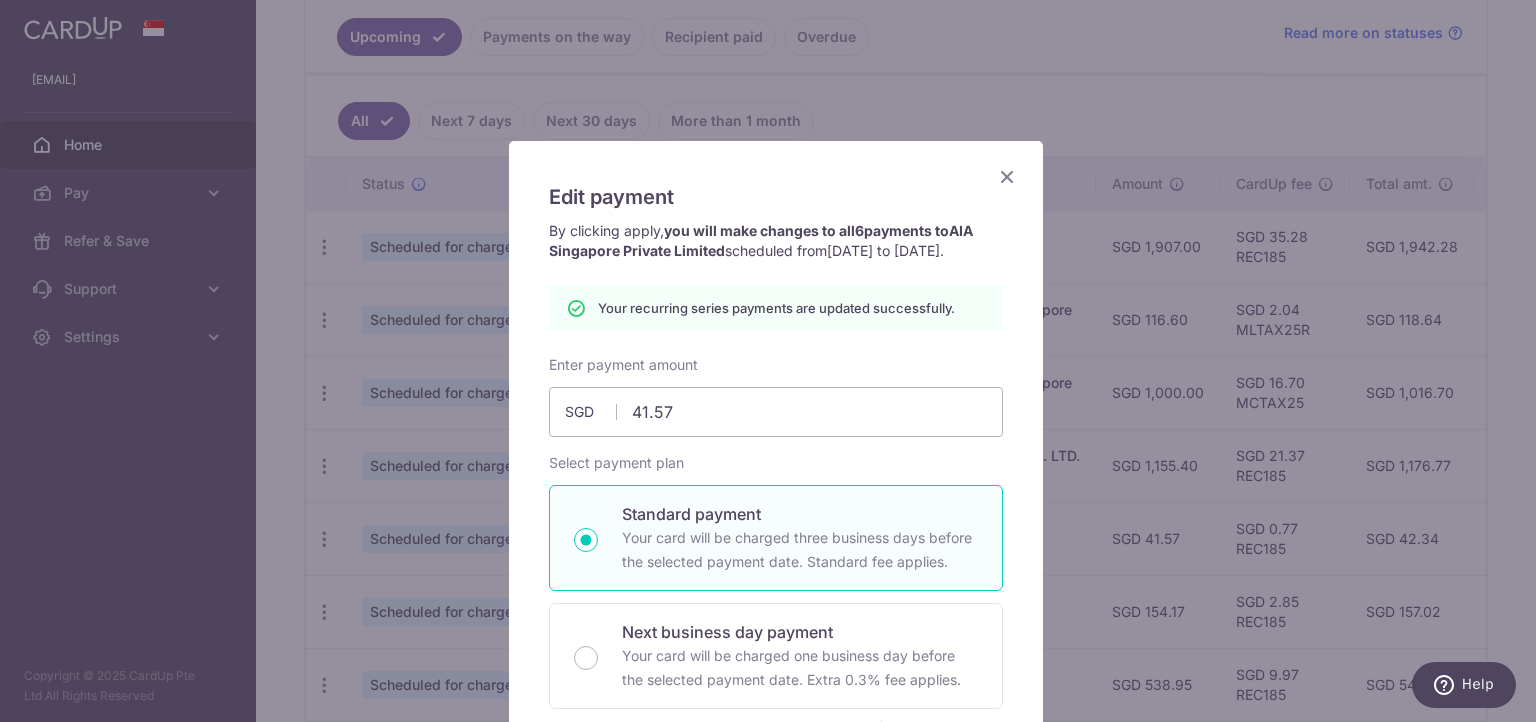 scroll, scrollTop: 2, scrollLeft: 0, axis: vertical 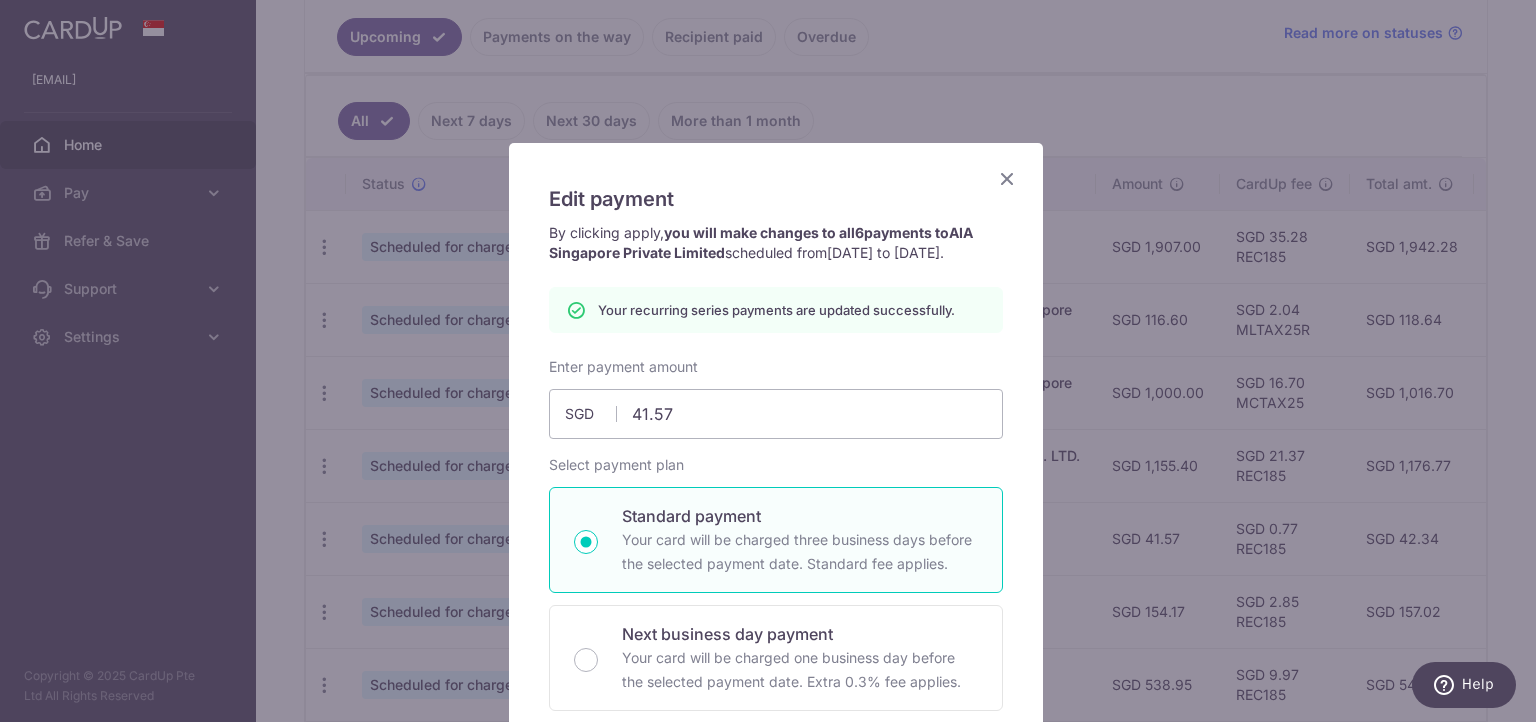 click at bounding box center [1007, 178] 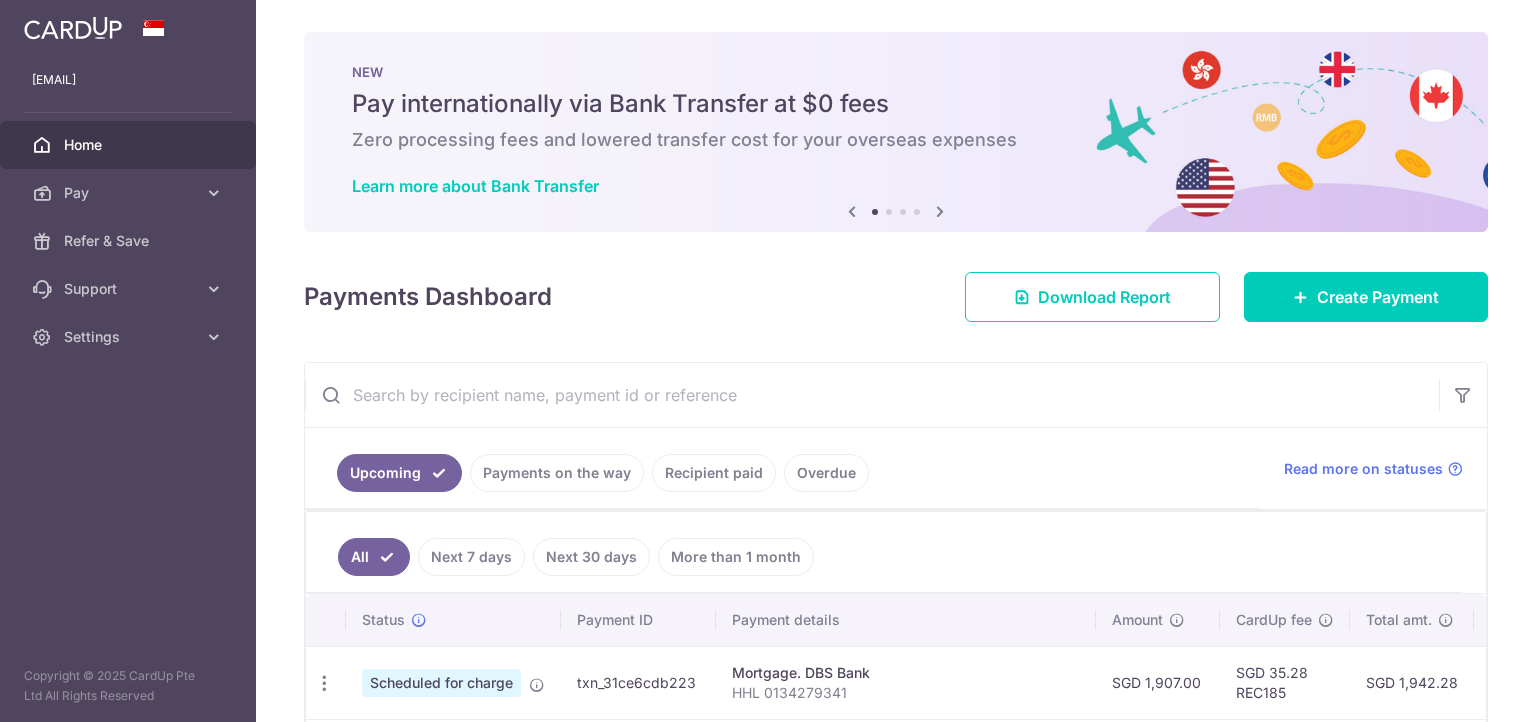 scroll, scrollTop: 0, scrollLeft: 0, axis: both 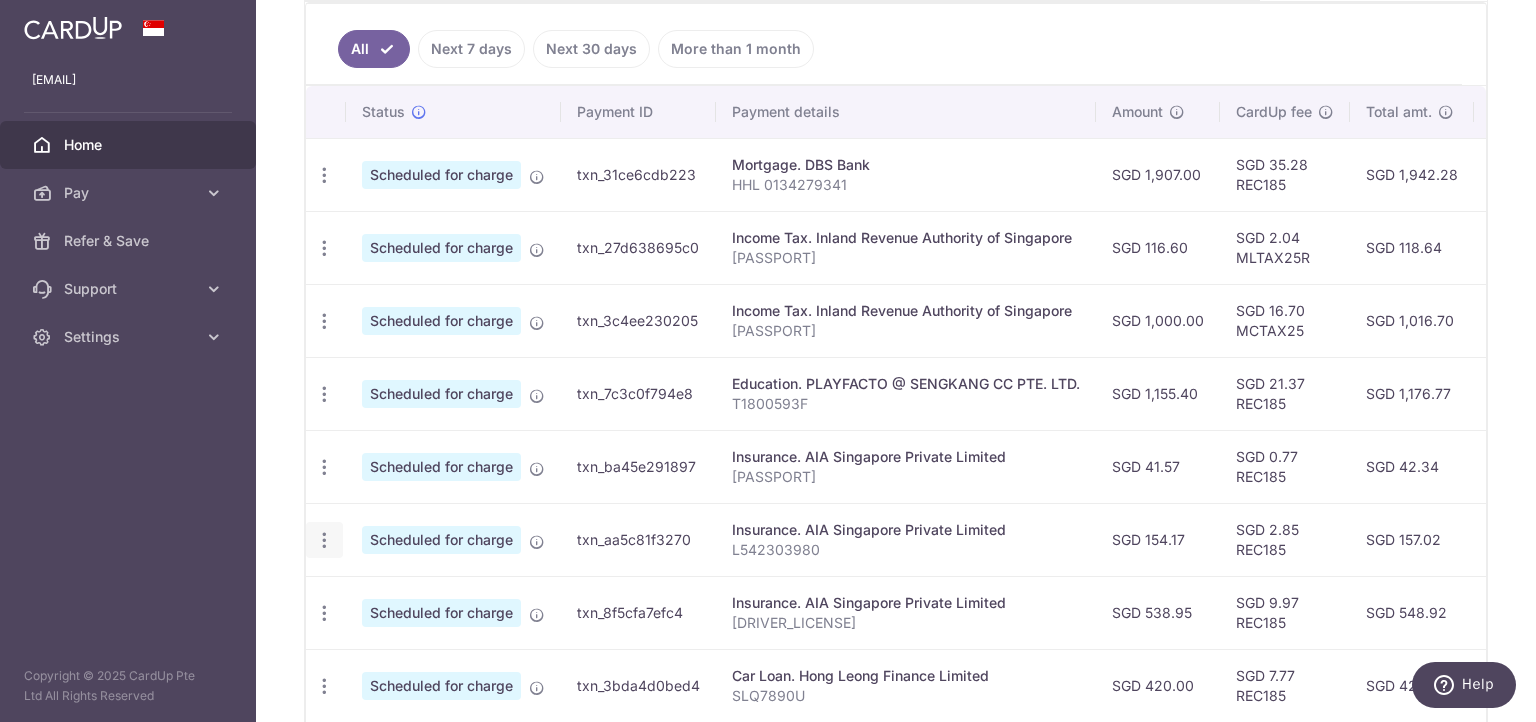 click at bounding box center [324, 175] 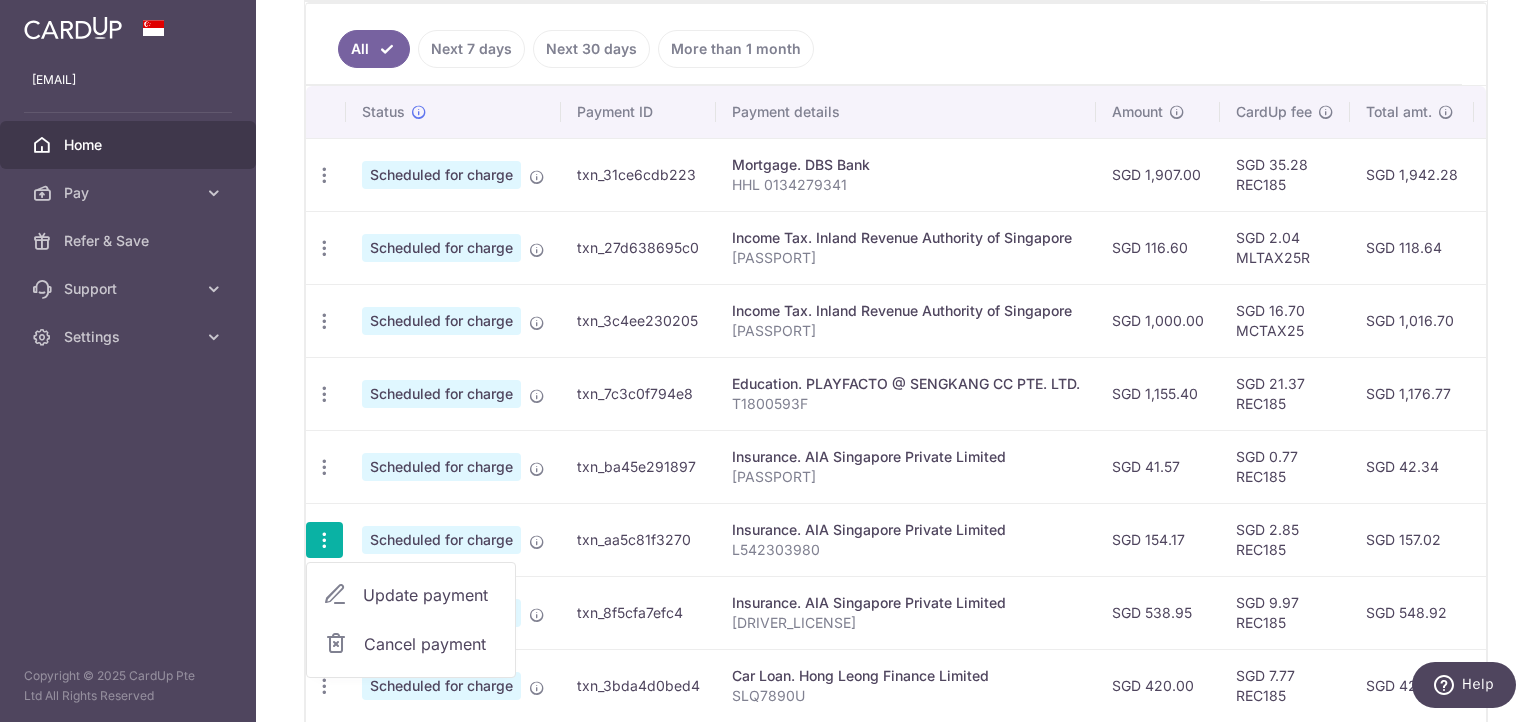 click on "Update payment" at bounding box center (431, 595) 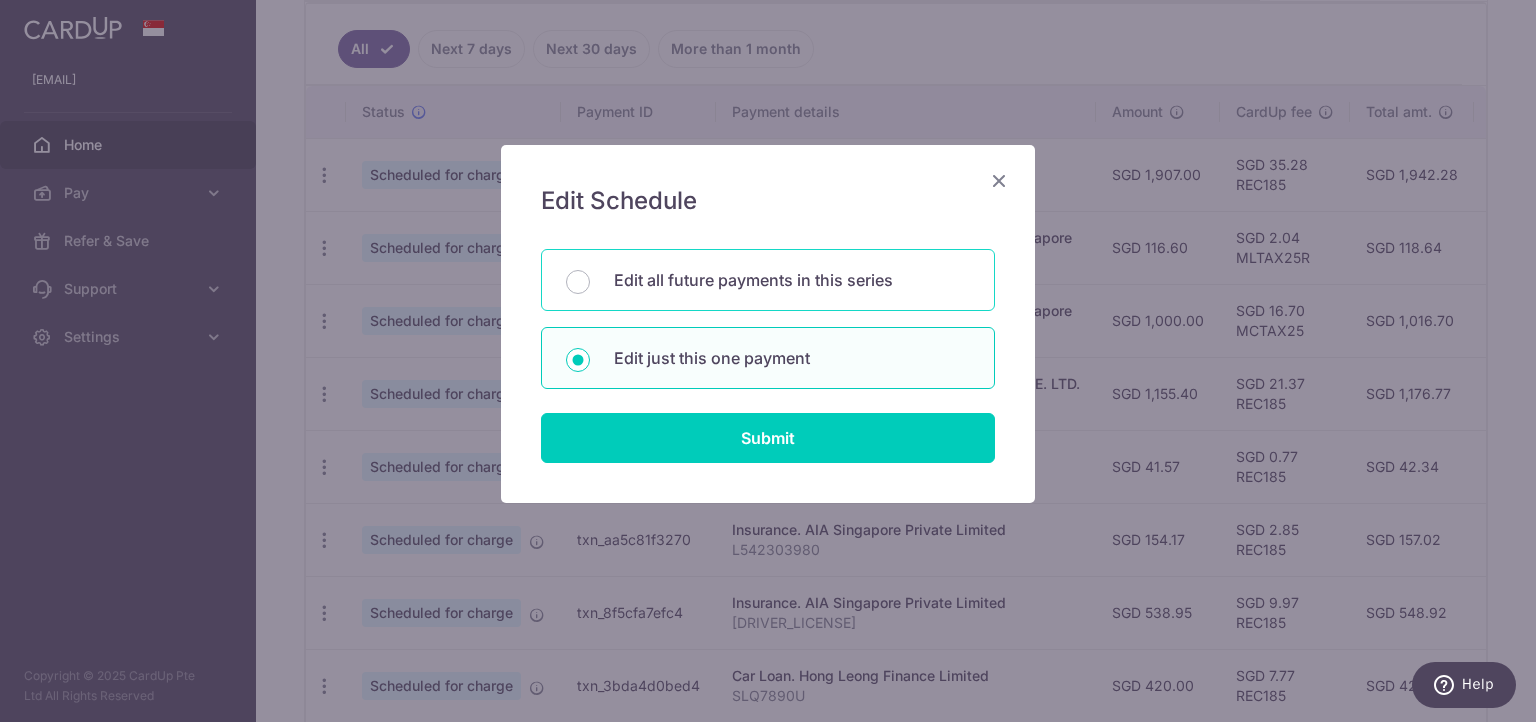 click on "Edit all future payments in this series" at bounding box center (792, 280) 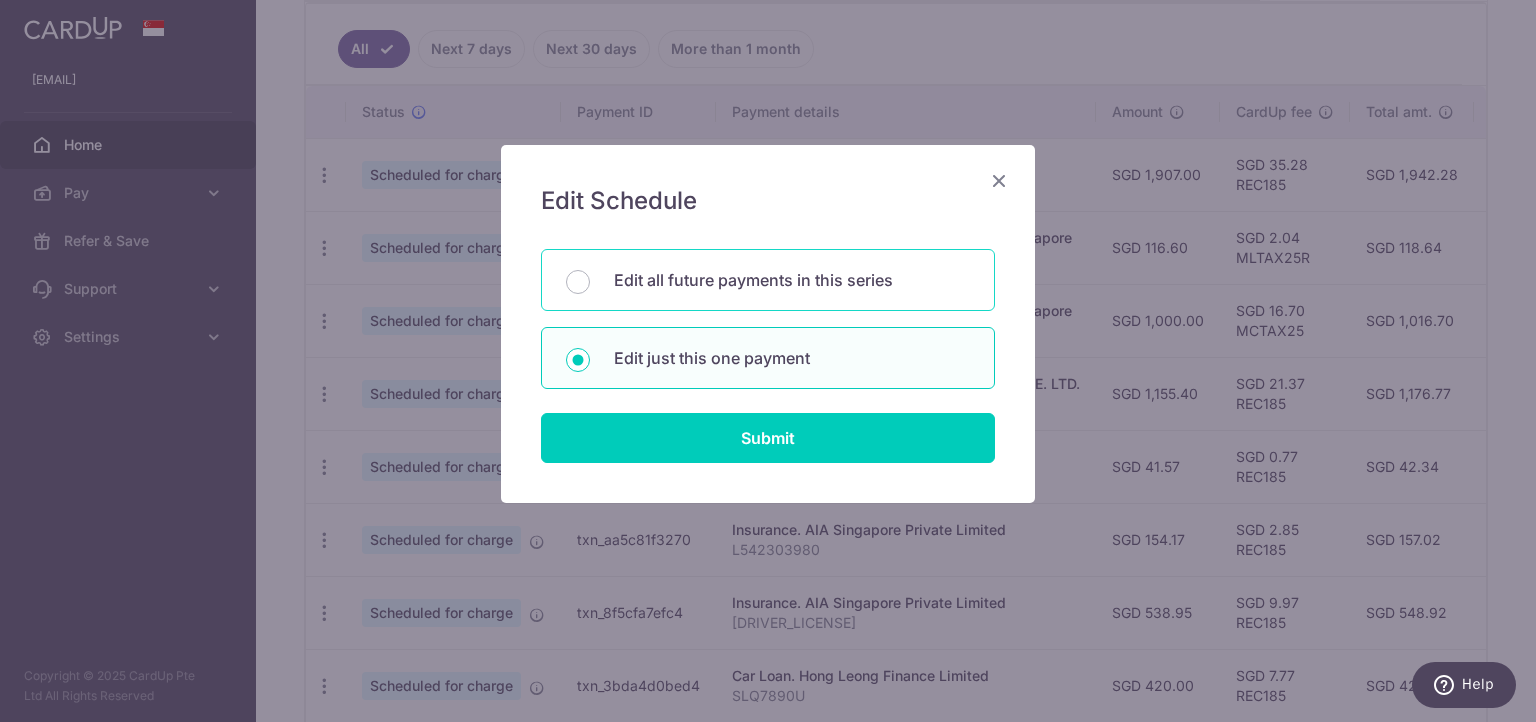 click on "Edit all future payments in this series" at bounding box center (578, 282) 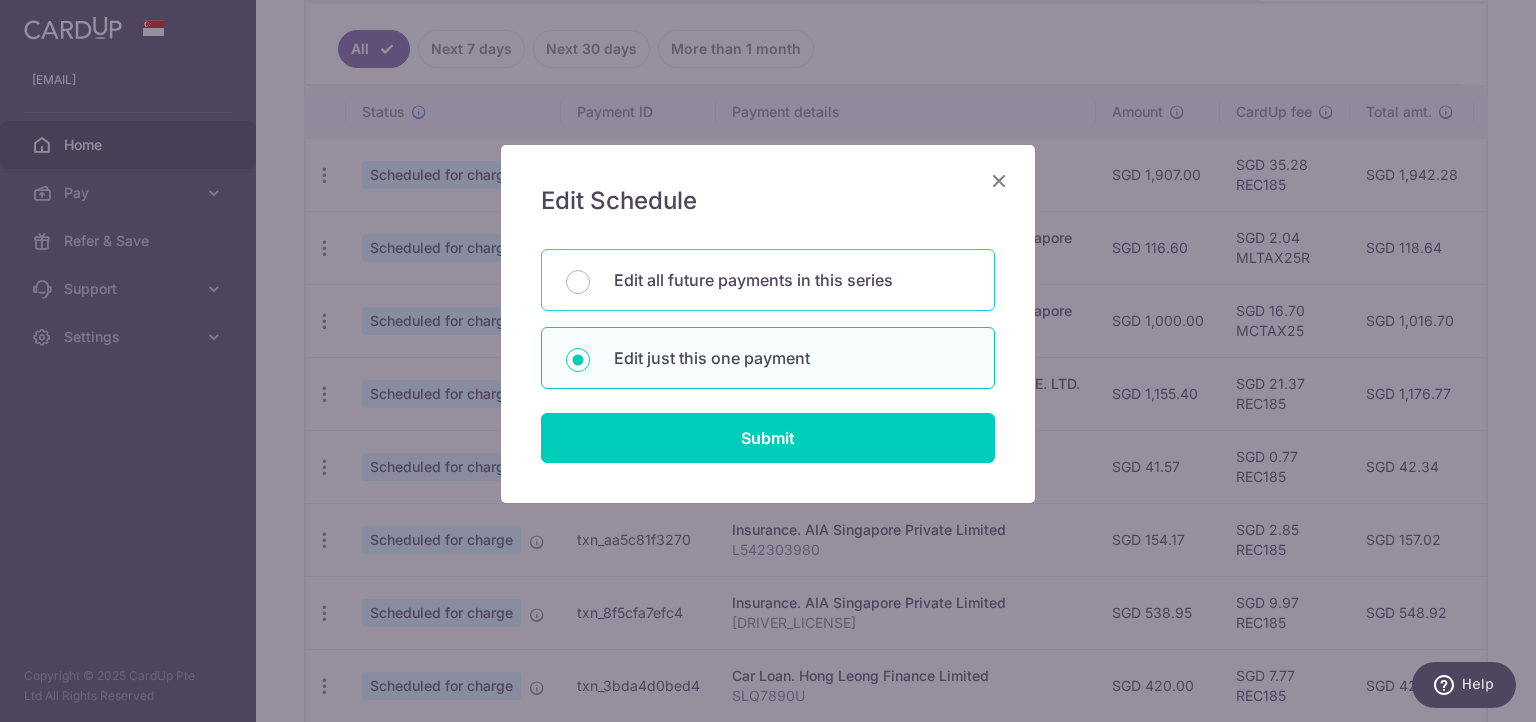 radio on "true" 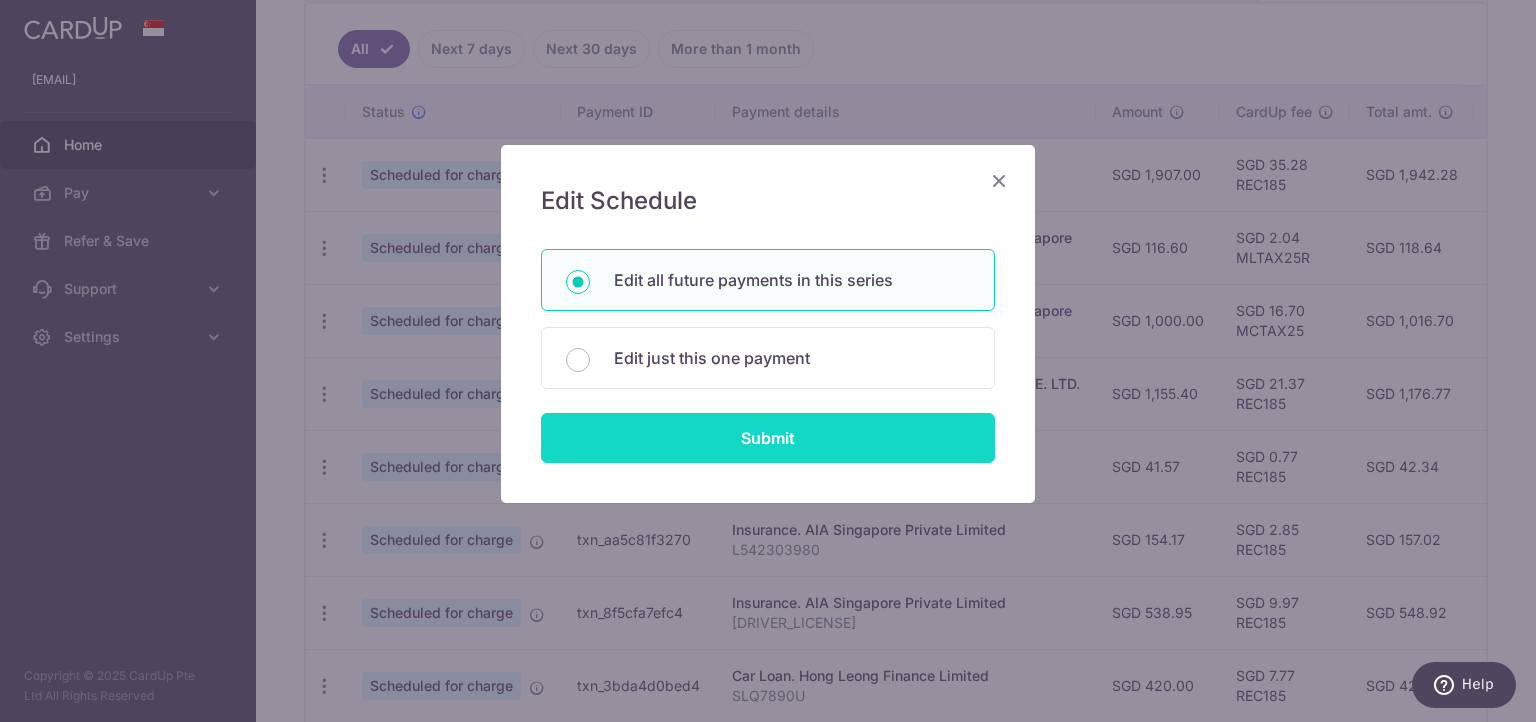 click on "Submit" at bounding box center (768, 438) 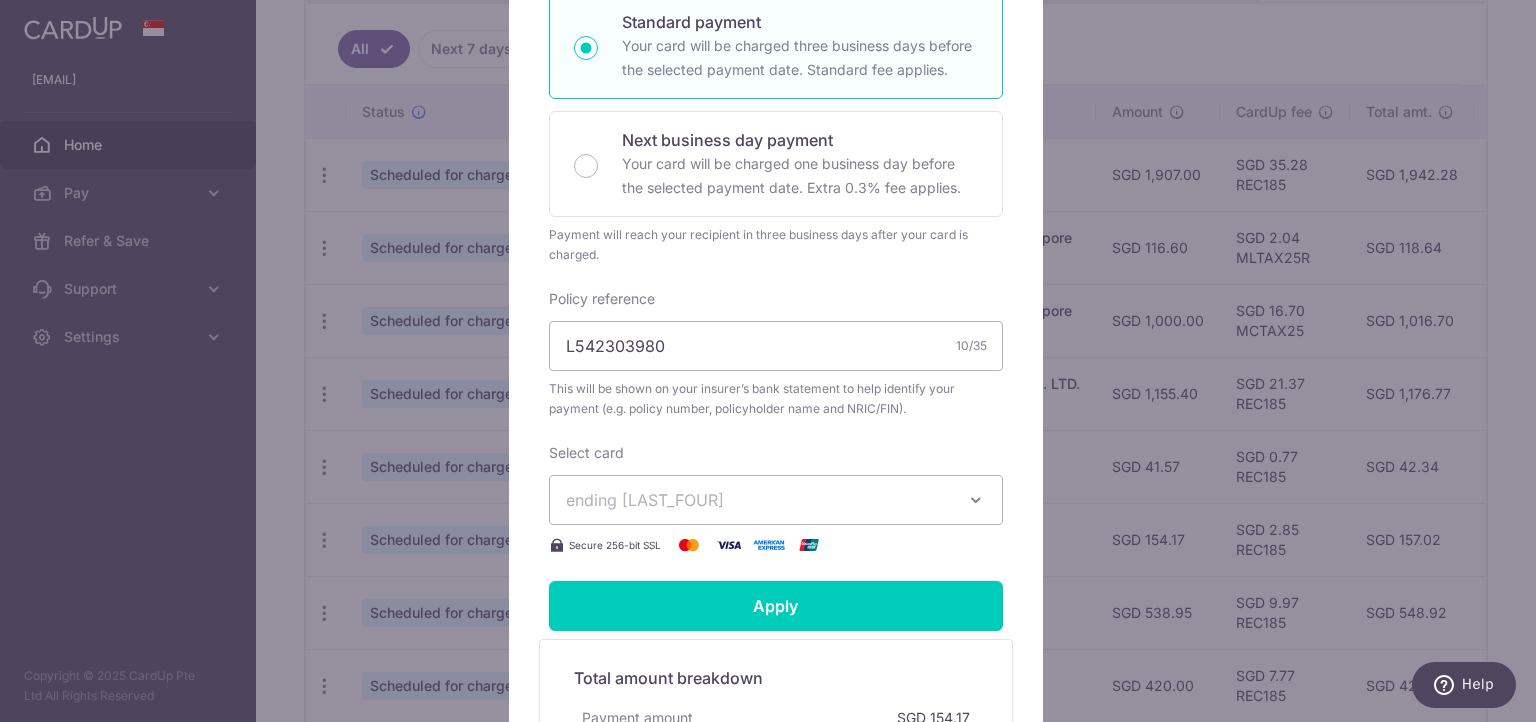 scroll, scrollTop: 427, scrollLeft: 0, axis: vertical 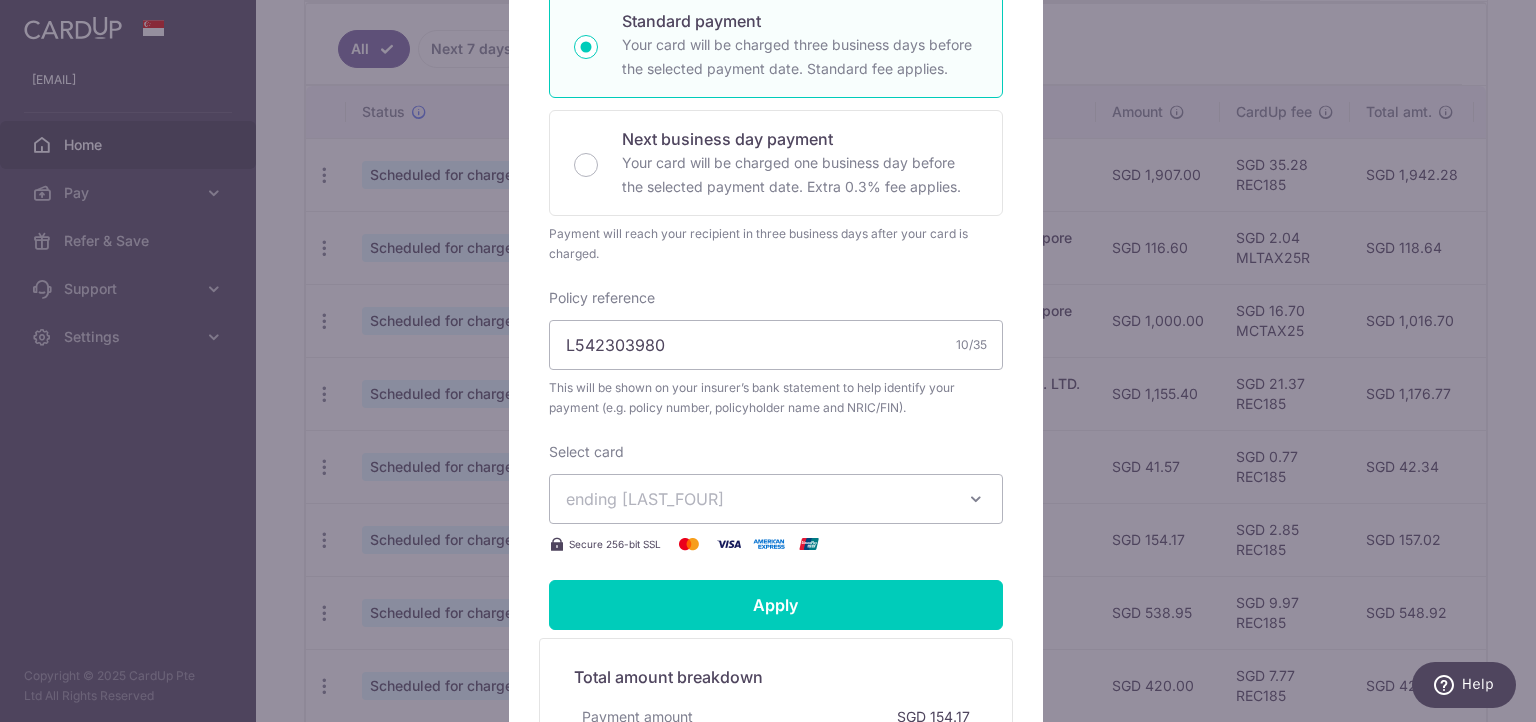 click on "ending [CC]" at bounding box center [758, 499] 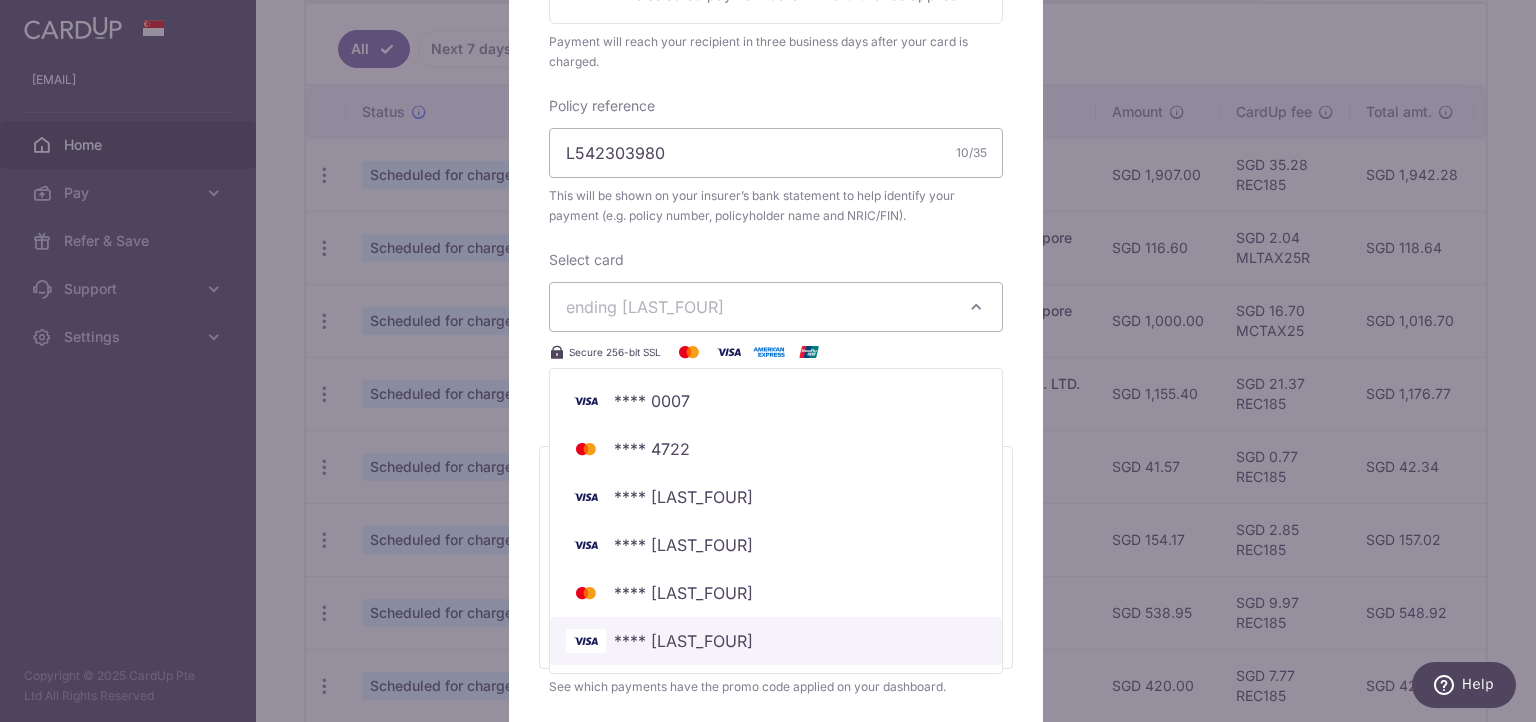 scroll, scrollTop: 622, scrollLeft: 0, axis: vertical 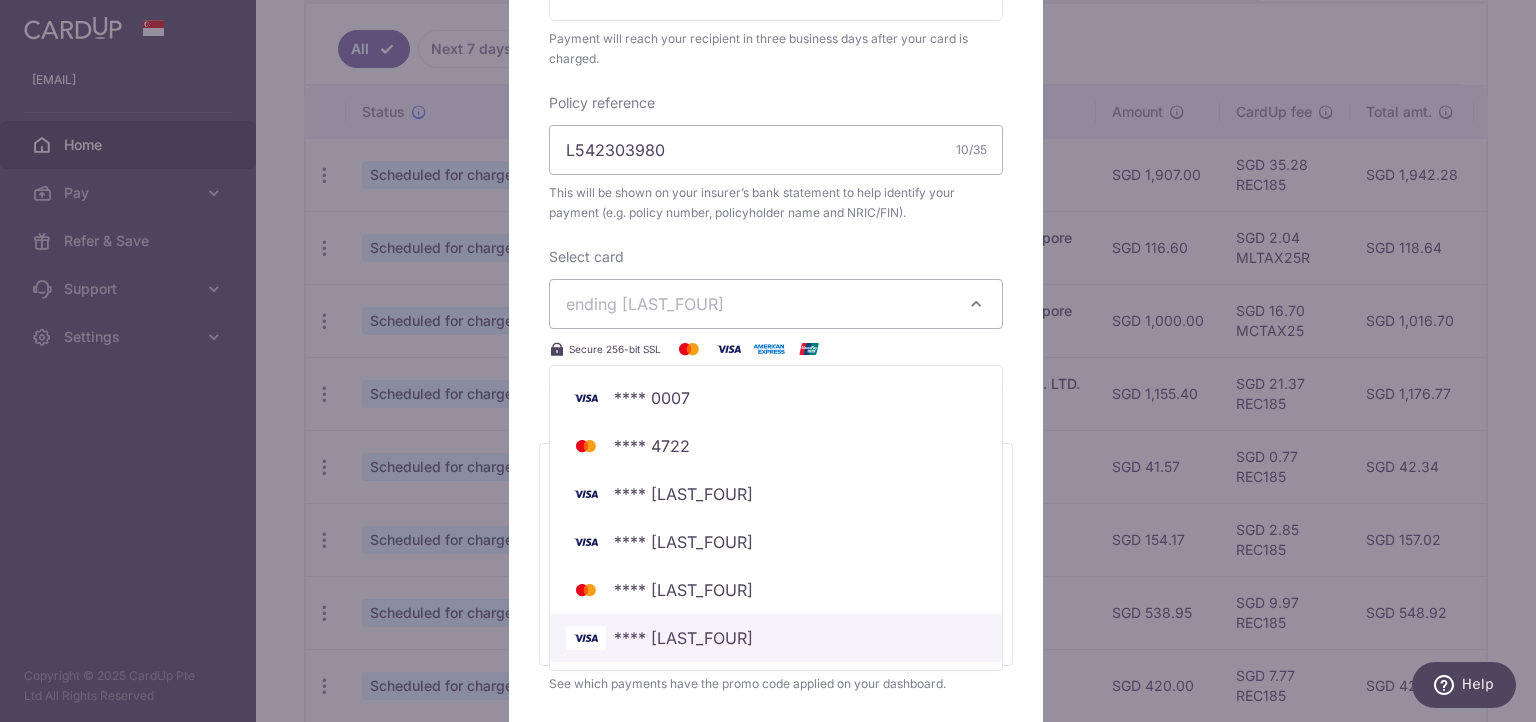 click on "**** [CC]" at bounding box center (776, 638) 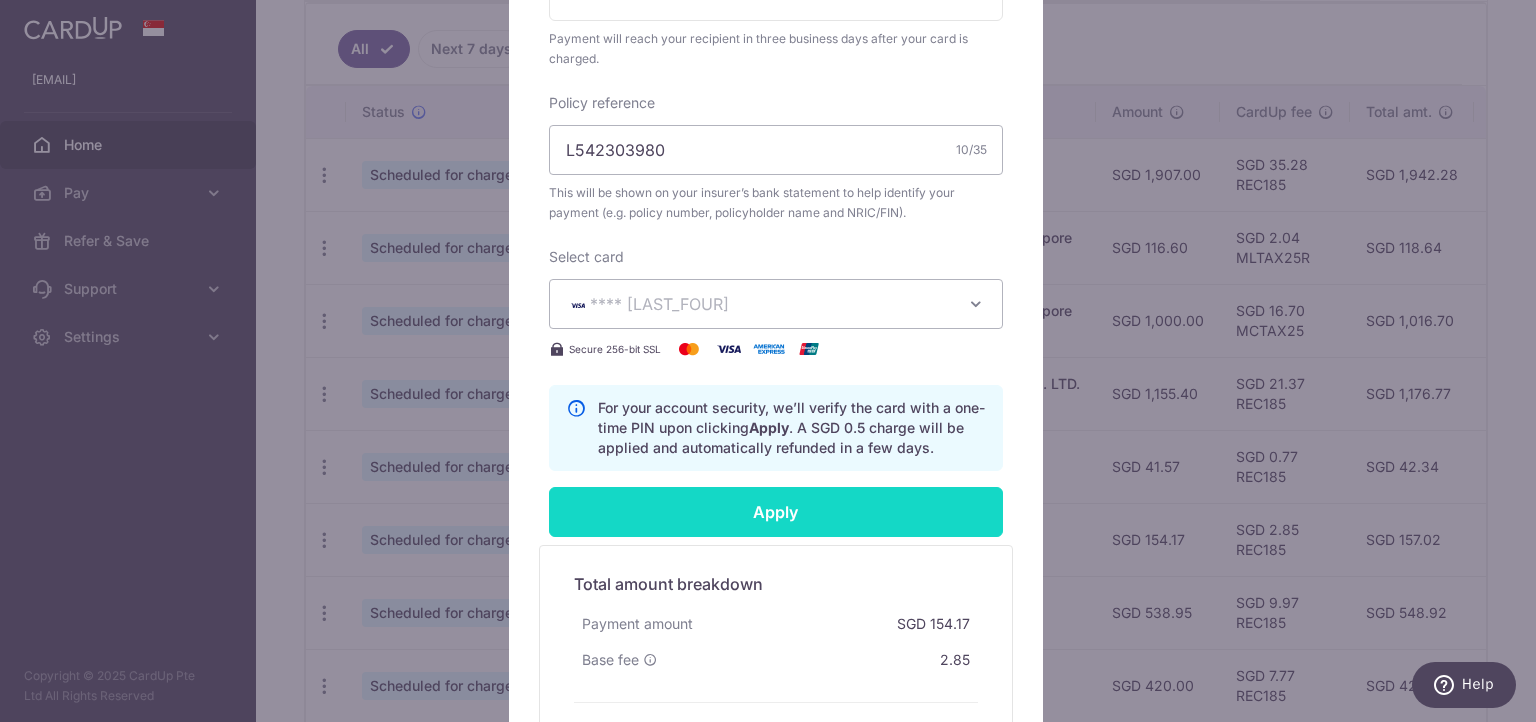 click on "Apply" at bounding box center [776, 512] 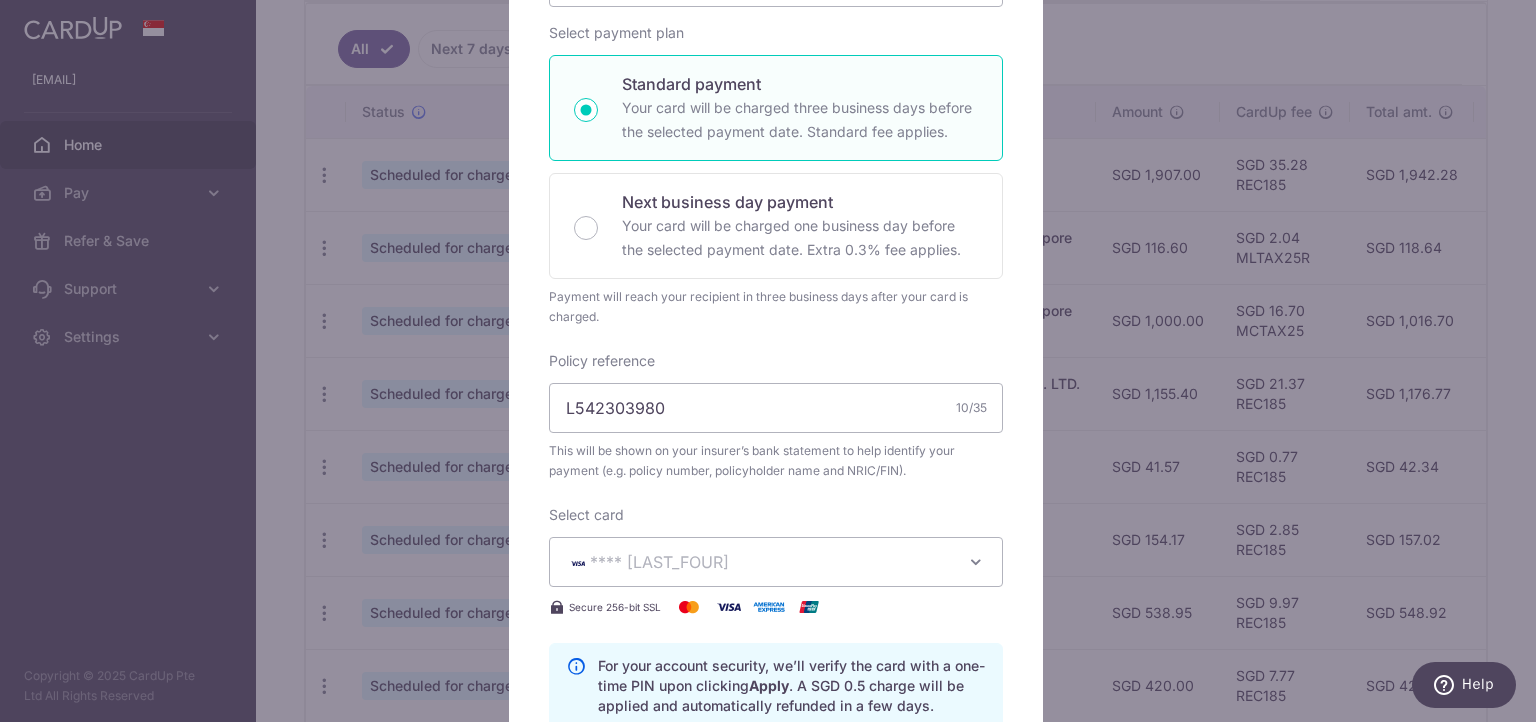 type on "Successfully Applied" 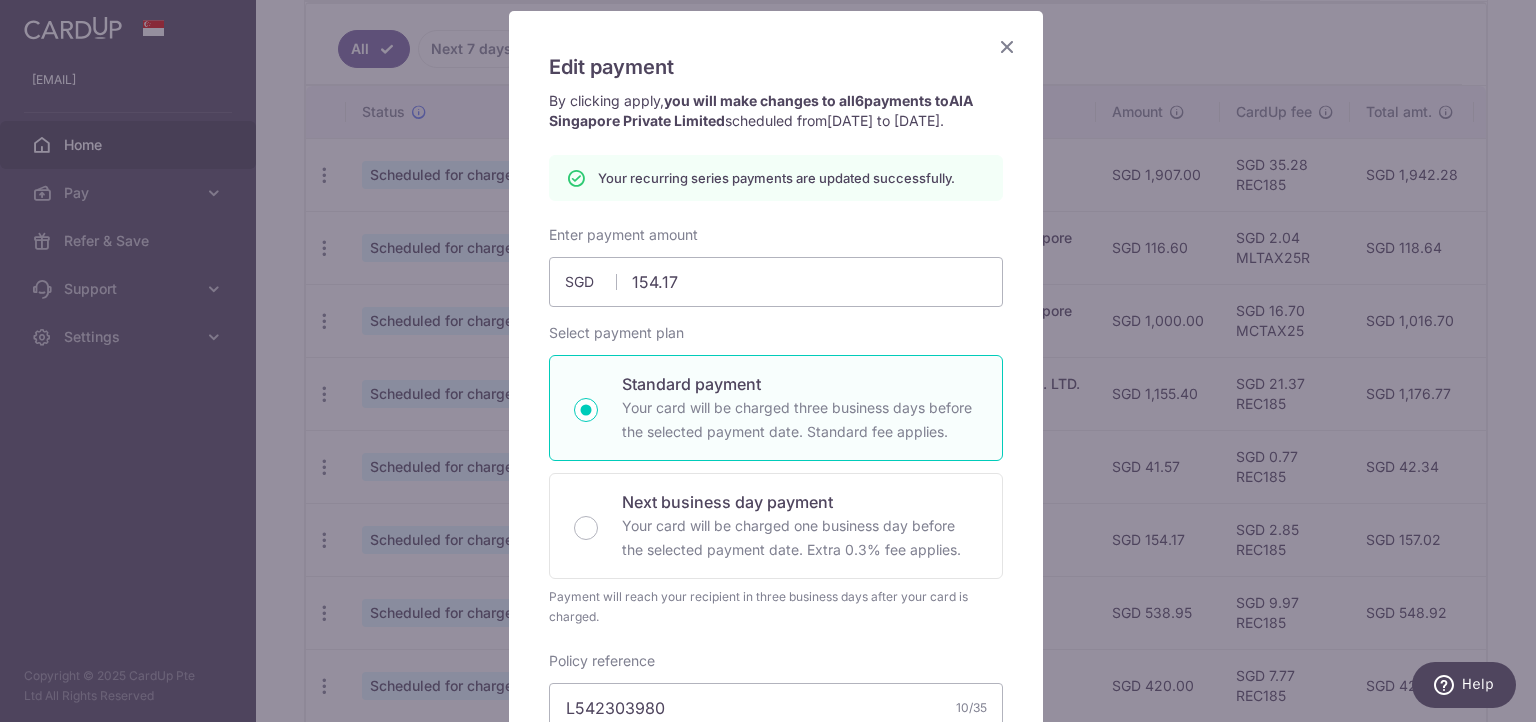 scroll, scrollTop: 128, scrollLeft: 0, axis: vertical 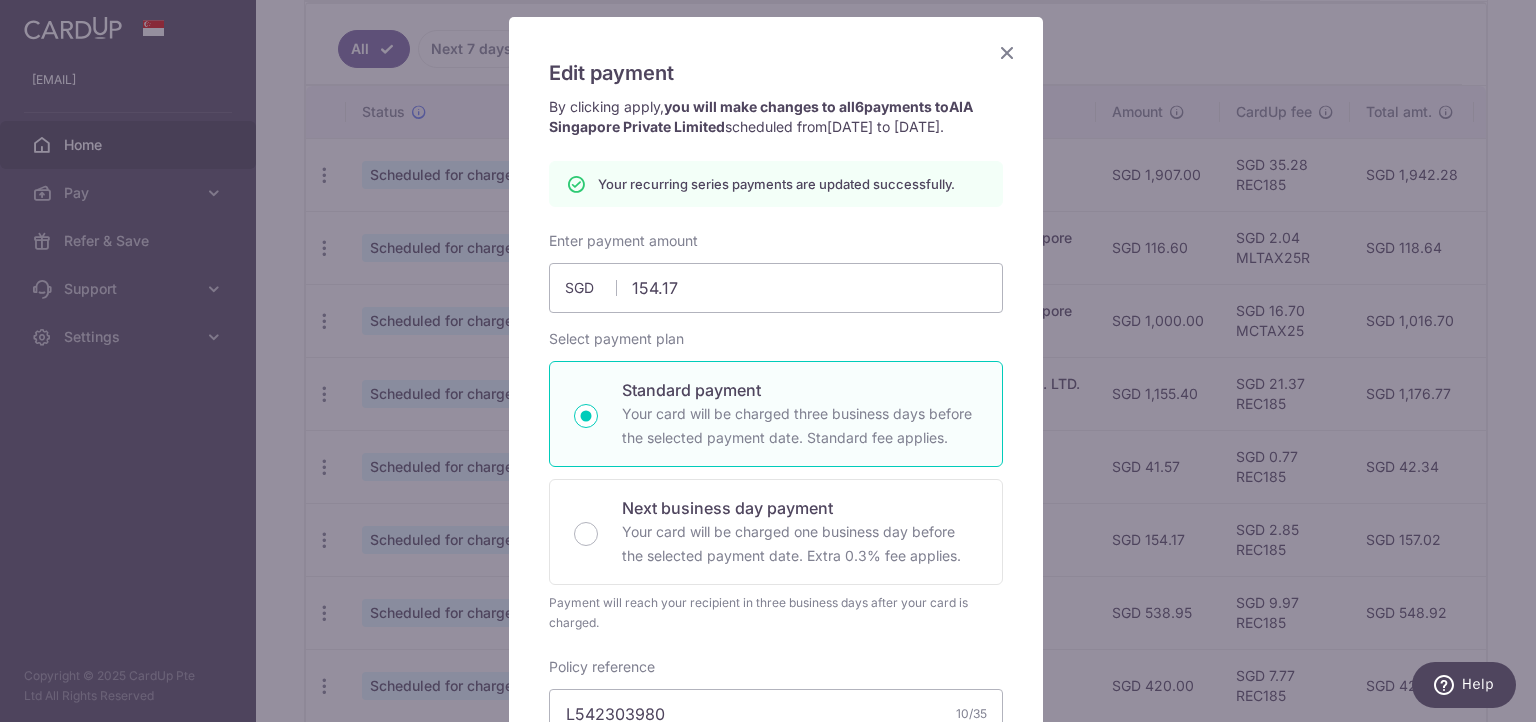 click at bounding box center (1007, 52) 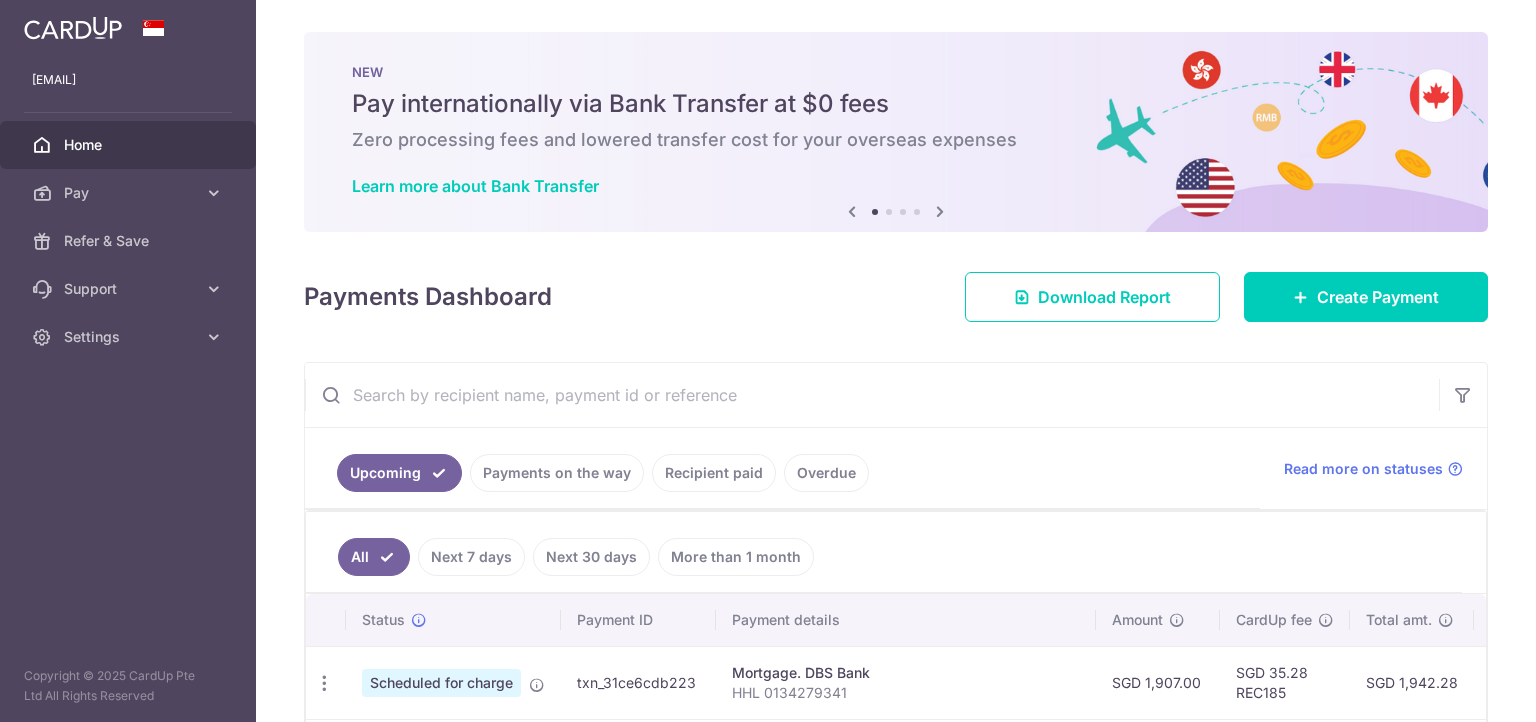 scroll, scrollTop: 0, scrollLeft: 0, axis: both 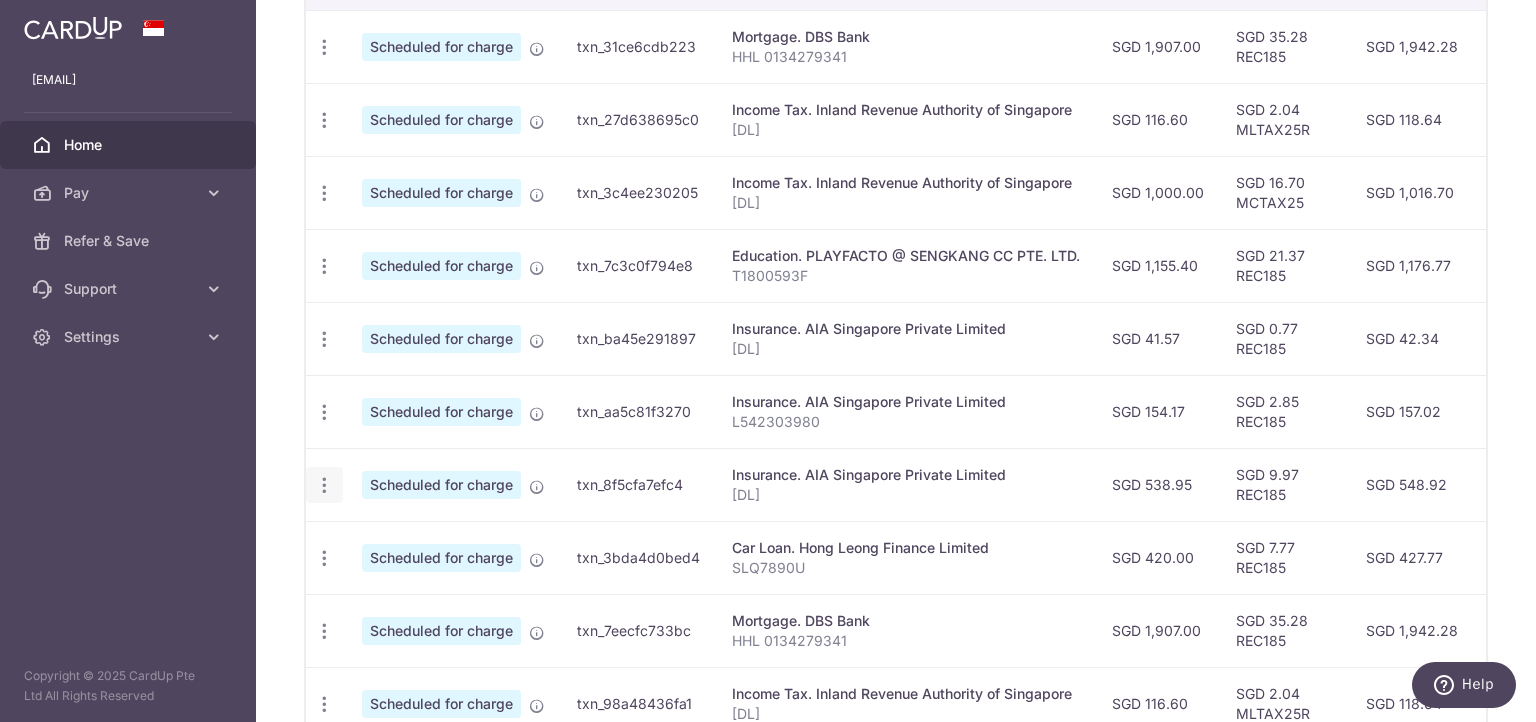 click at bounding box center (324, 47) 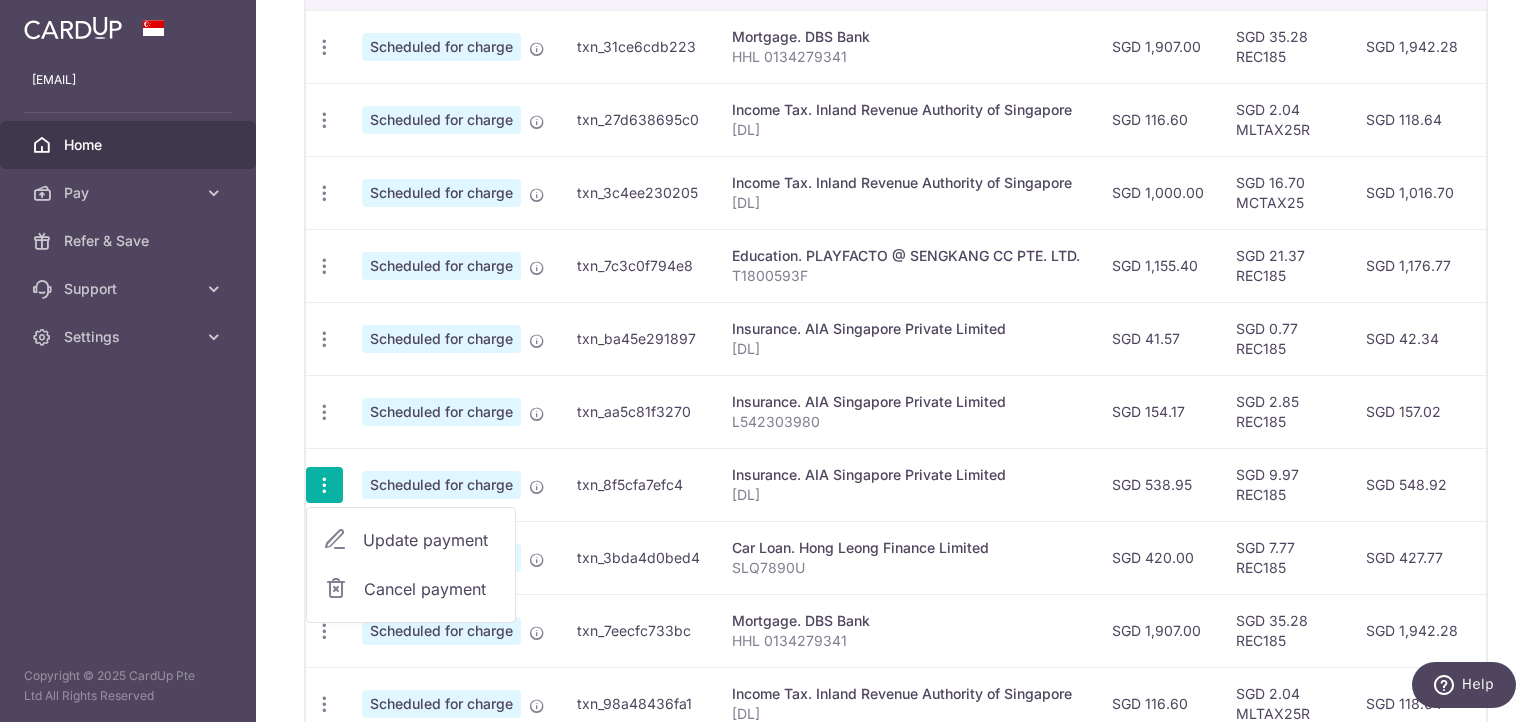 click on "Update payment" at bounding box center [431, 540] 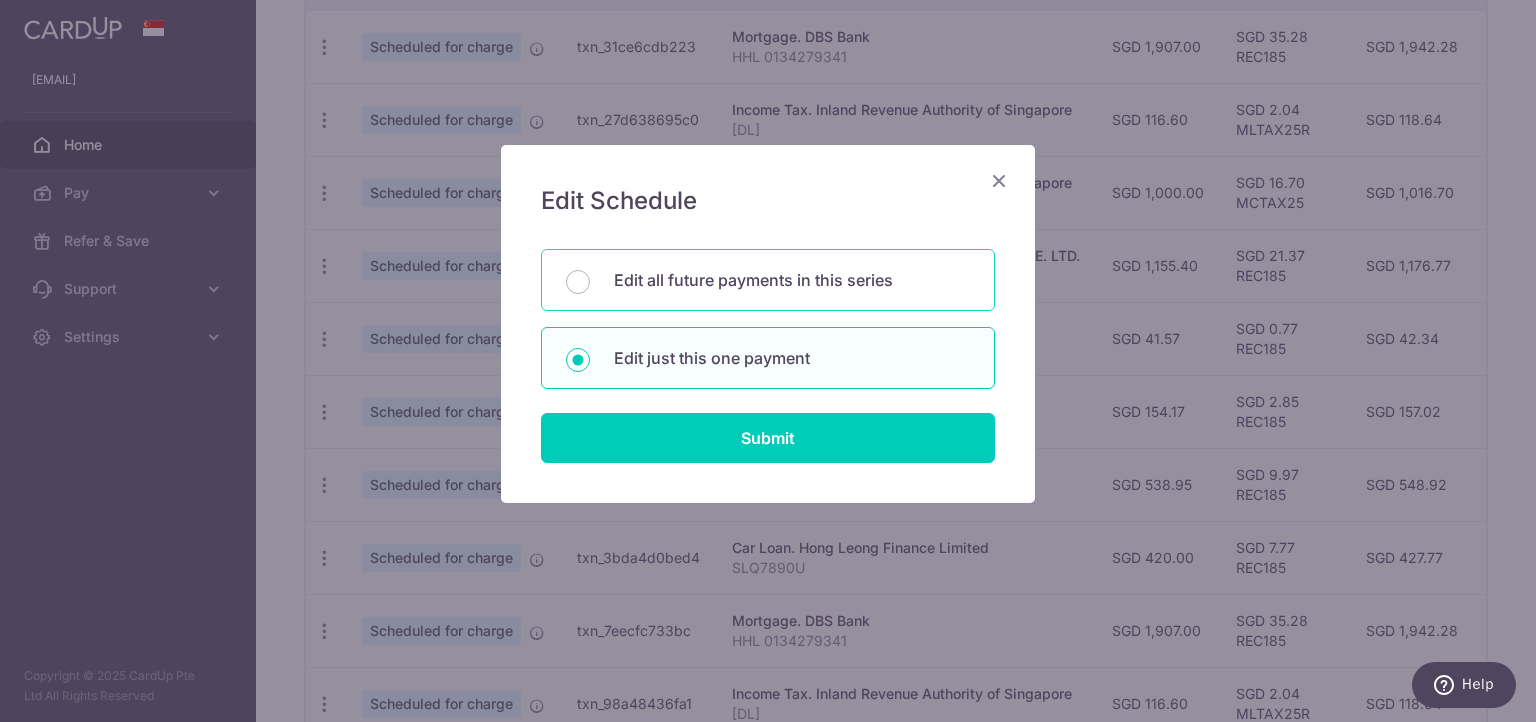 click on "Edit all future payments in this series" at bounding box center (768, 280) 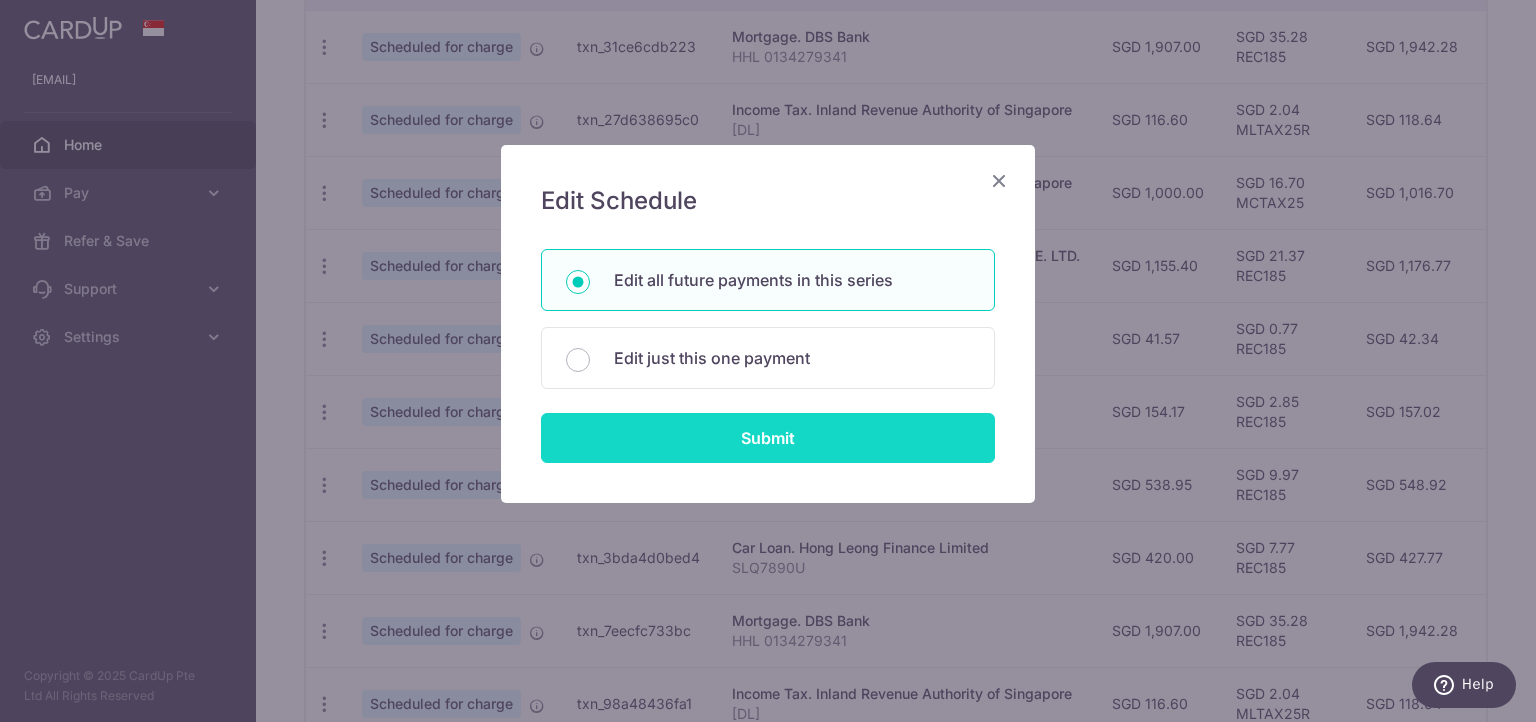 click on "Submit" at bounding box center [768, 438] 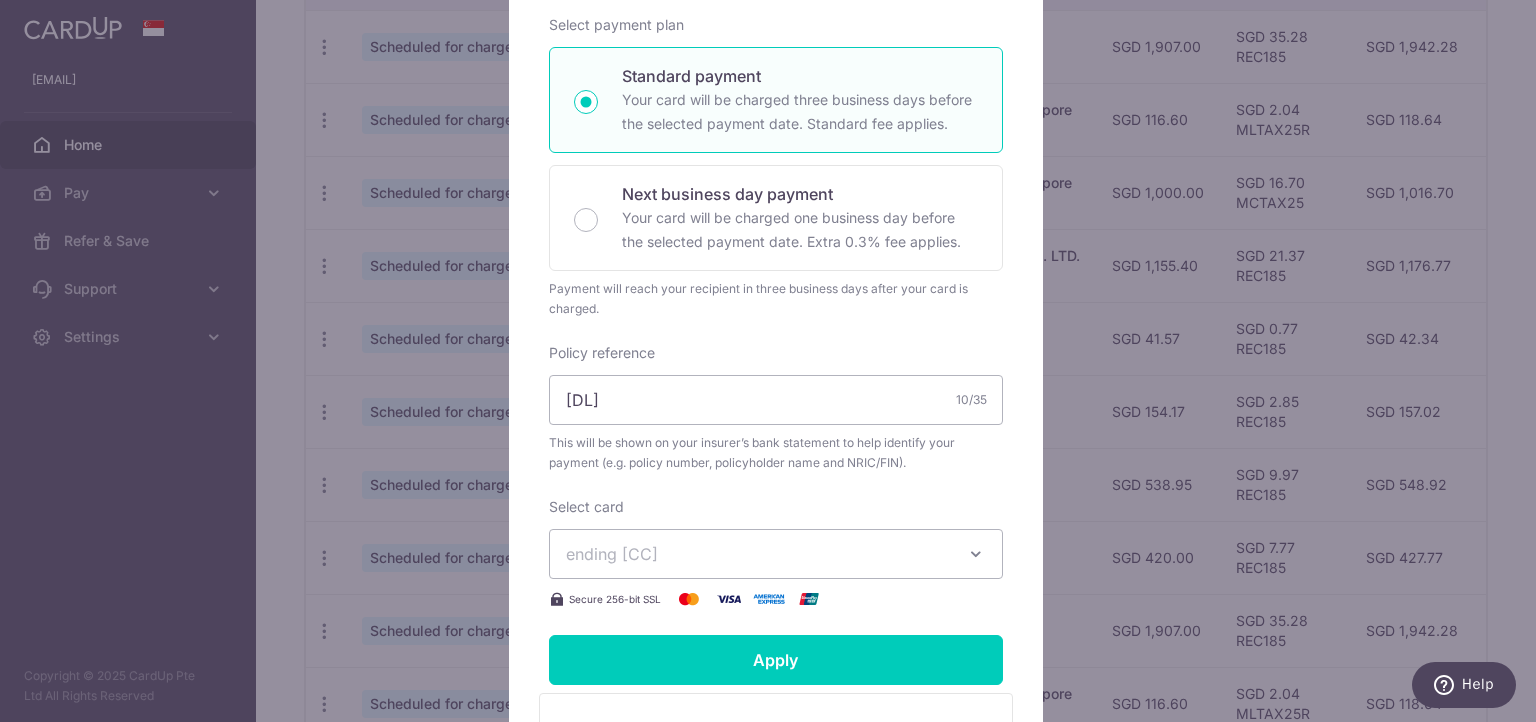 scroll, scrollTop: 374, scrollLeft: 0, axis: vertical 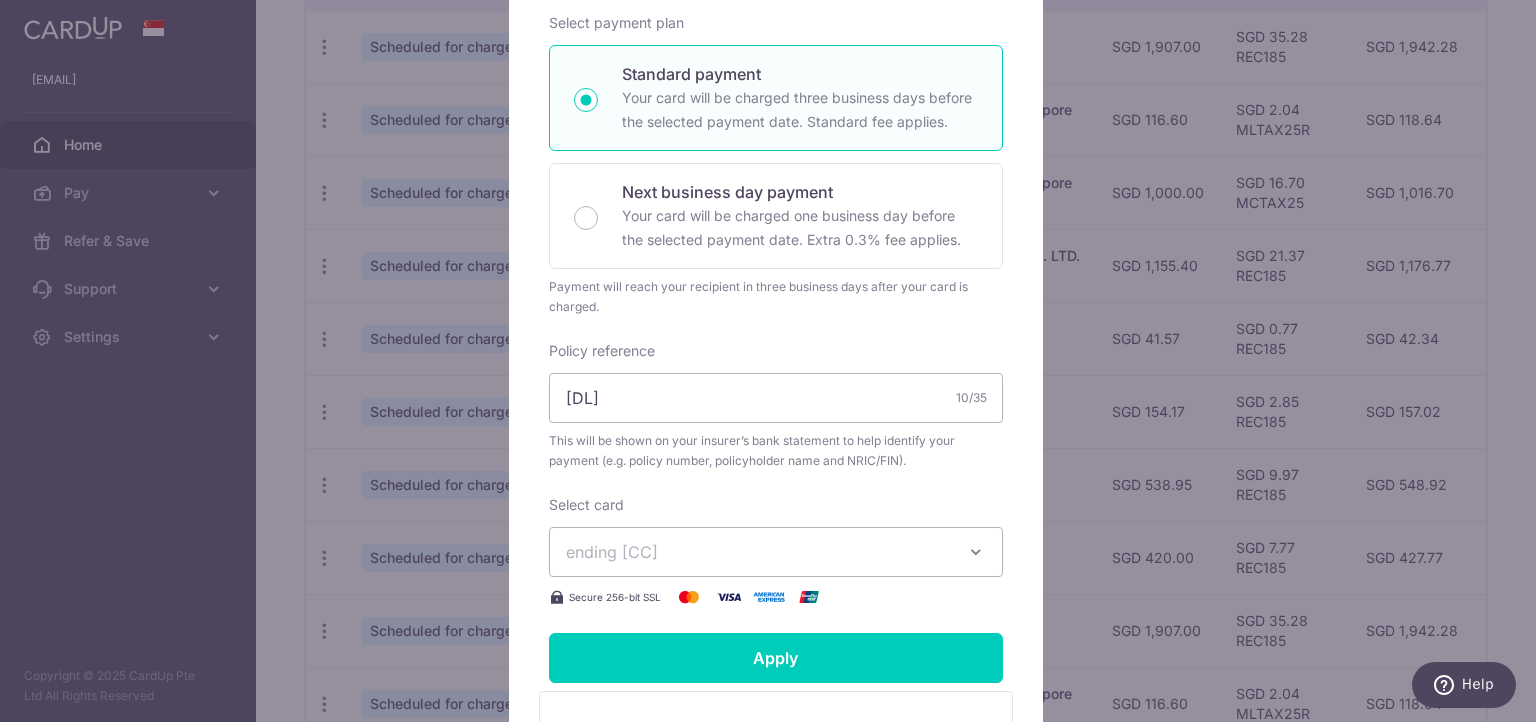 click on "ending 2530" at bounding box center (758, 552) 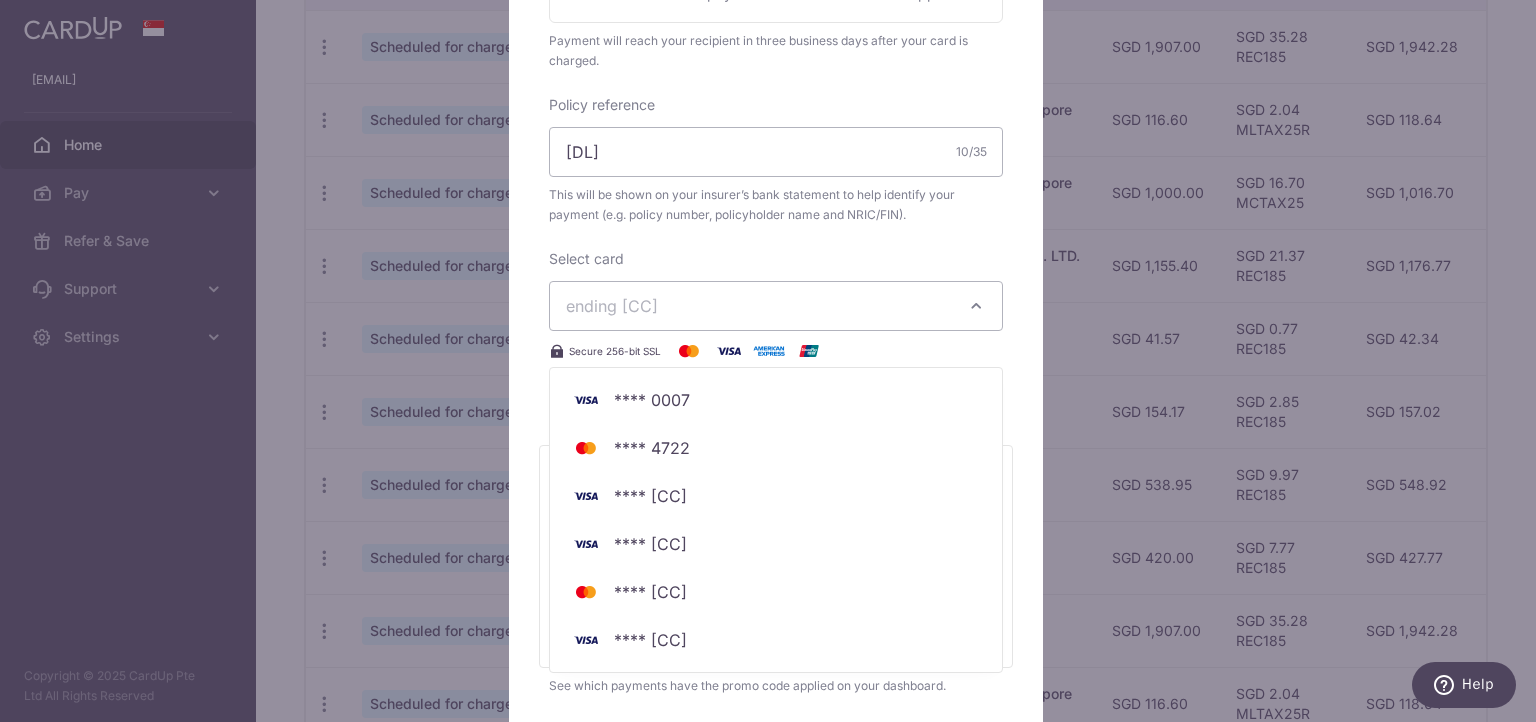 scroll, scrollTop: 627, scrollLeft: 0, axis: vertical 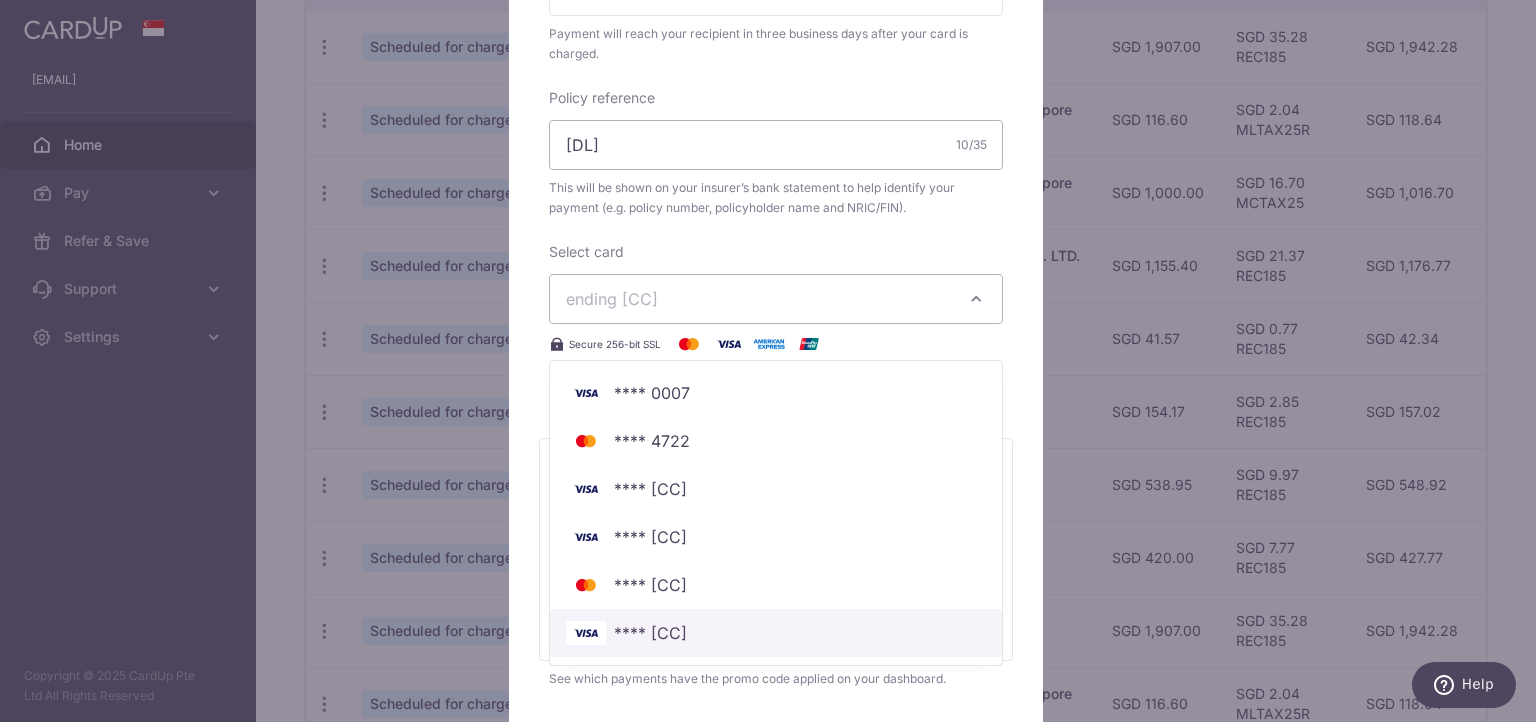 click on "**** [LAST_FOUR_DIGITS]" at bounding box center (776, 633) 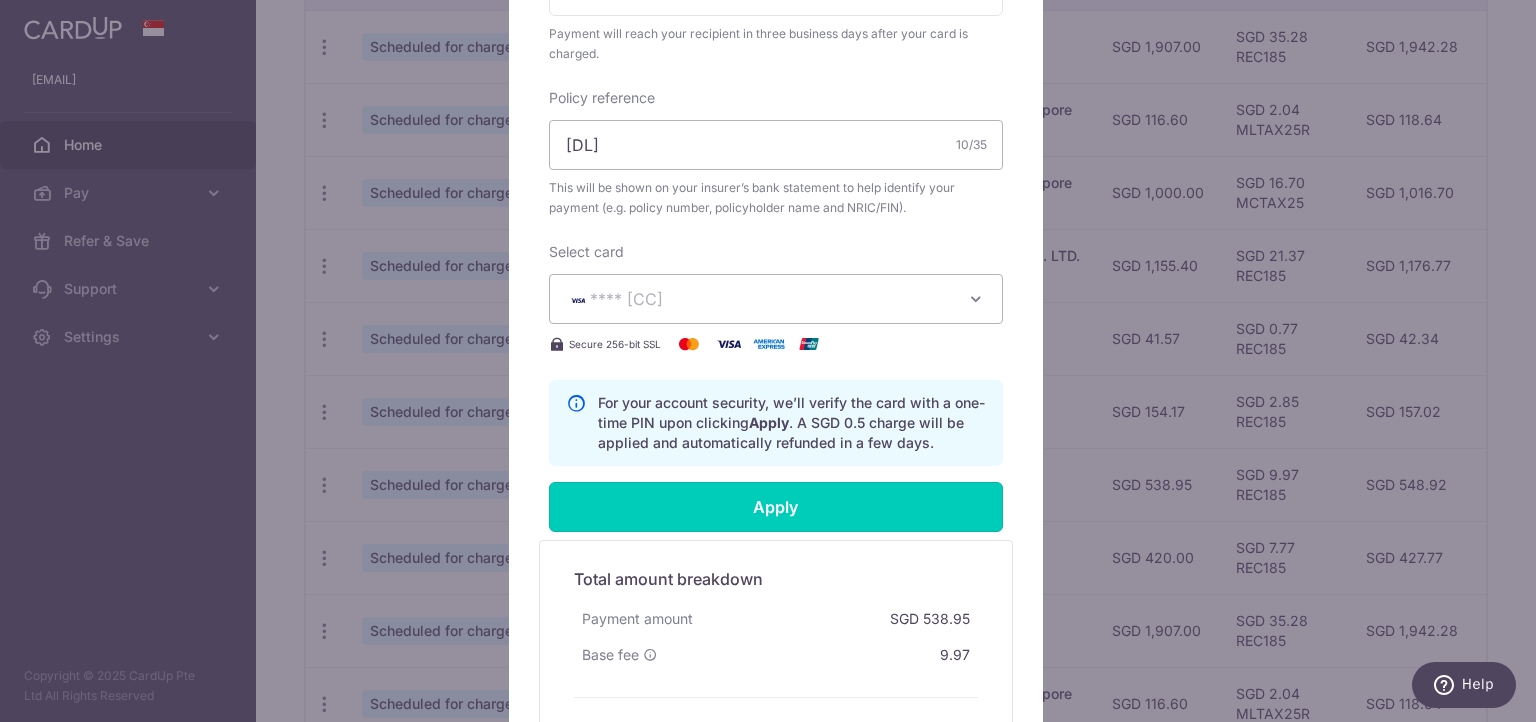 click on "Apply" at bounding box center [776, 507] 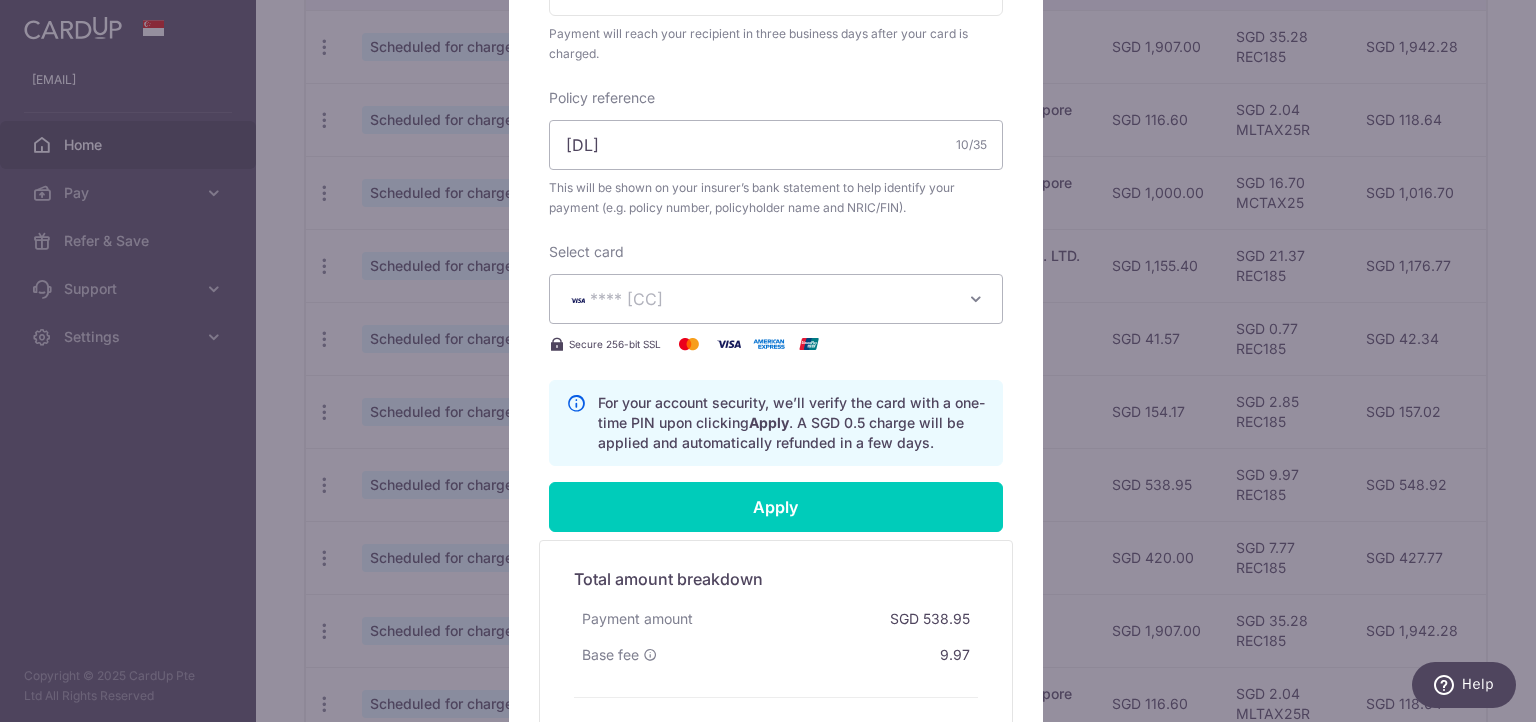 type on "Successfully Applied" 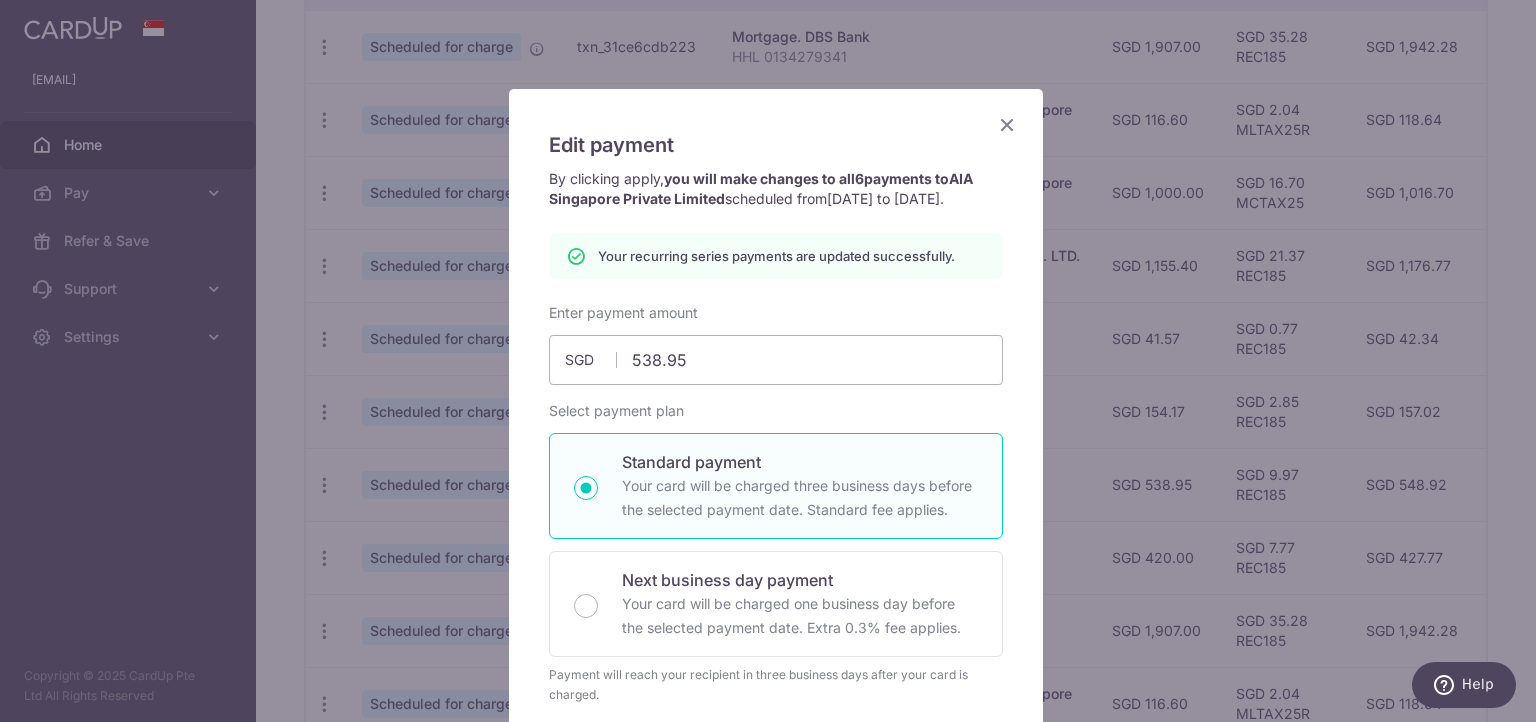 scroll, scrollTop: 0, scrollLeft: 0, axis: both 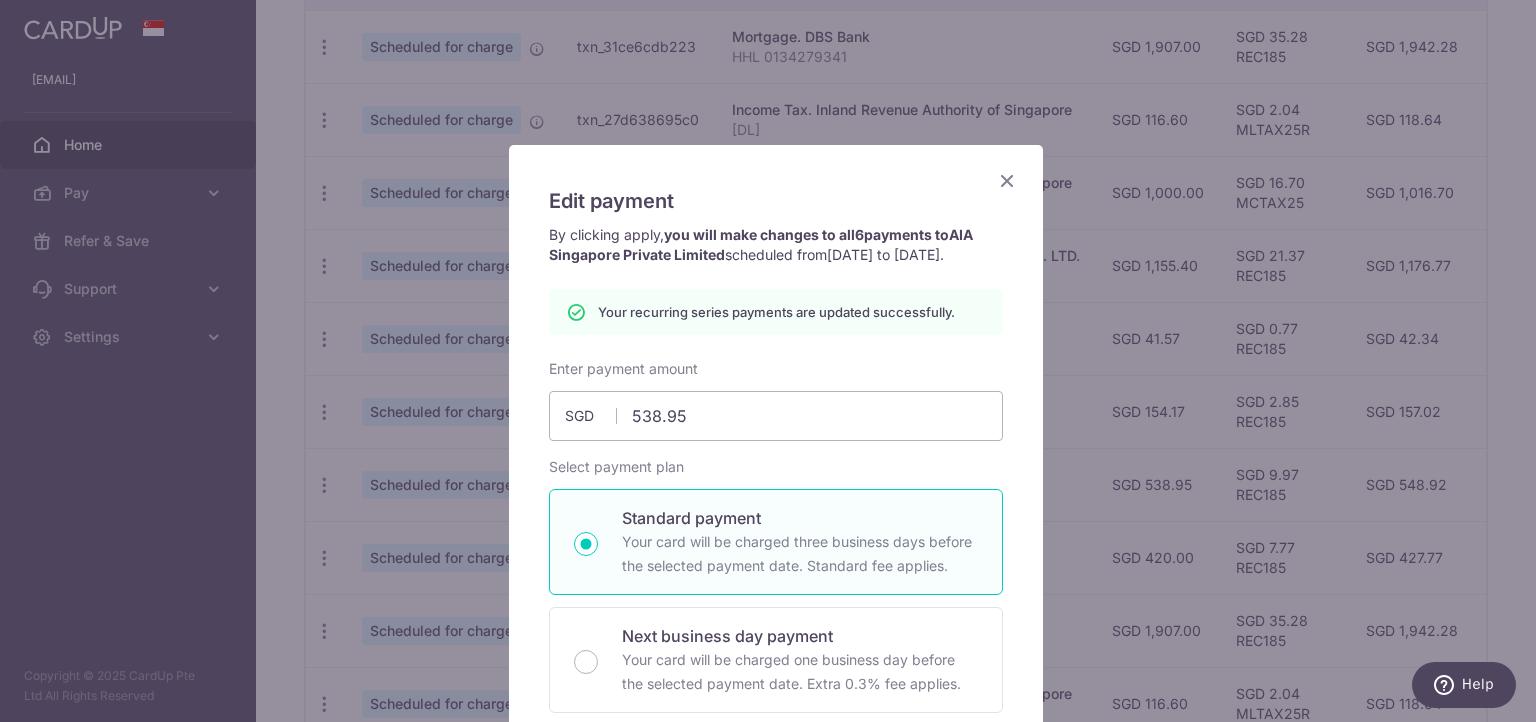 click at bounding box center [1007, 180] 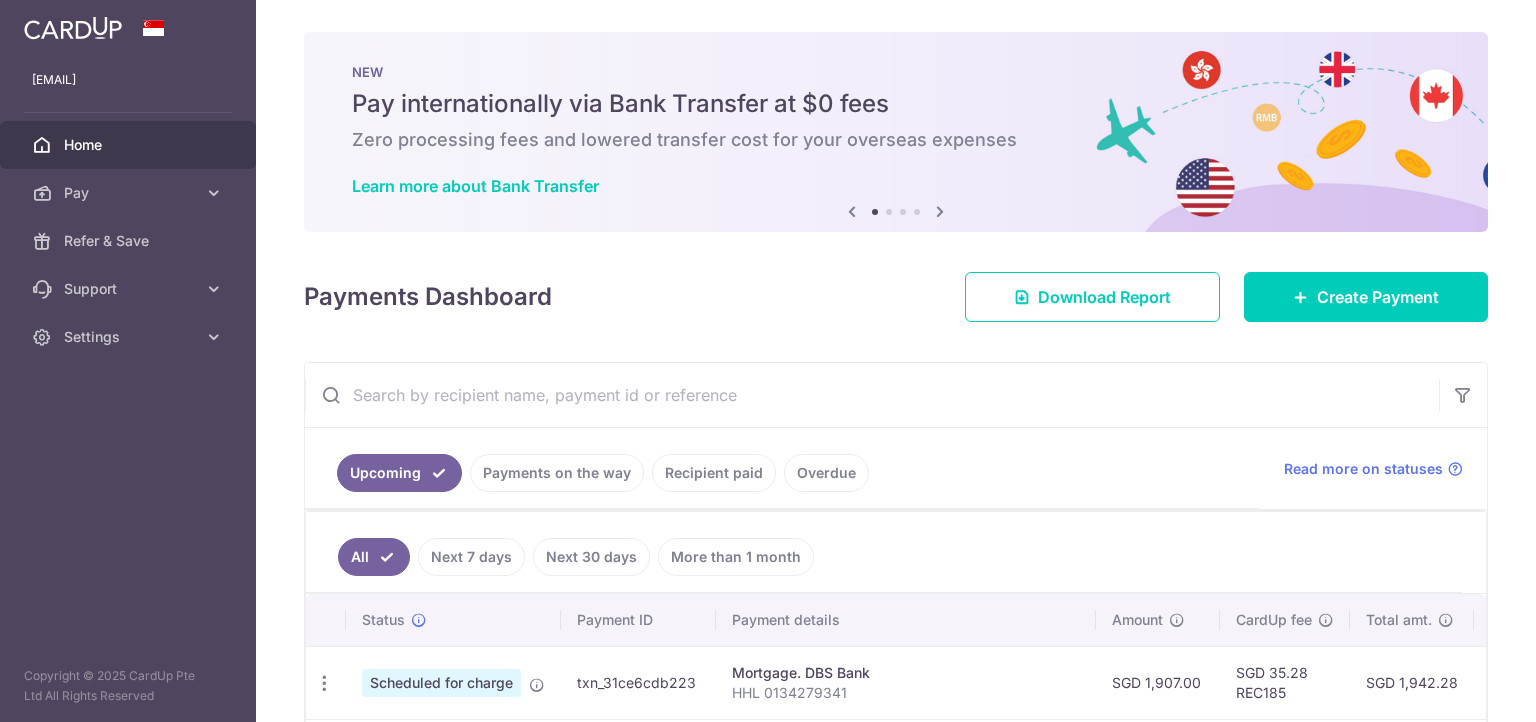 scroll, scrollTop: 0, scrollLeft: 0, axis: both 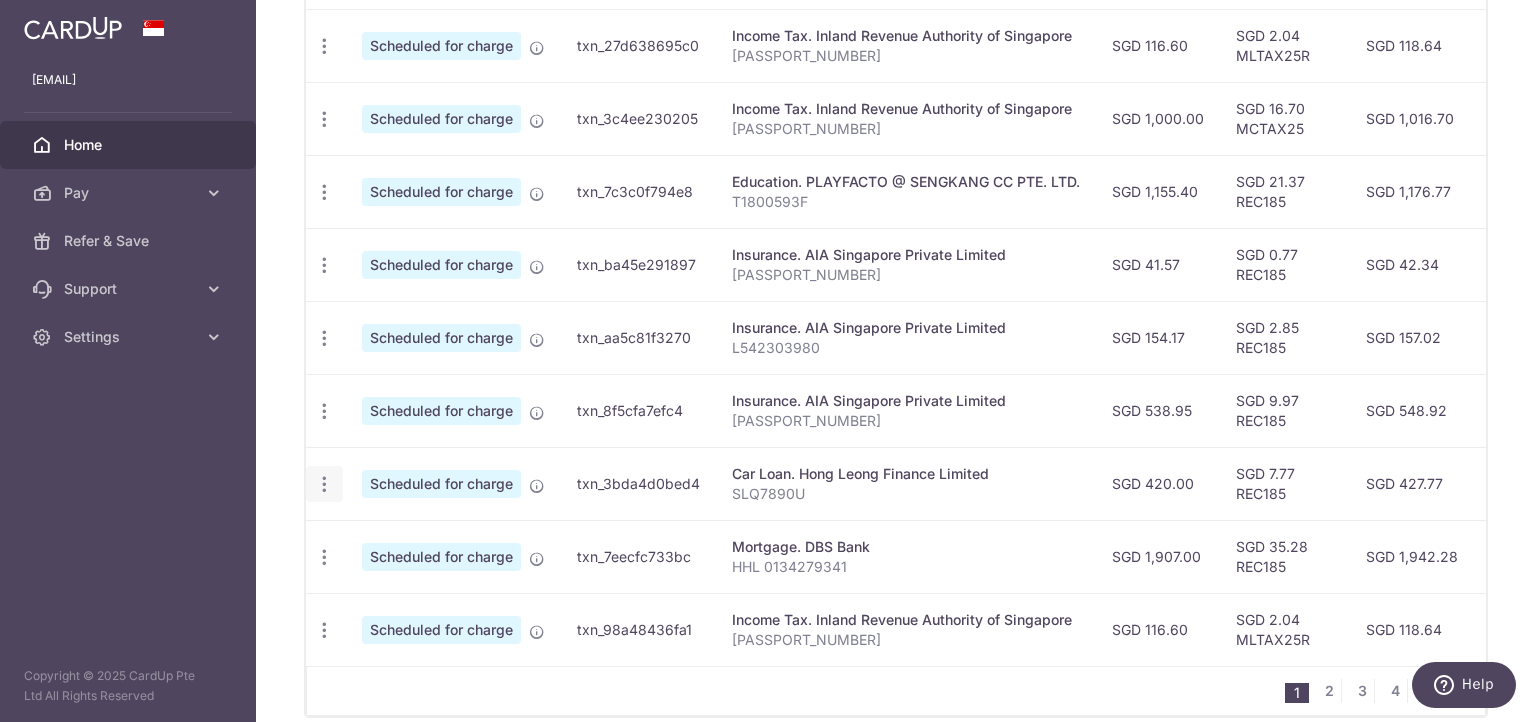 click at bounding box center [324, -27] 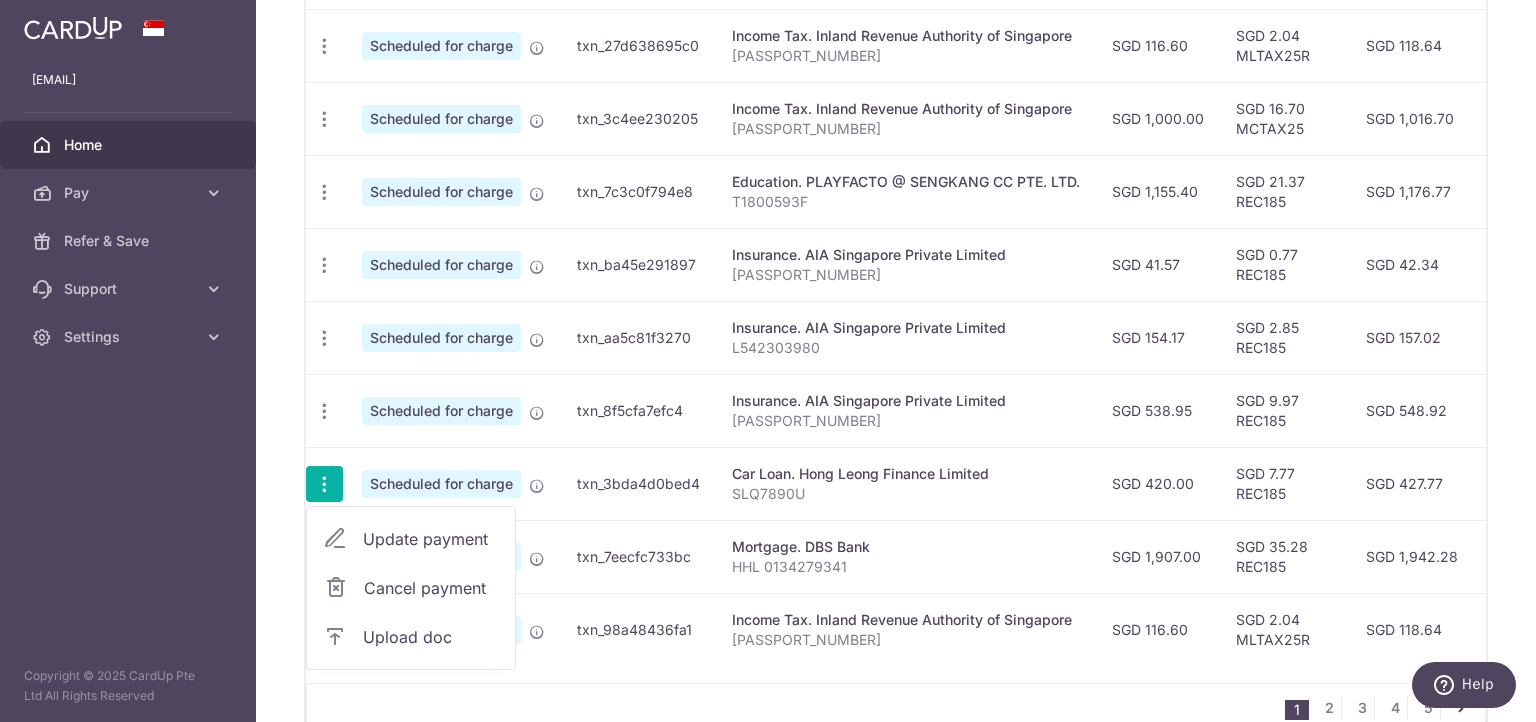 click on "Update payment" at bounding box center (431, 539) 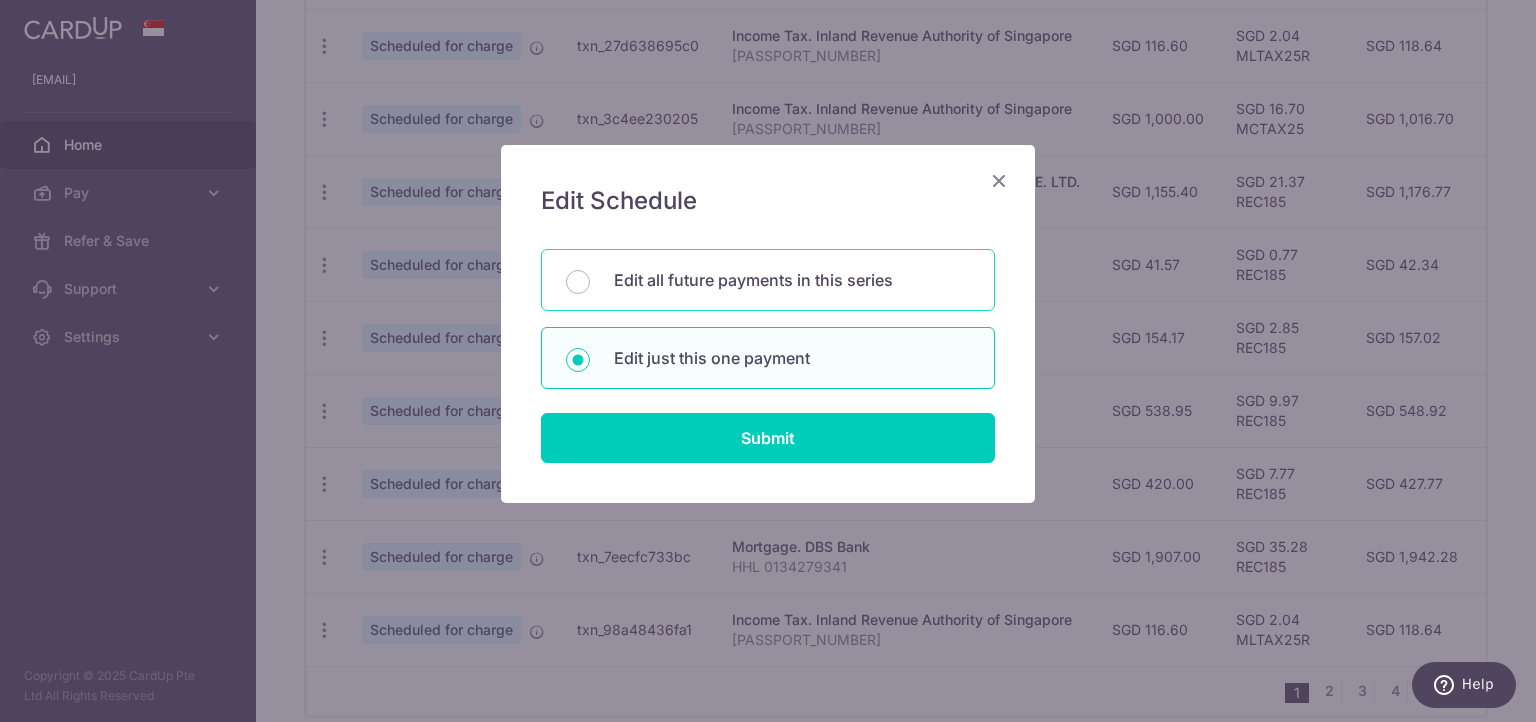 click on "Edit all future payments in this series" at bounding box center [792, 280] 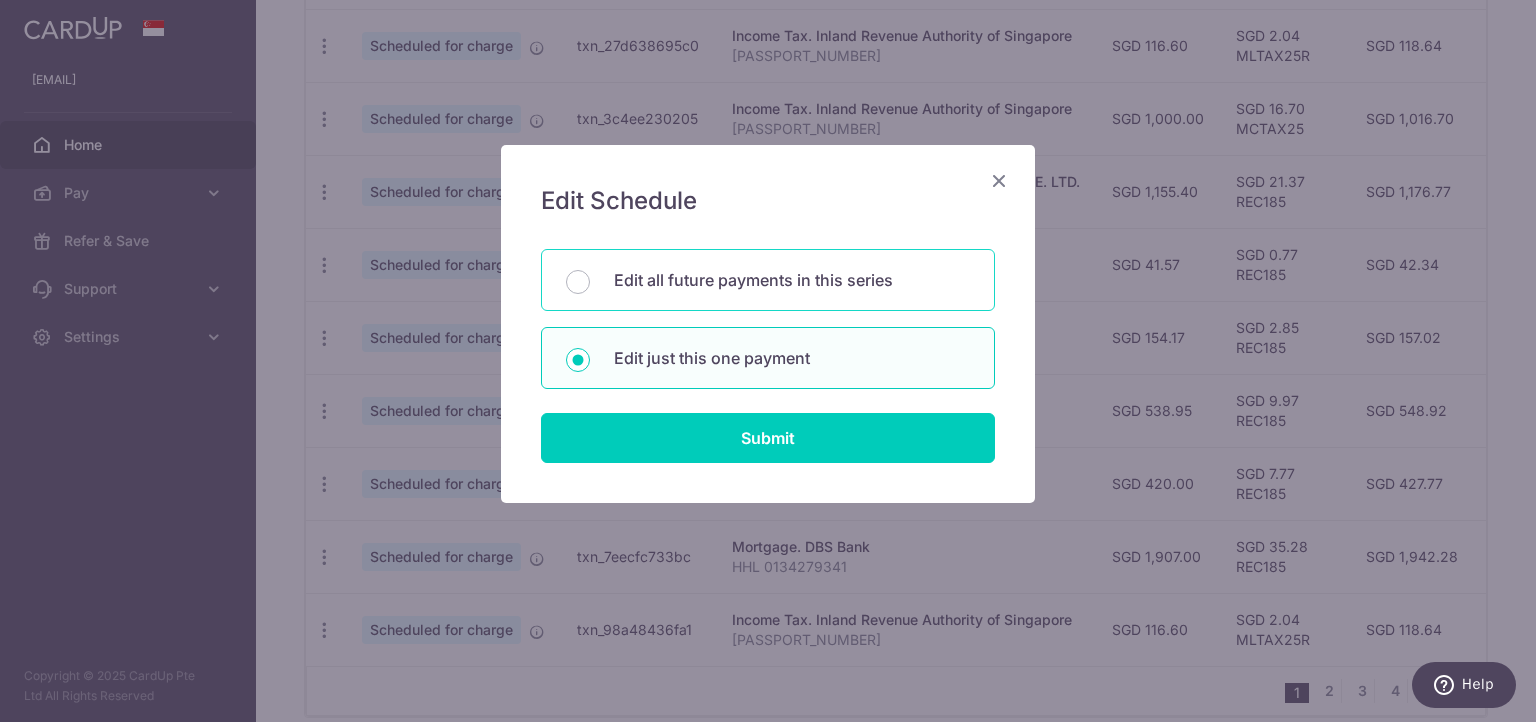 click on "Edit all future payments in this series" at bounding box center (578, 282) 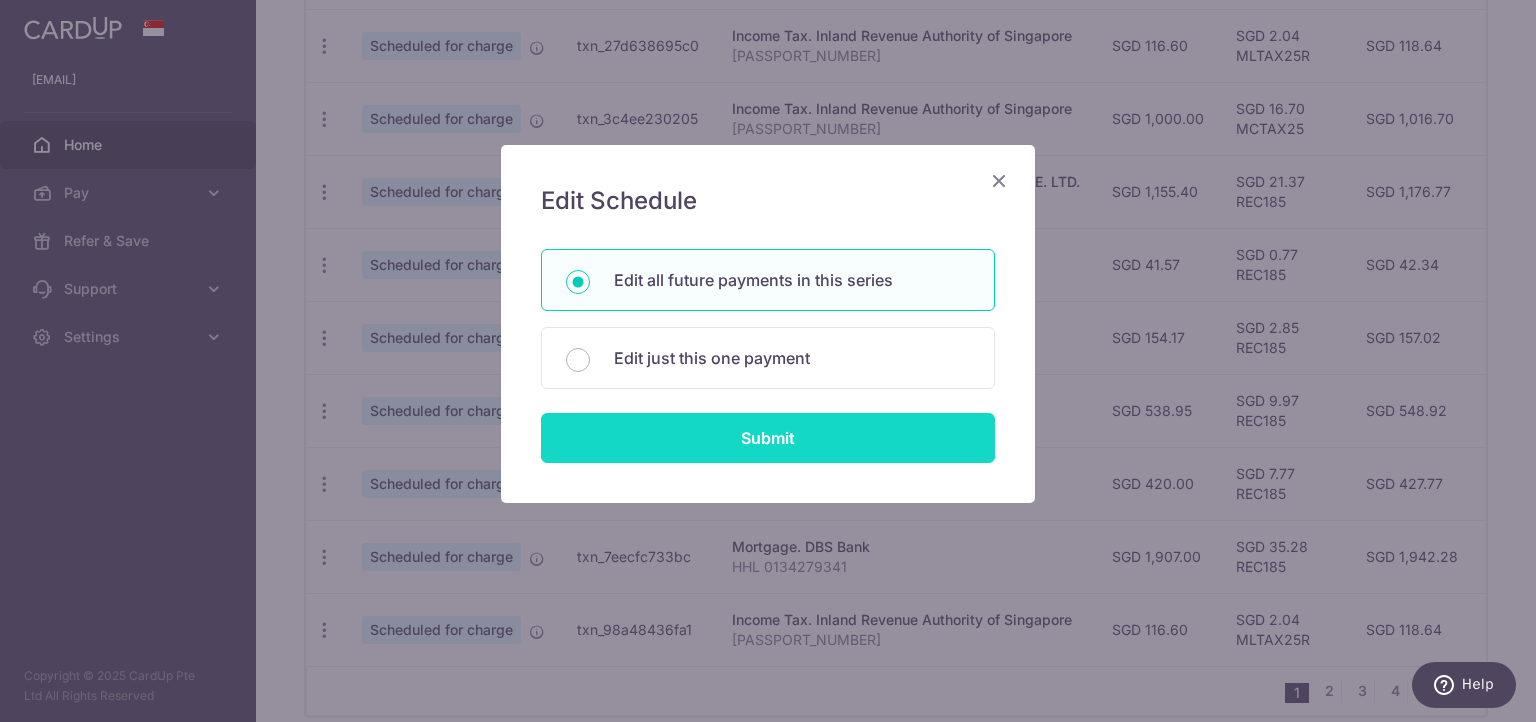 click on "Submit" at bounding box center [768, 438] 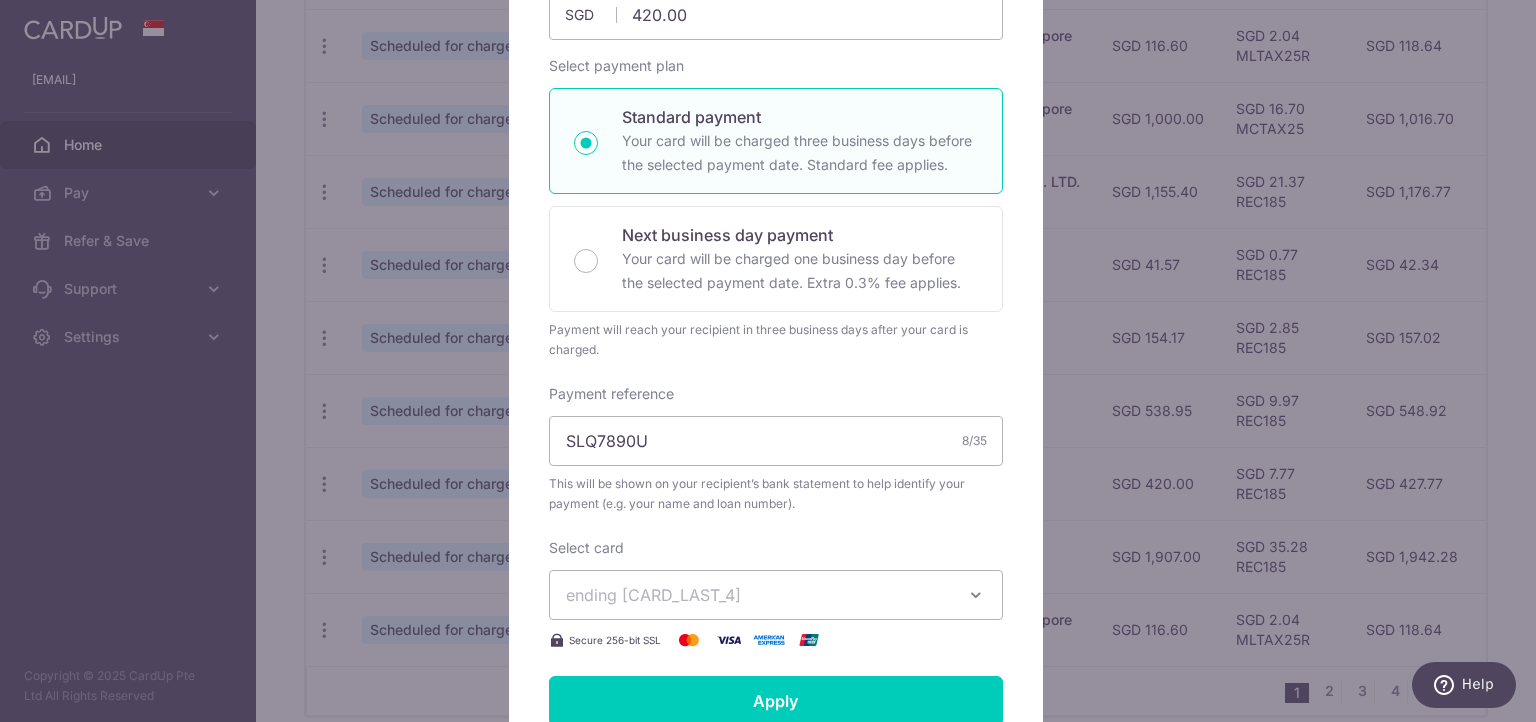 scroll, scrollTop: 332, scrollLeft: 0, axis: vertical 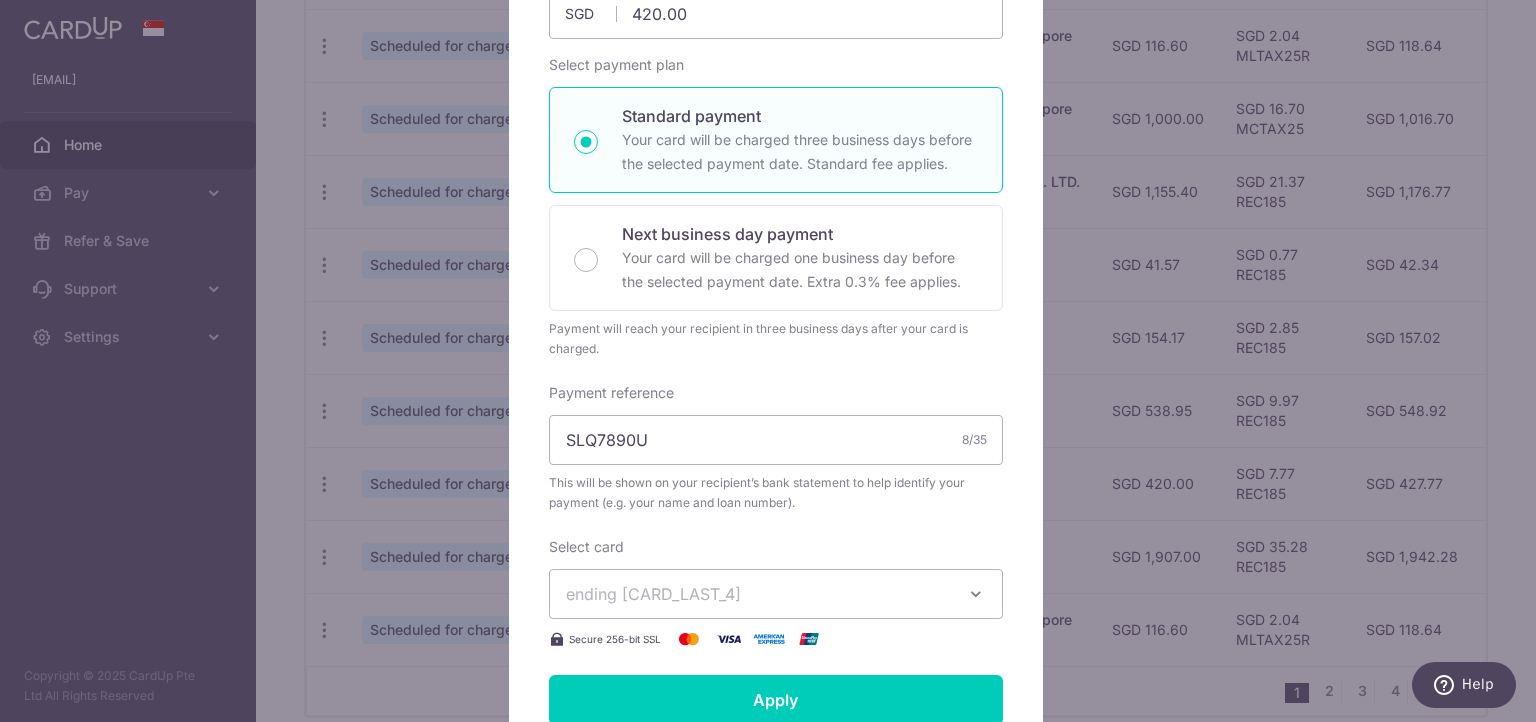 click on "ending 2530" at bounding box center (758, 594) 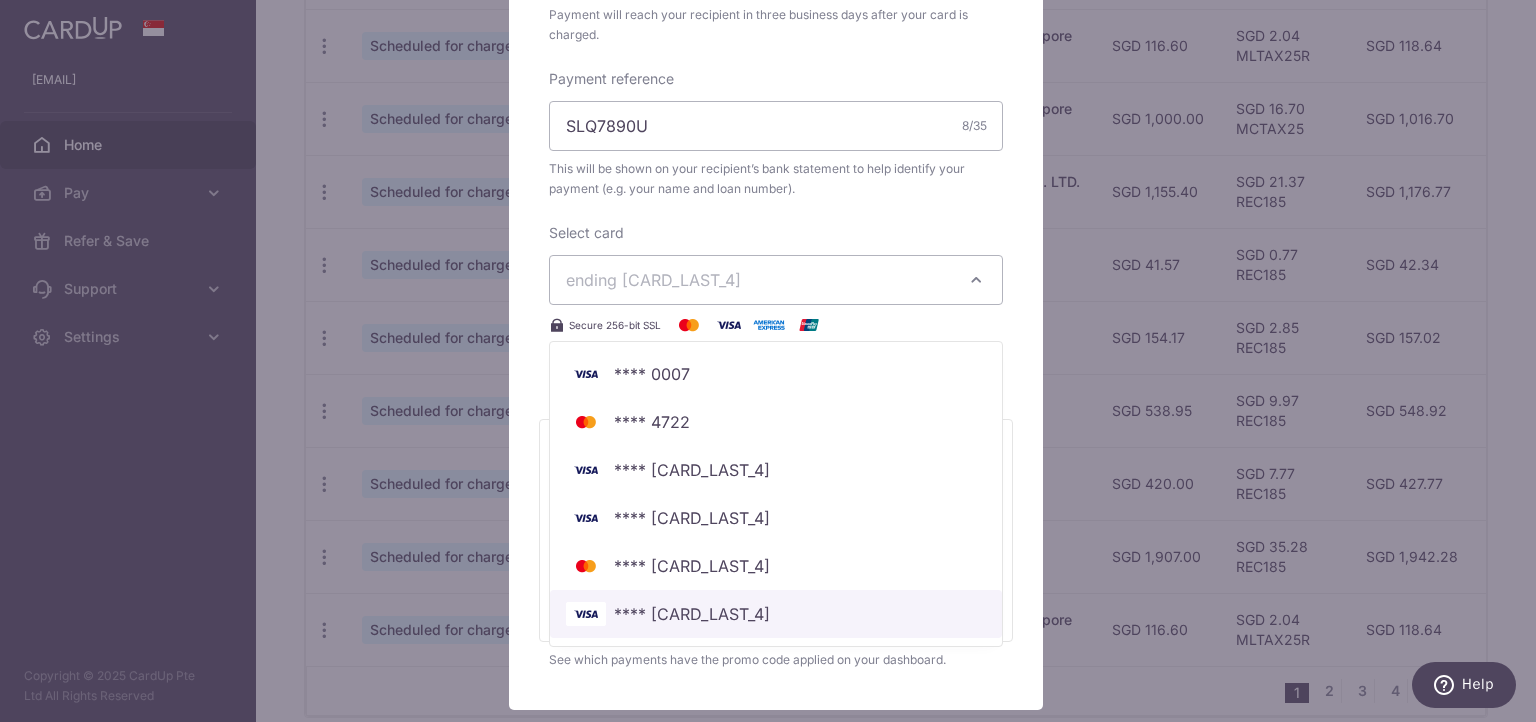 scroll, scrollTop: 647, scrollLeft: 0, axis: vertical 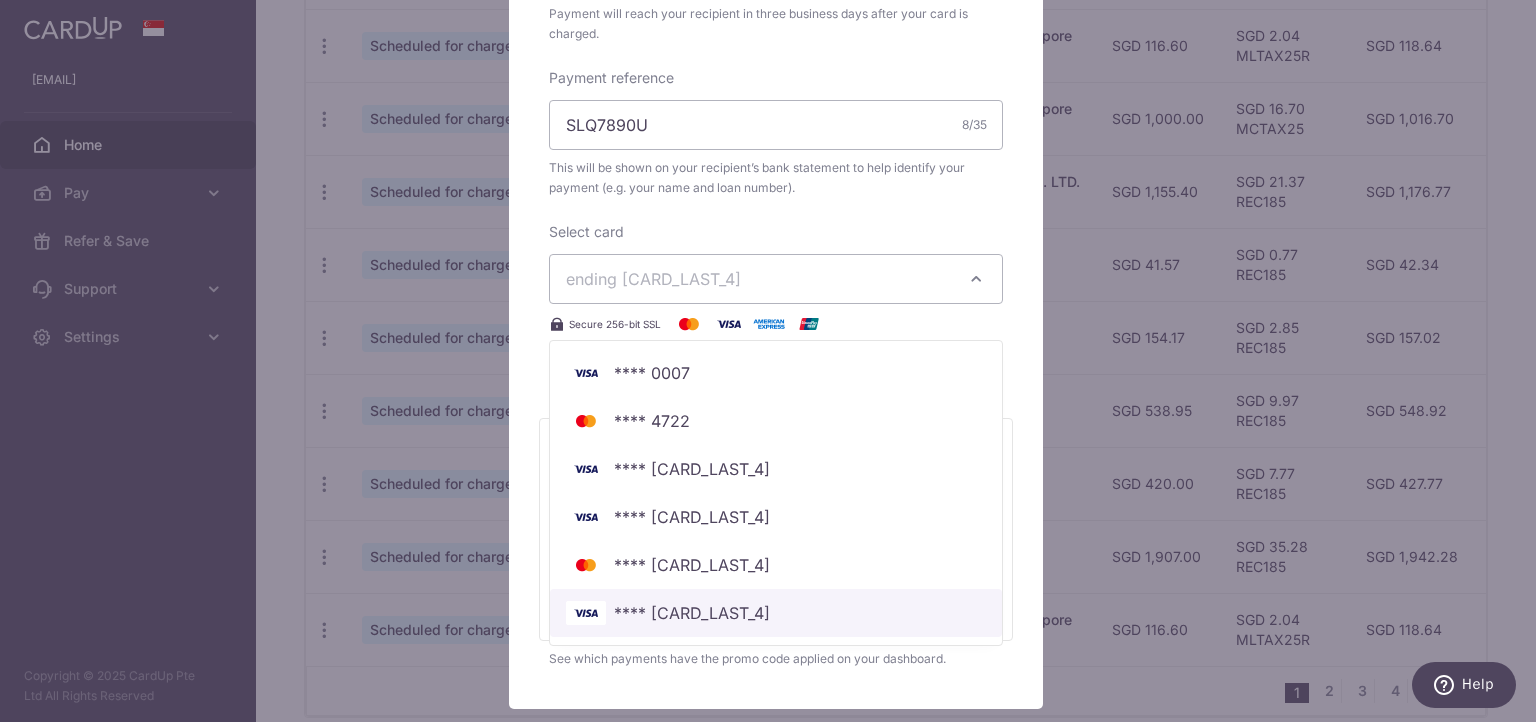 click on "**** [LAST_FOUR_DIGITS]" at bounding box center (776, 613) 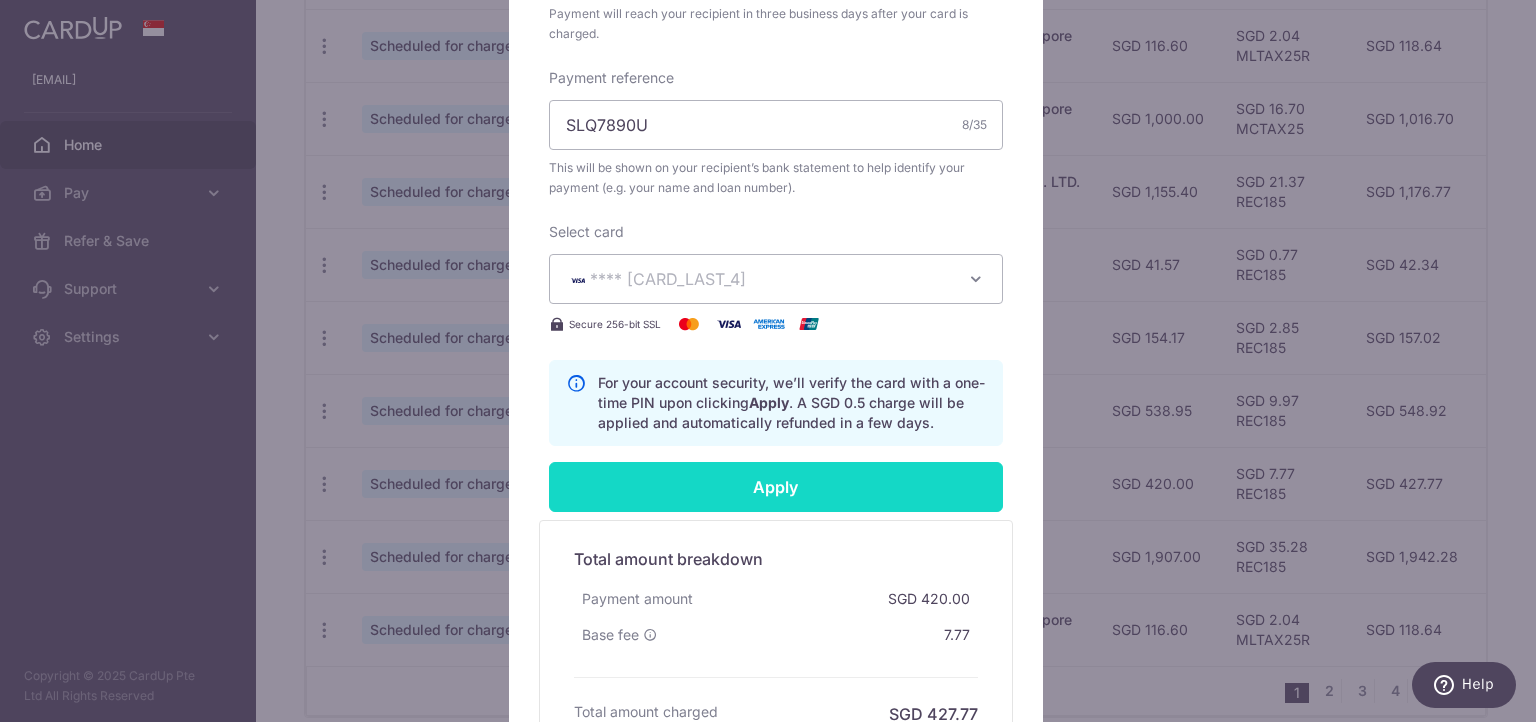 click on "Apply" at bounding box center [776, 487] 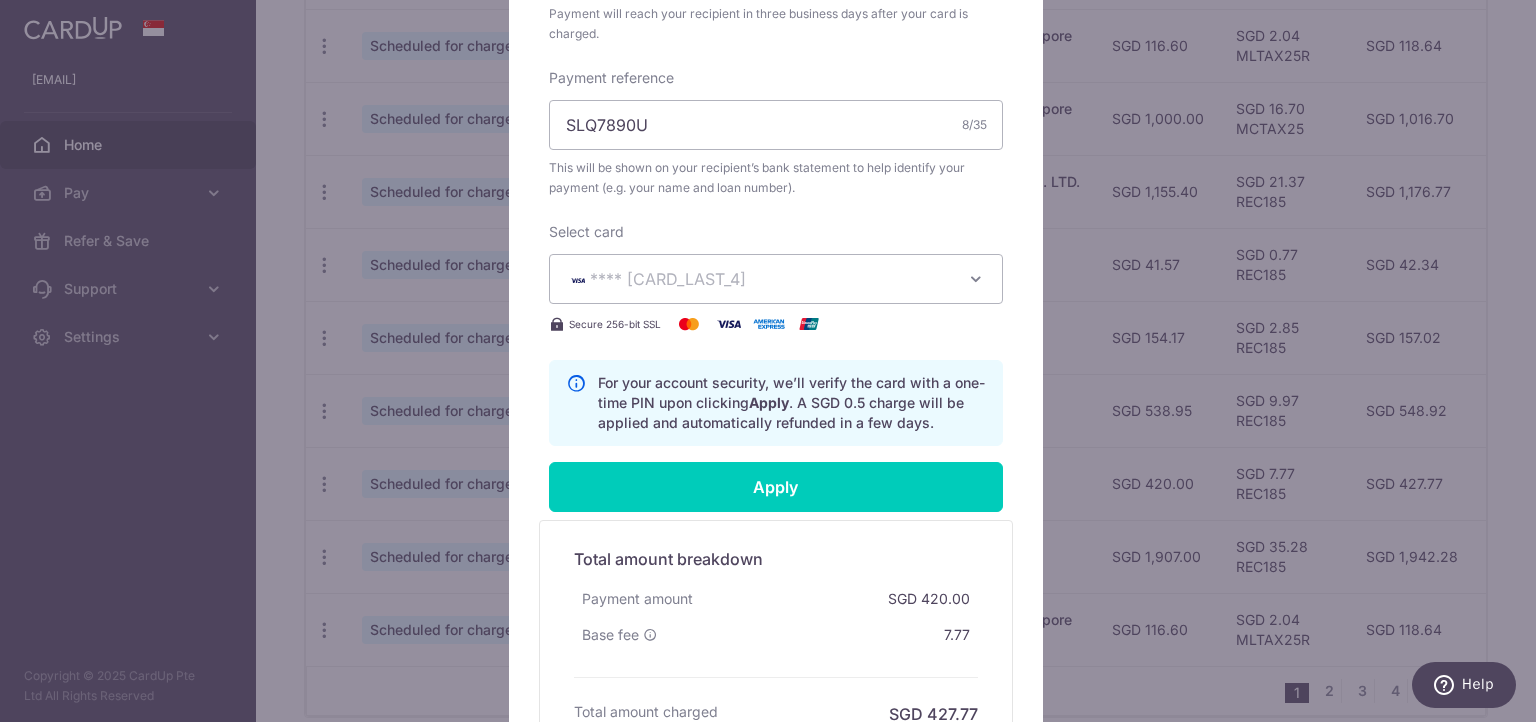type on "Successfully Applied" 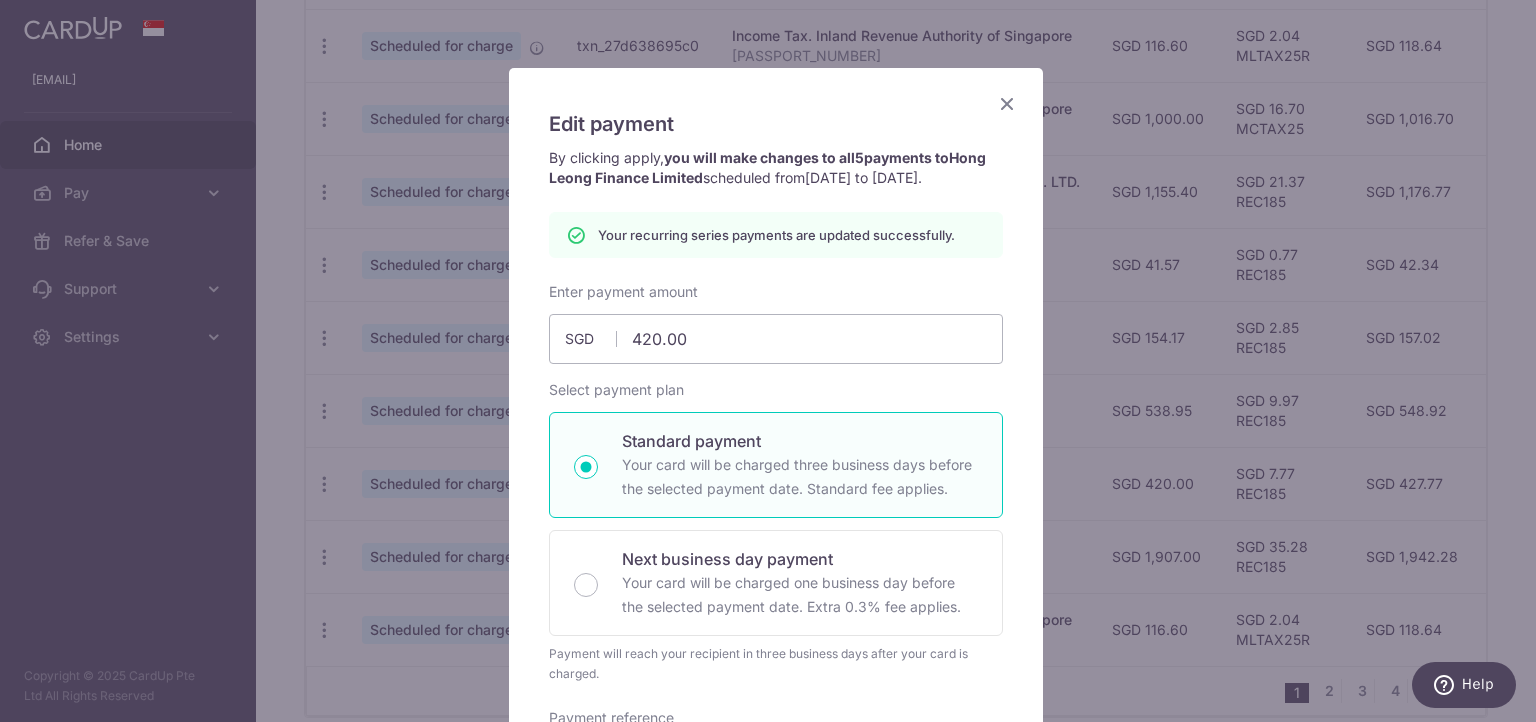 scroll, scrollTop: 56, scrollLeft: 0, axis: vertical 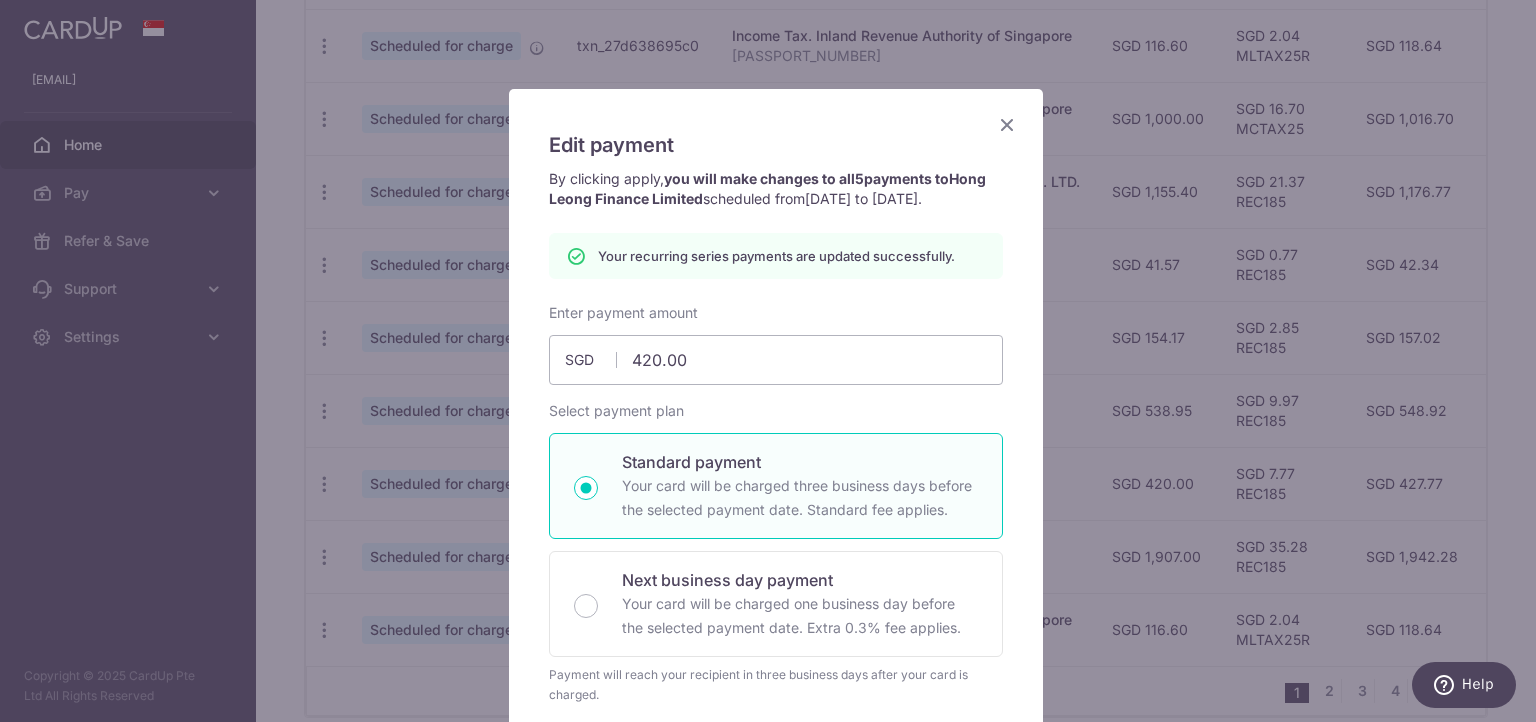click at bounding box center [1007, 124] 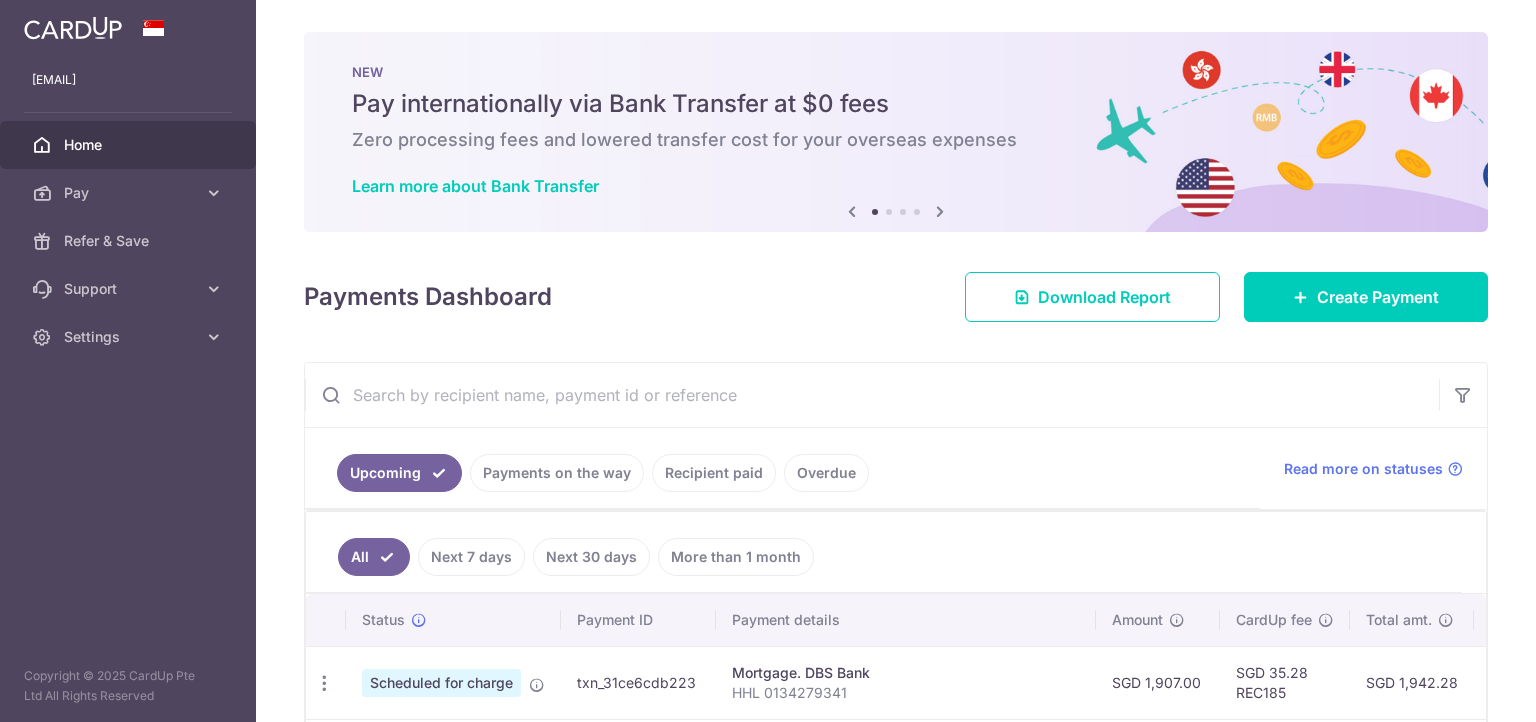 scroll, scrollTop: 0, scrollLeft: 0, axis: both 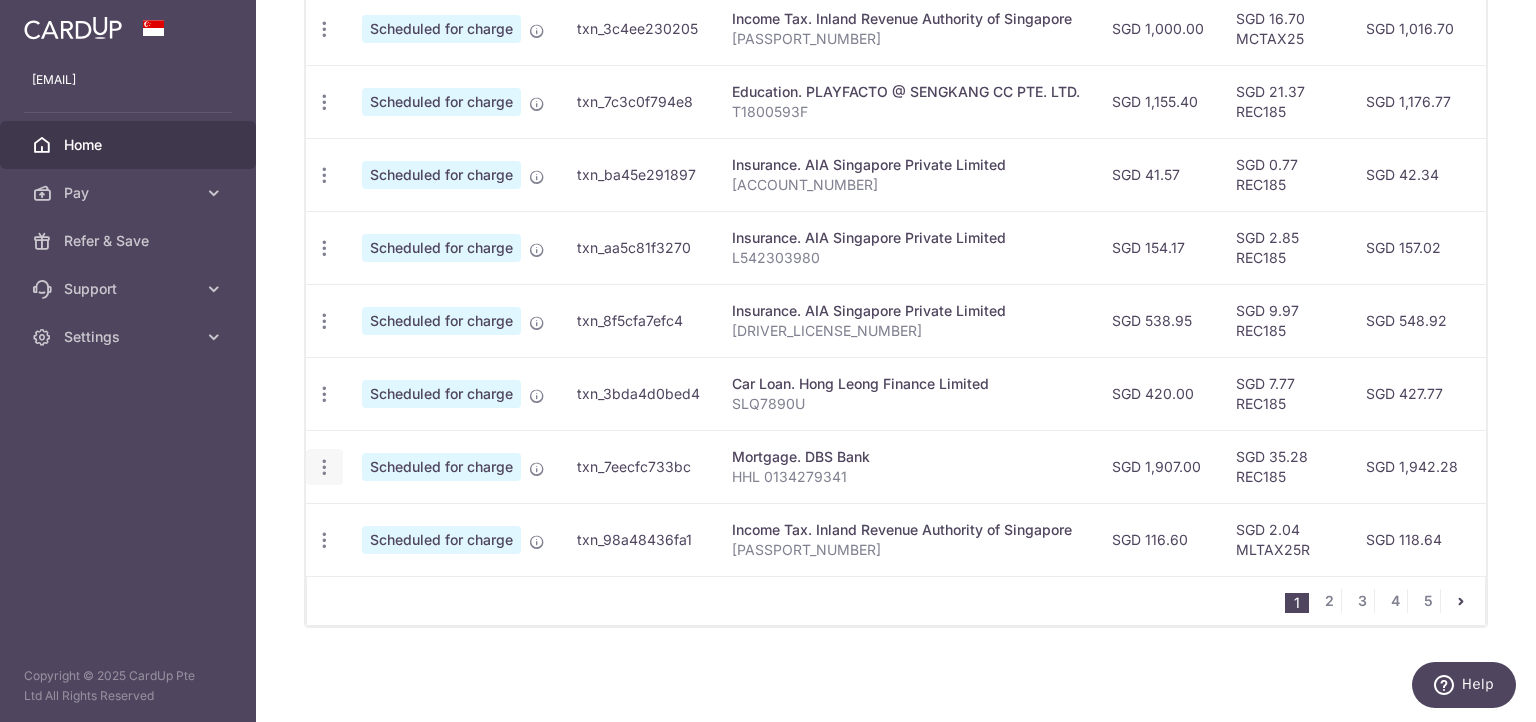click at bounding box center (324, -117) 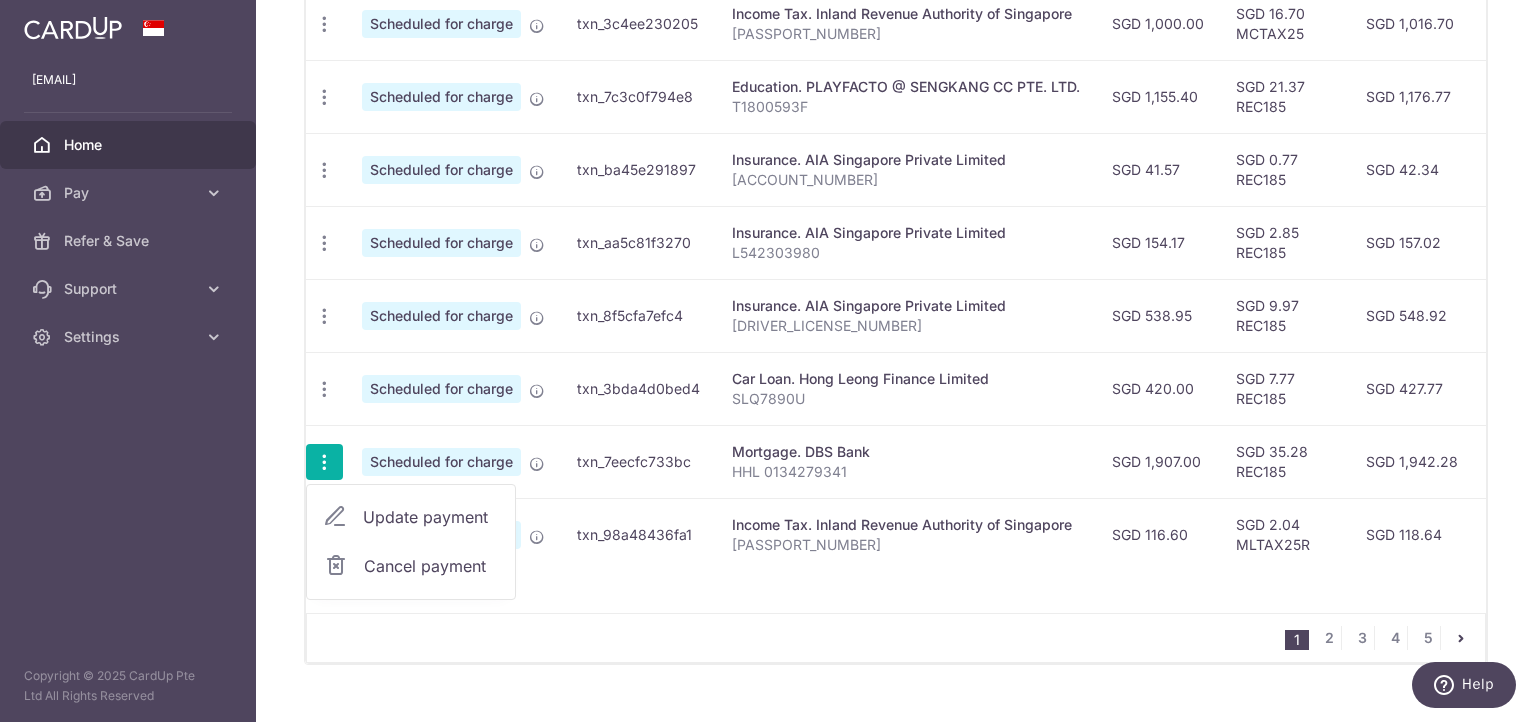 click on "Update payment" at bounding box center (431, 517) 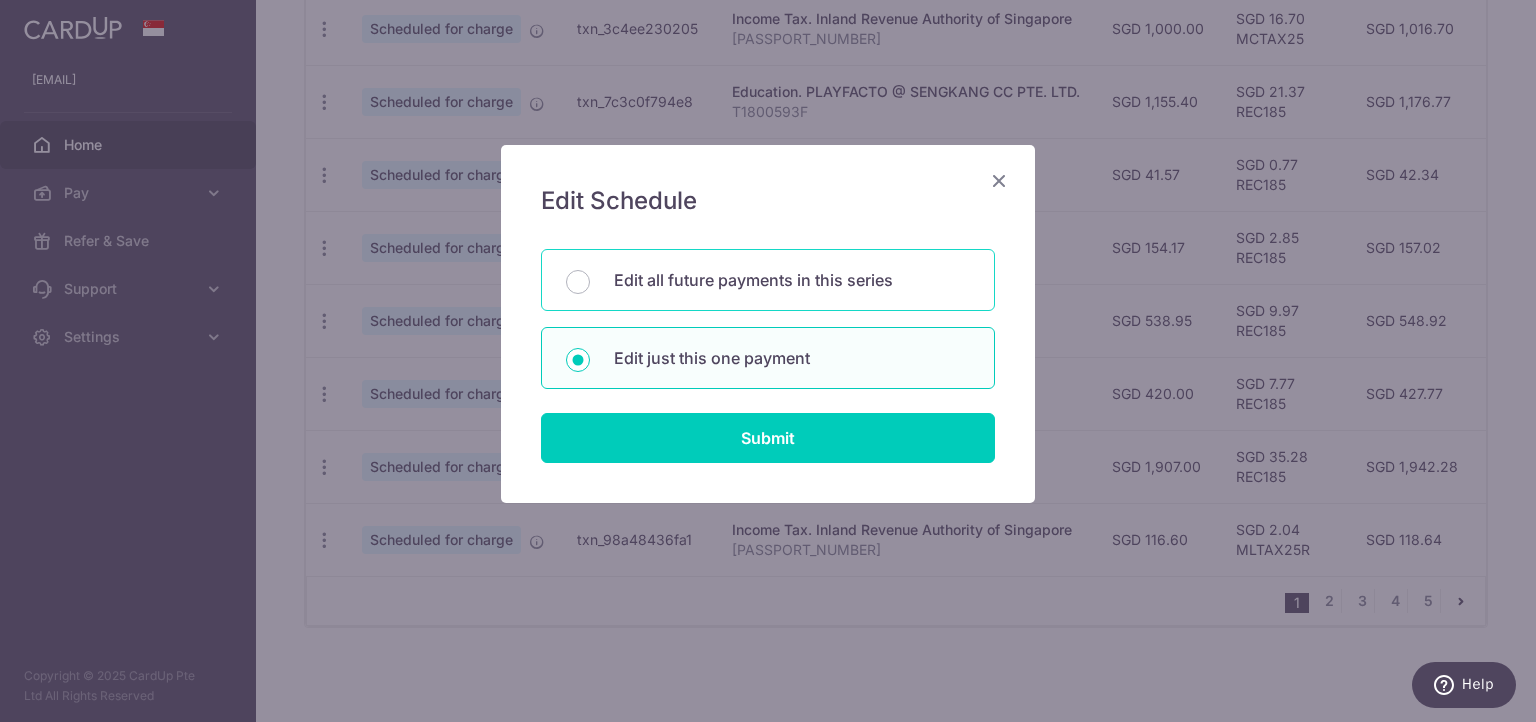 click on "Edit all future payments in this series" at bounding box center [768, 280] 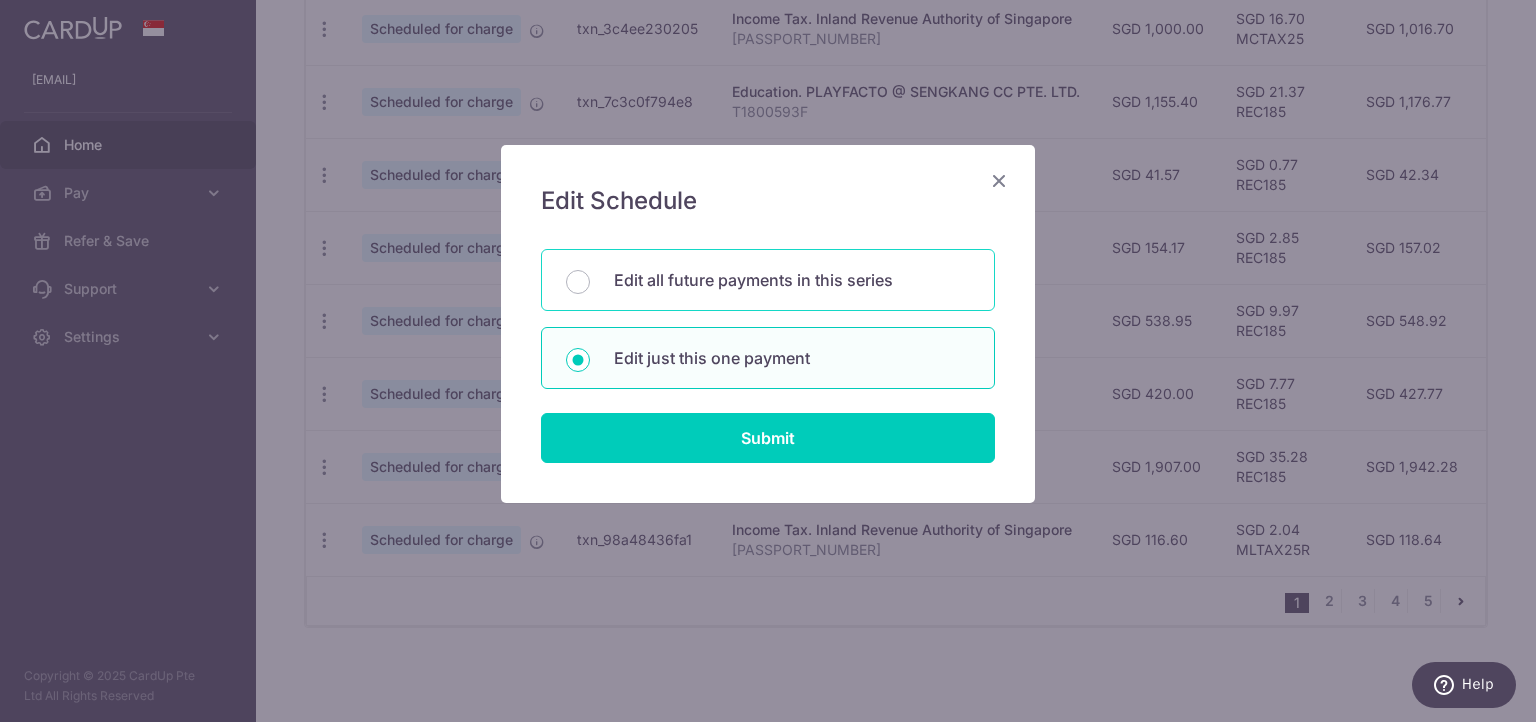 radio on "true" 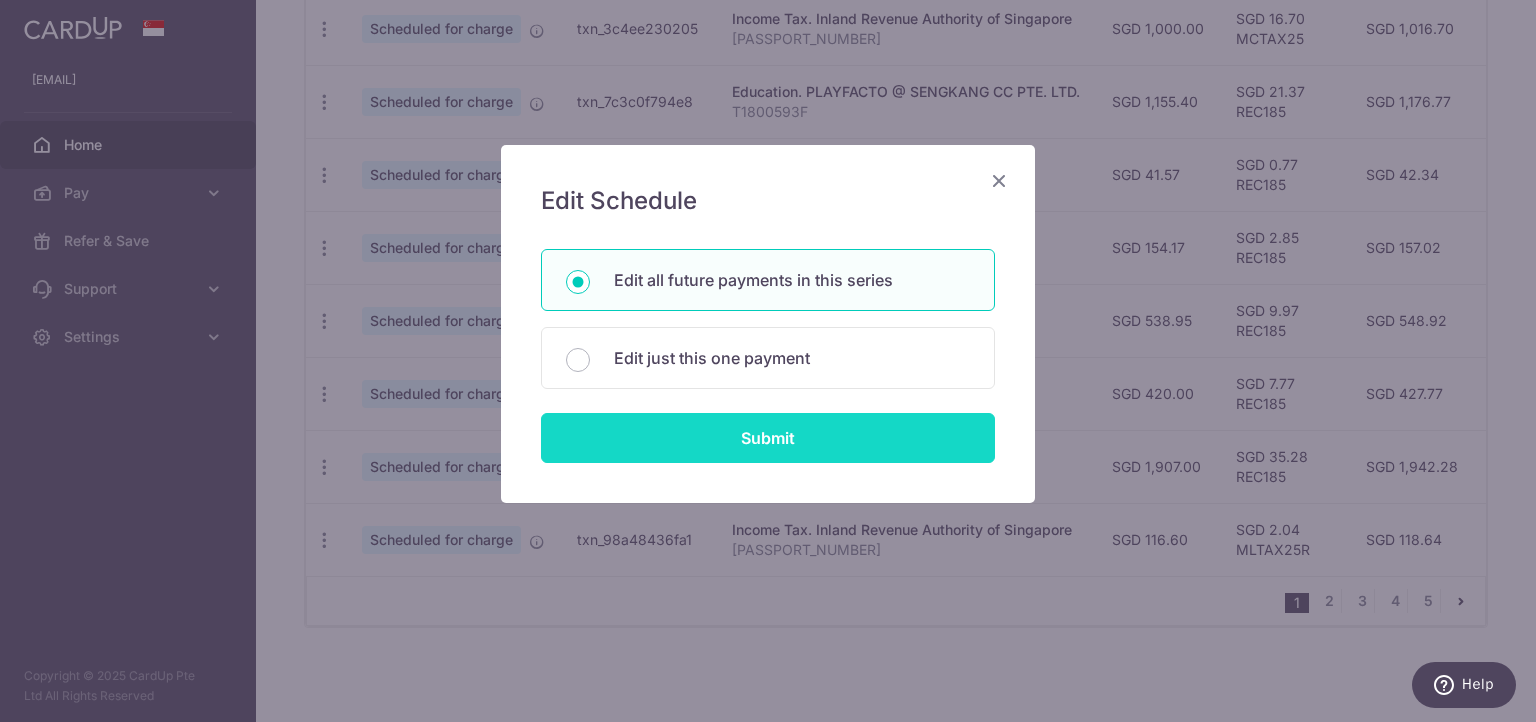 click on "Submit" at bounding box center [768, 438] 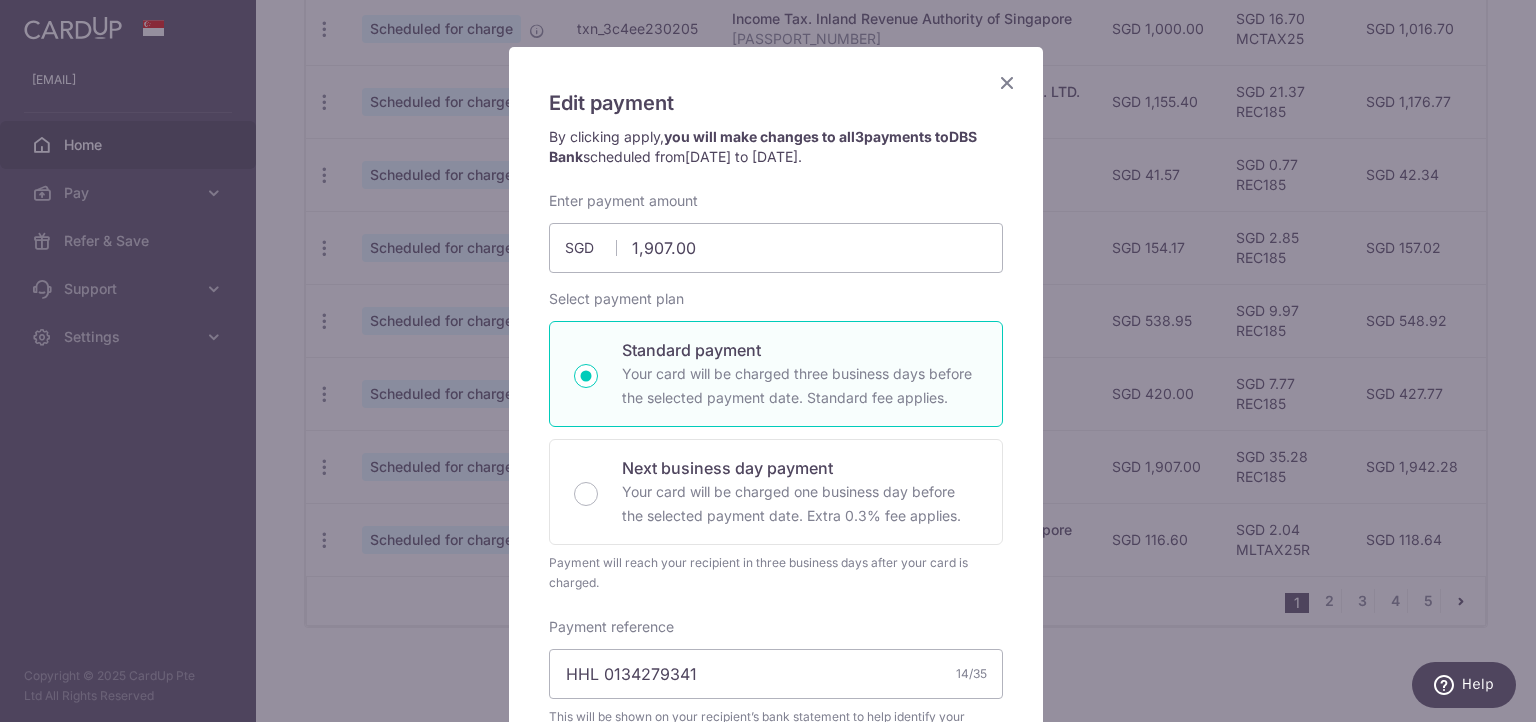 scroll, scrollTop: 83, scrollLeft: 0, axis: vertical 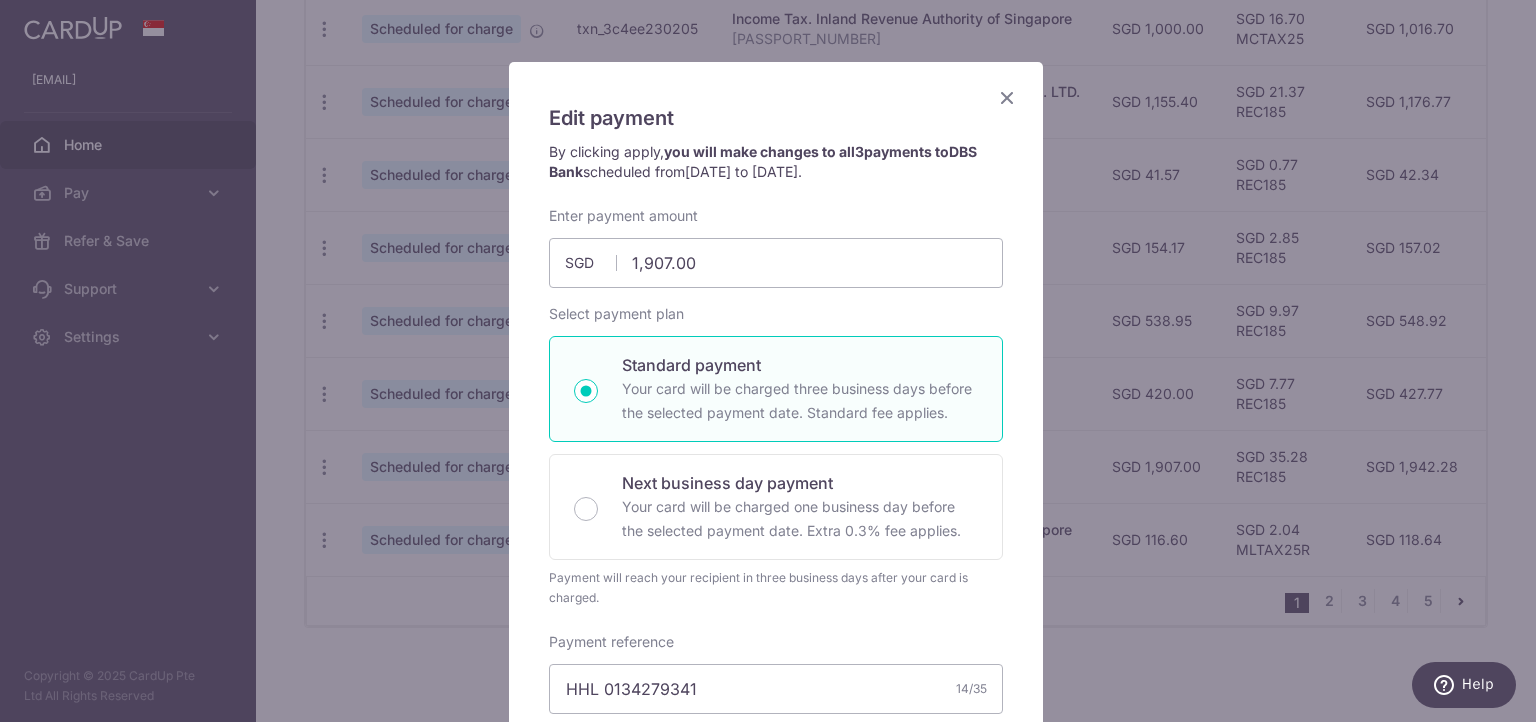 click at bounding box center [1007, 97] 